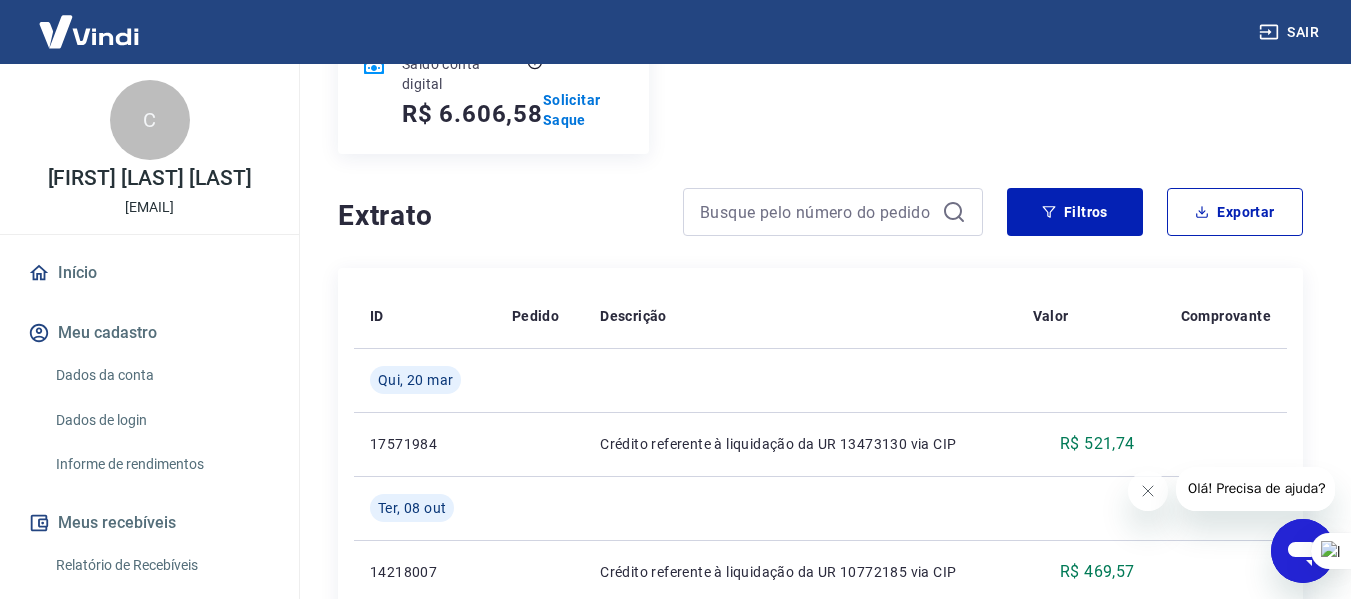 scroll, scrollTop: 0, scrollLeft: 0, axis: both 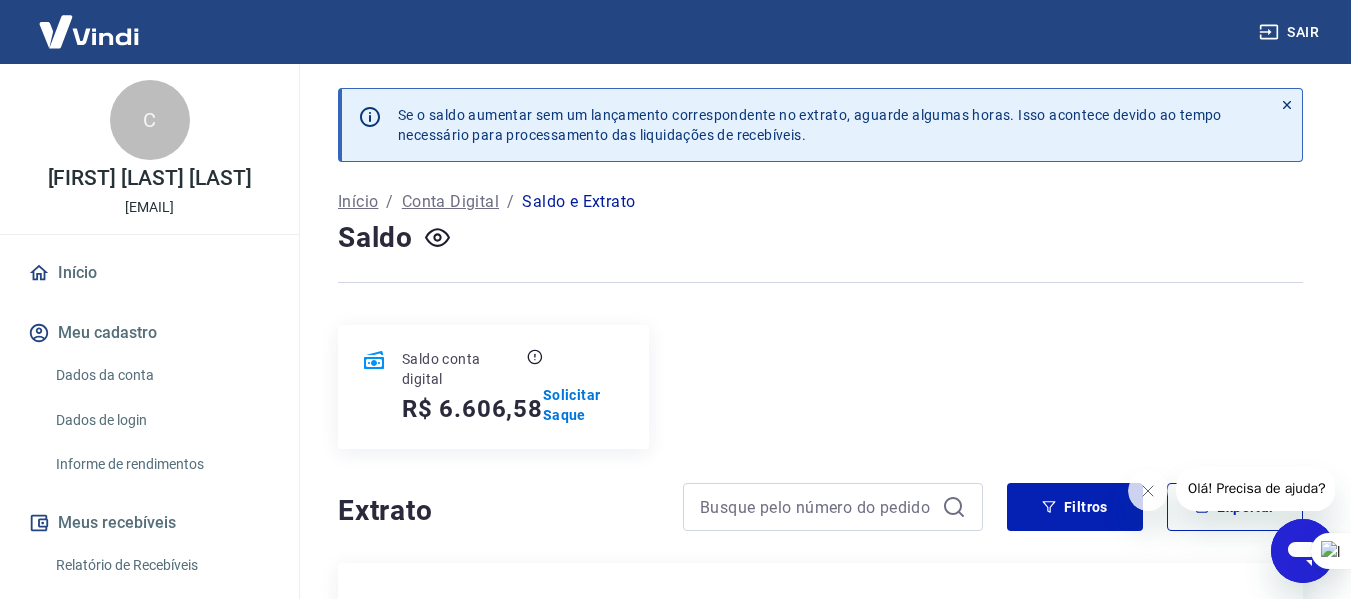 click on "[EMAIL]" at bounding box center (149, 207) 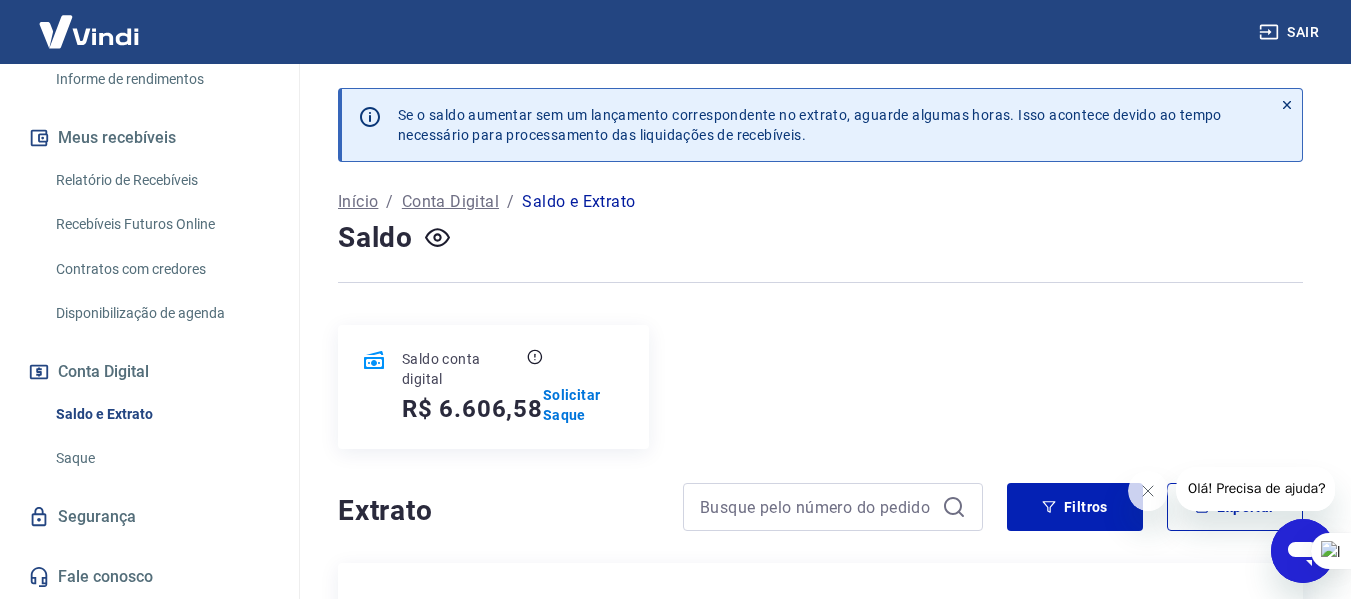 scroll, scrollTop: 0, scrollLeft: 0, axis: both 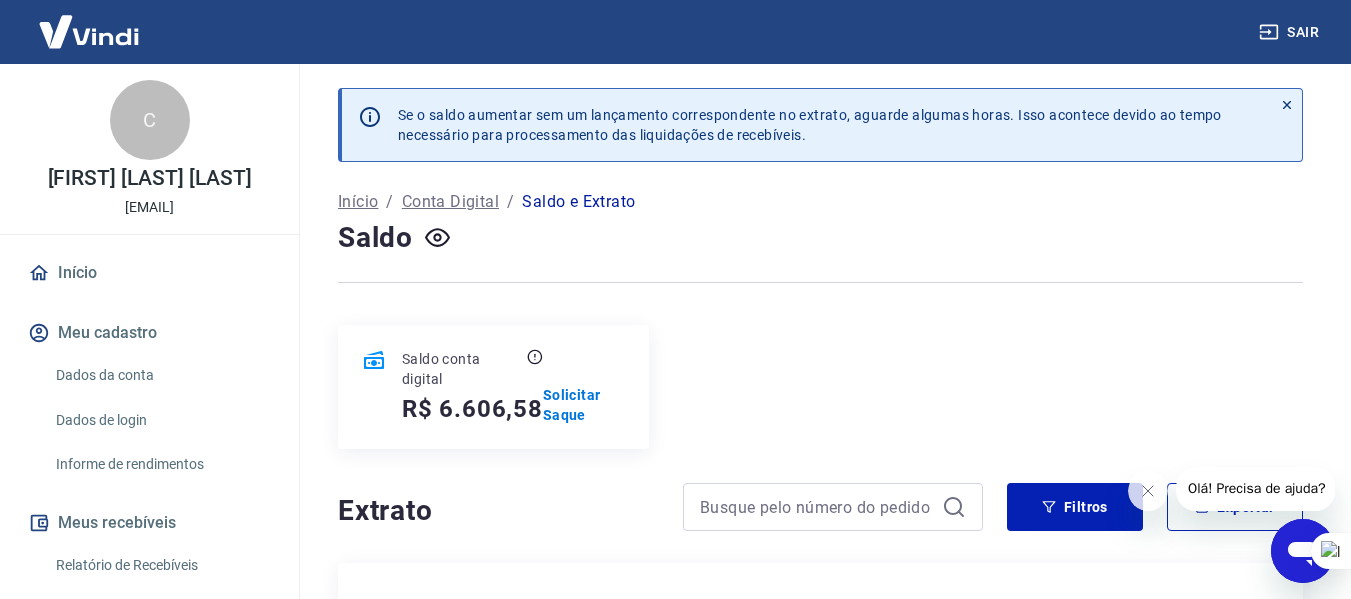 click on "Dados da conta" at bounding box center (161, 375) 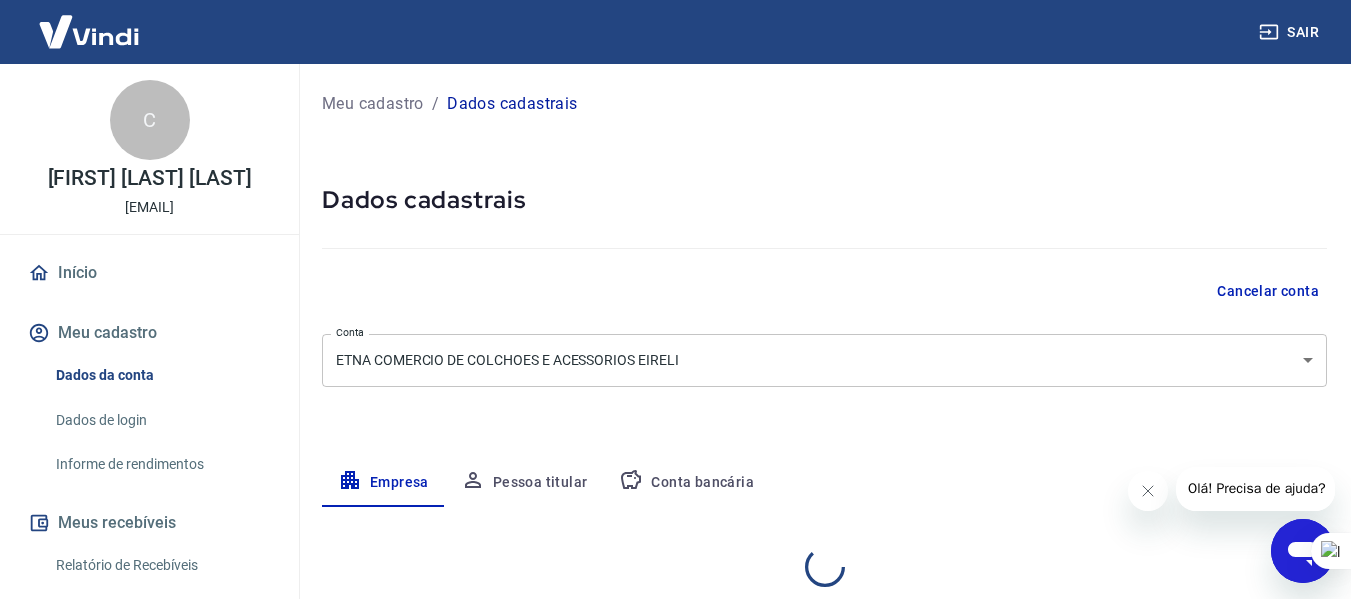 select on "RS" 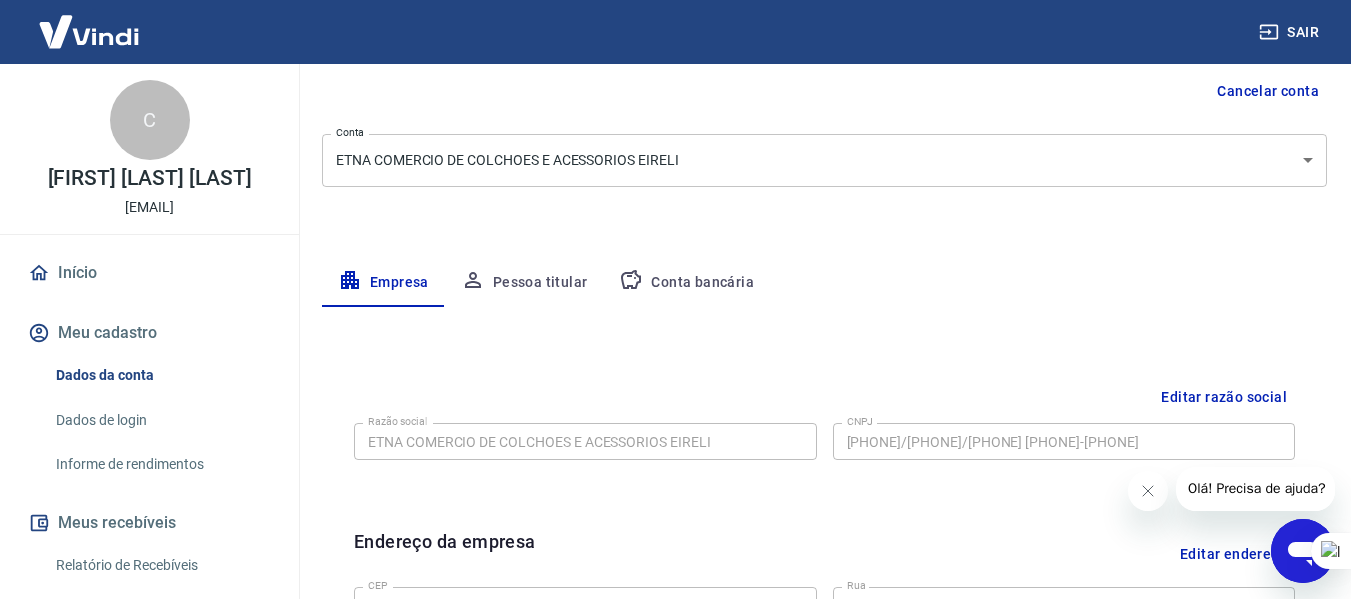 scroll, scrollTop: 300, scrollLeft: 0, axis: vertical 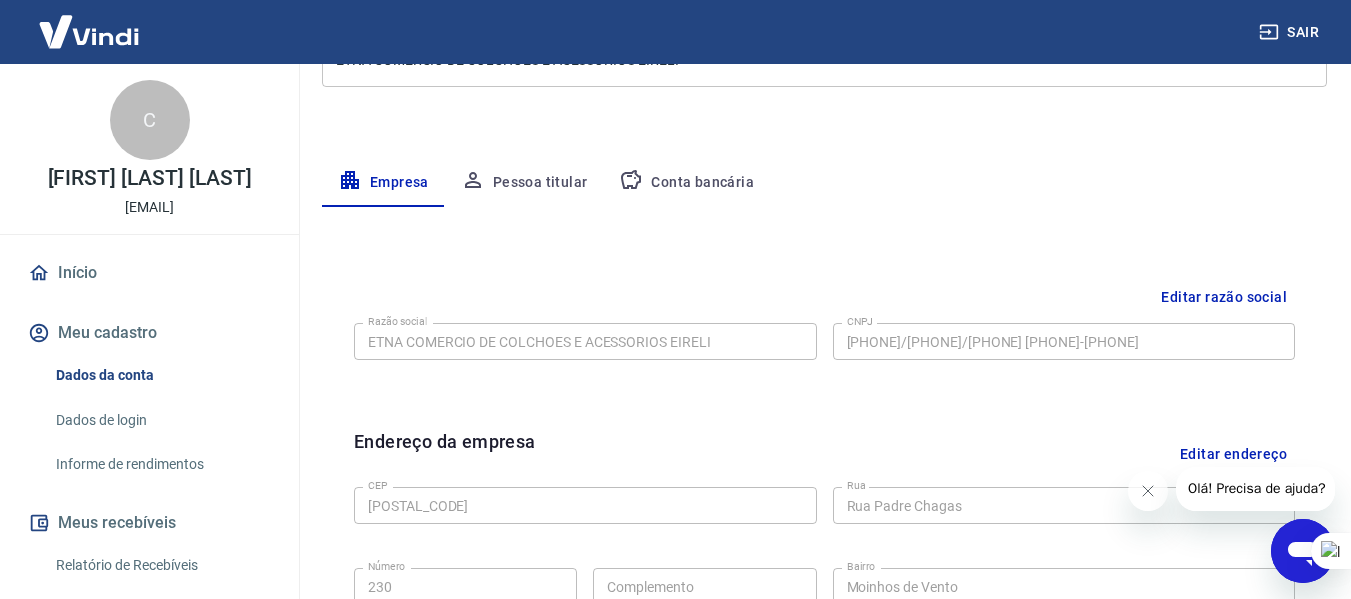 click on "Razão social ETNA COMERCIO DE COLCHOES E ACESSORIOS EIRELI Razão social CNPJ [CNPJ] CNPJ" at bounding box center (824, 339) 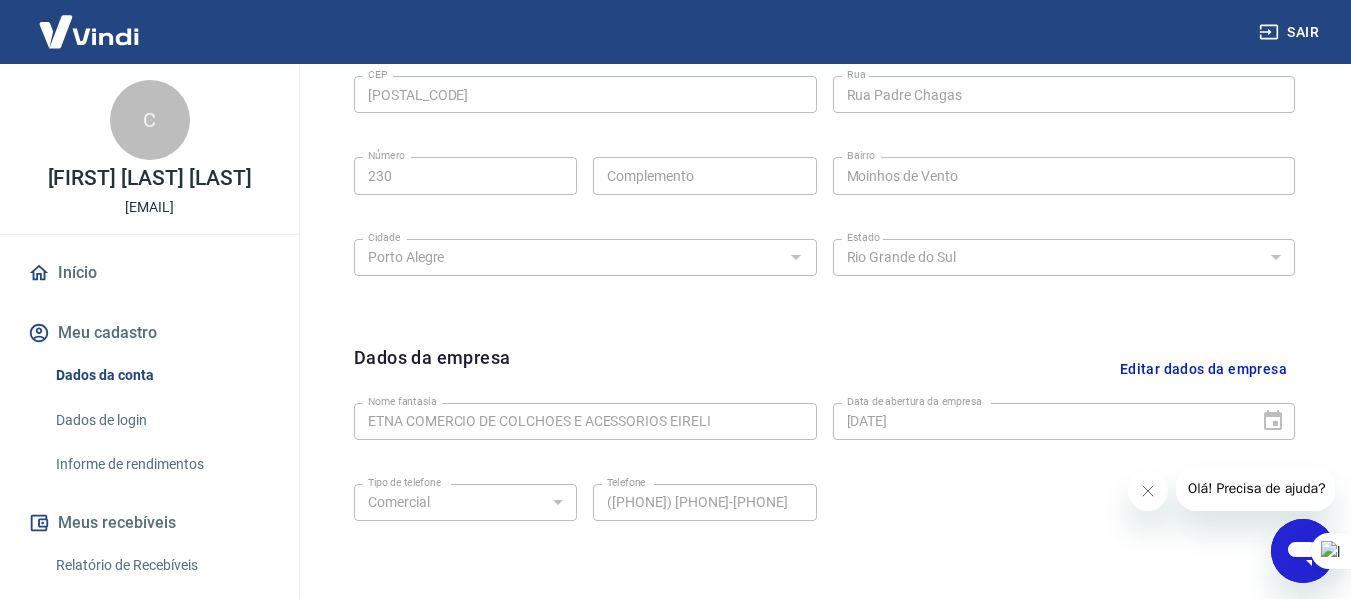 scroll, scrollTop: 800, scrollLeft: 0, axis: vertical 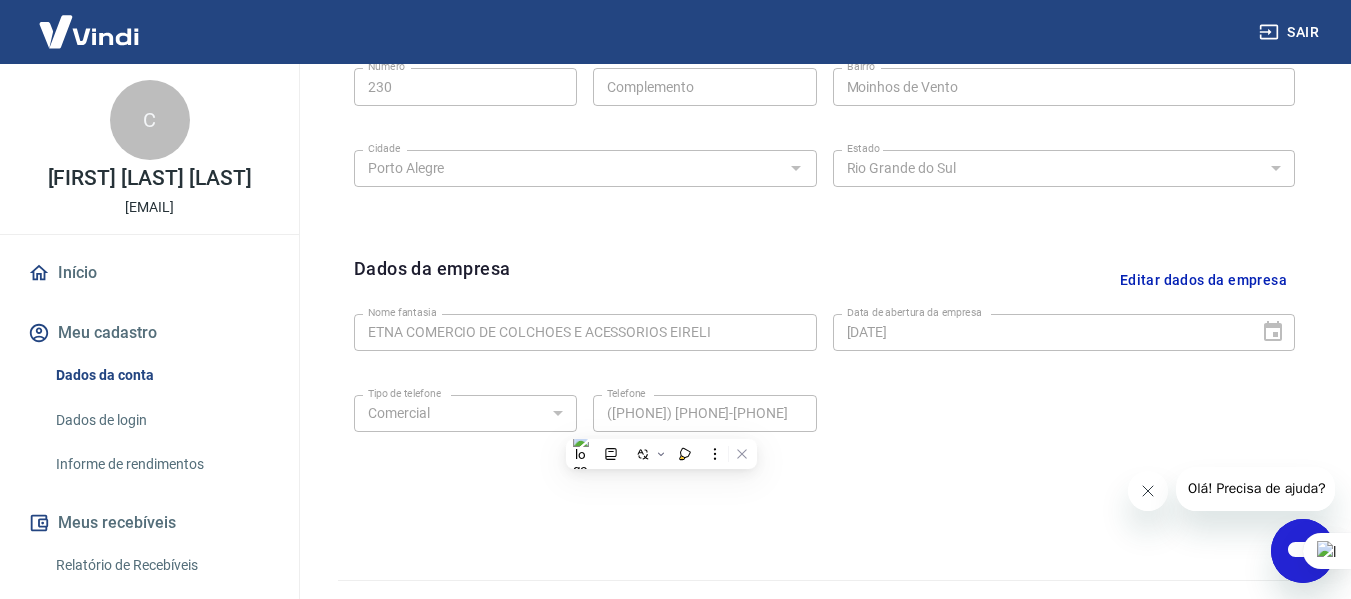click 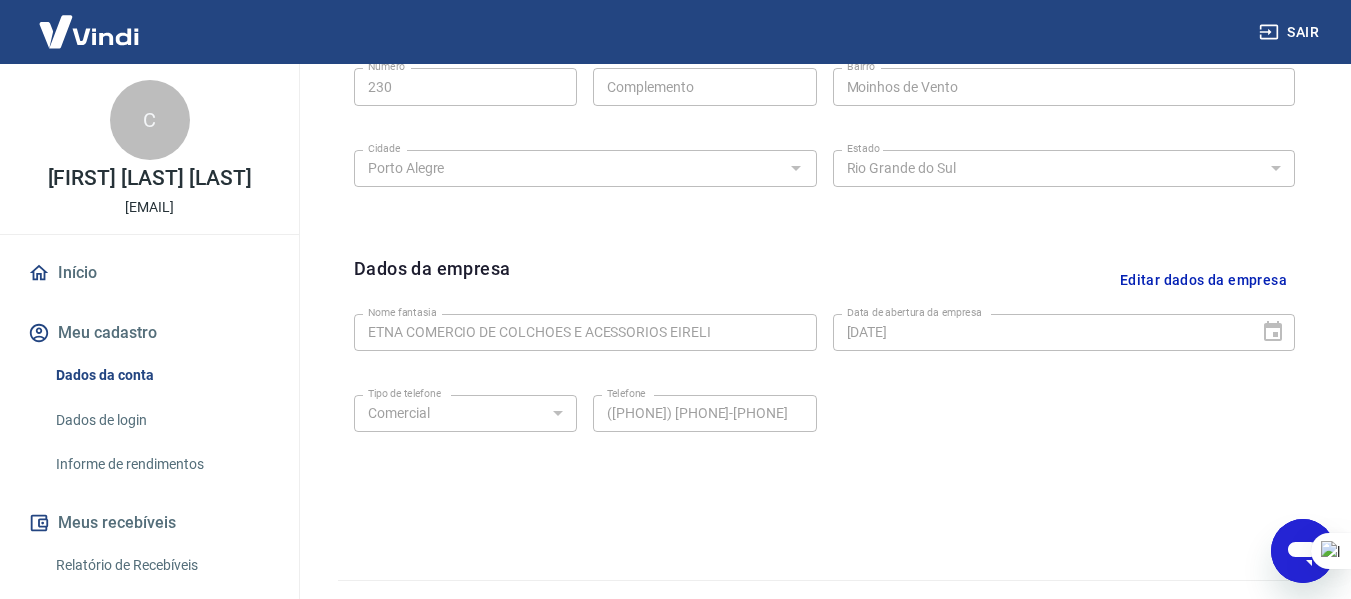 click 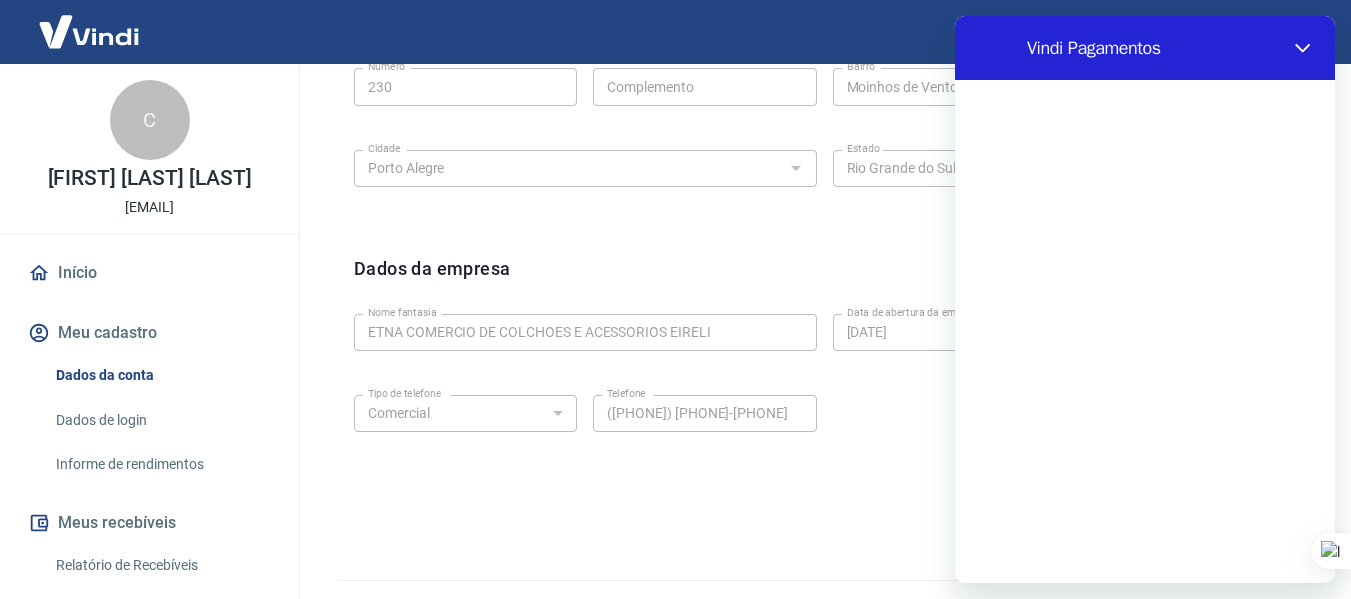 scroll, scrollTop: 0, scrollLeft: 0, axis: both 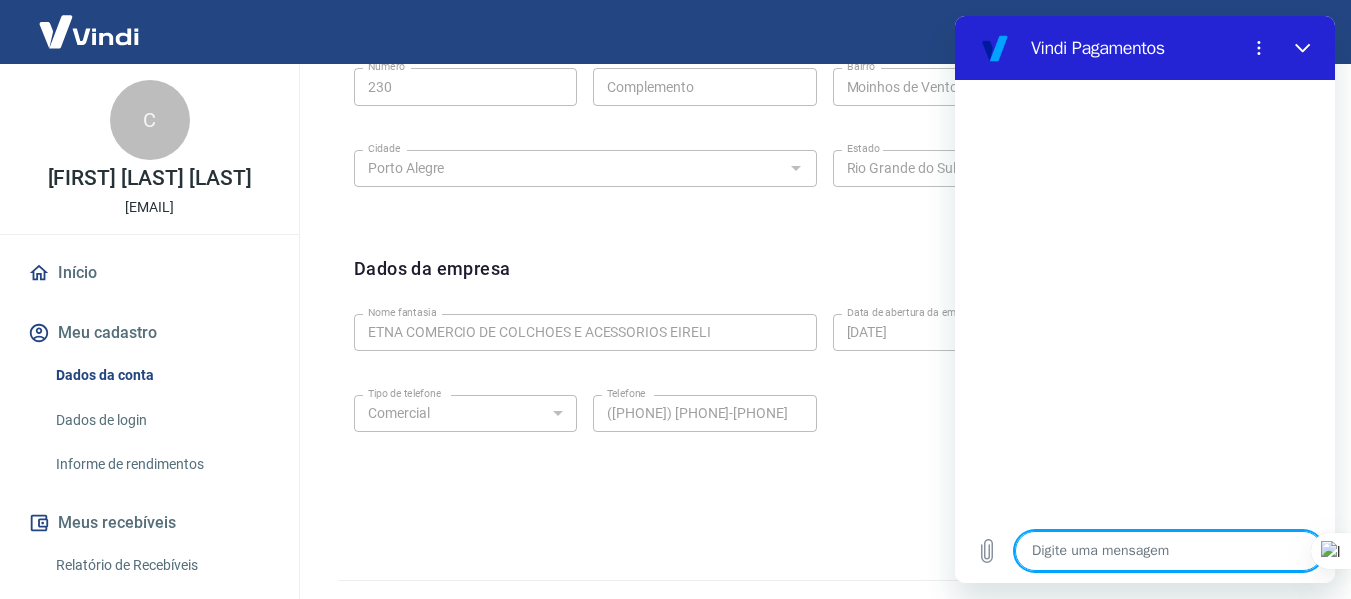 type on "o" 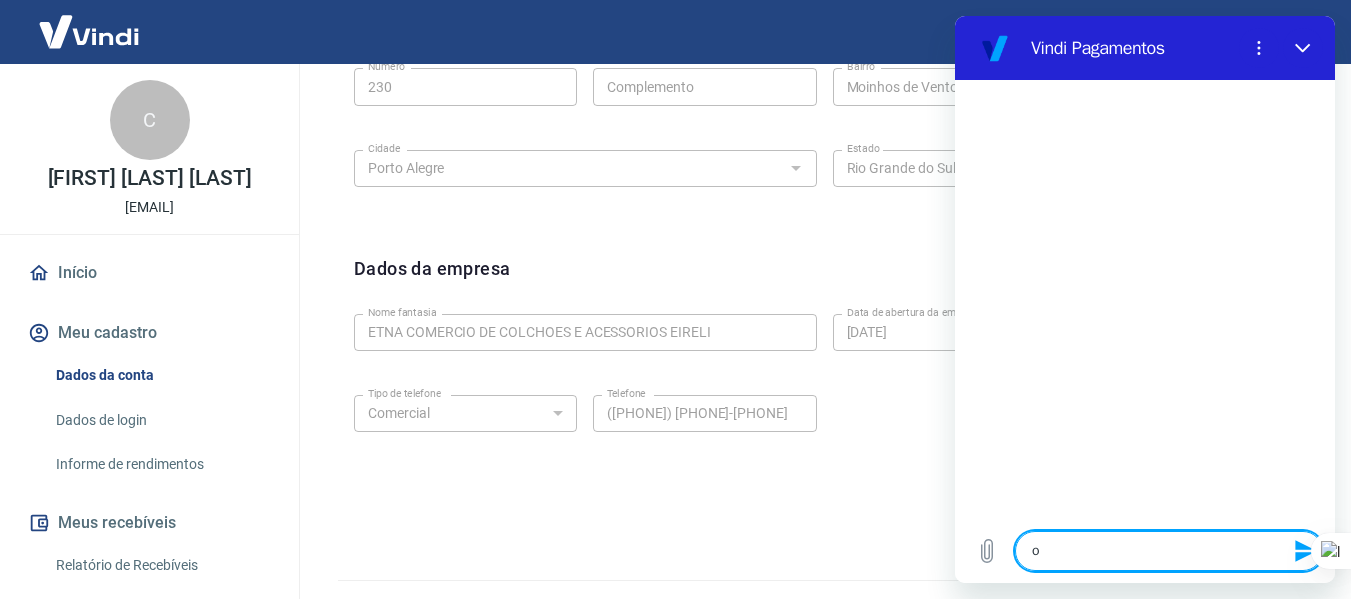 type on "oi" 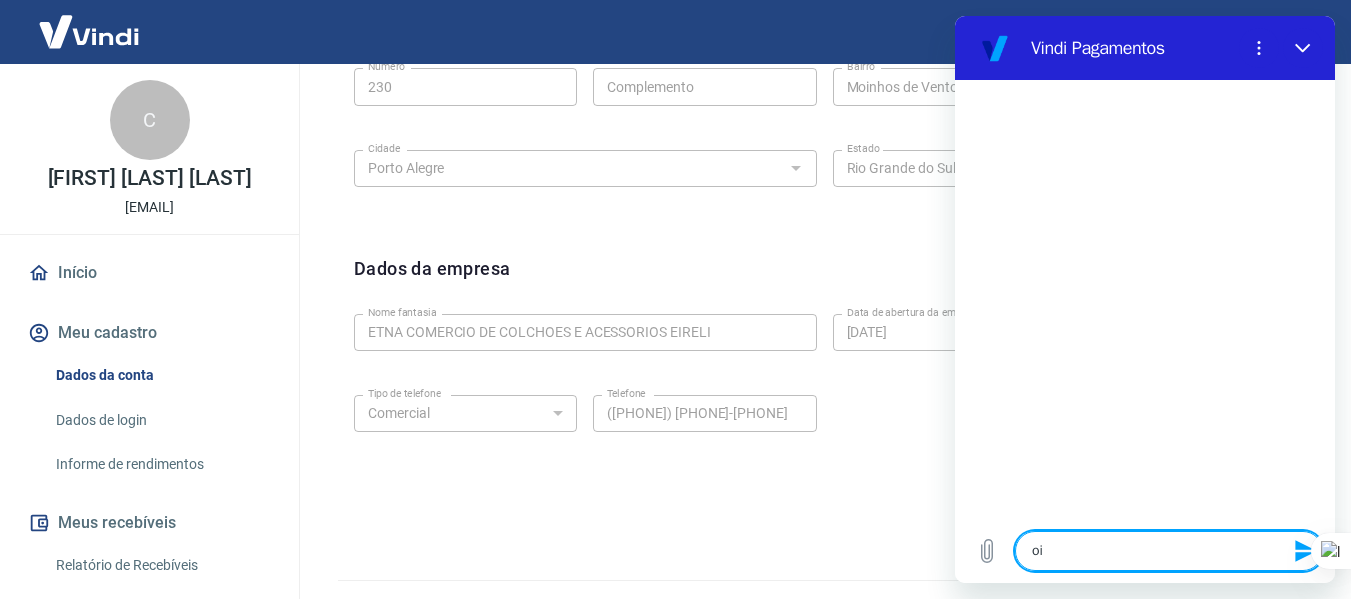 type 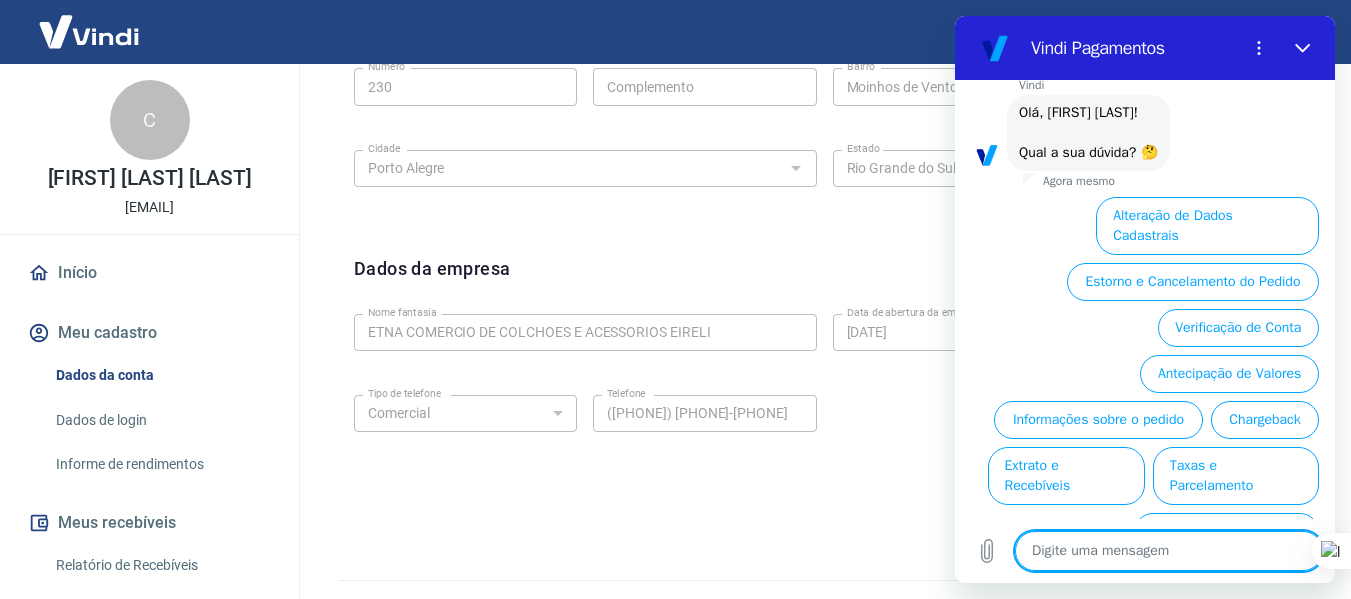 scroll, scrollTop: 134, scrollLeft: 0, axis: vertical 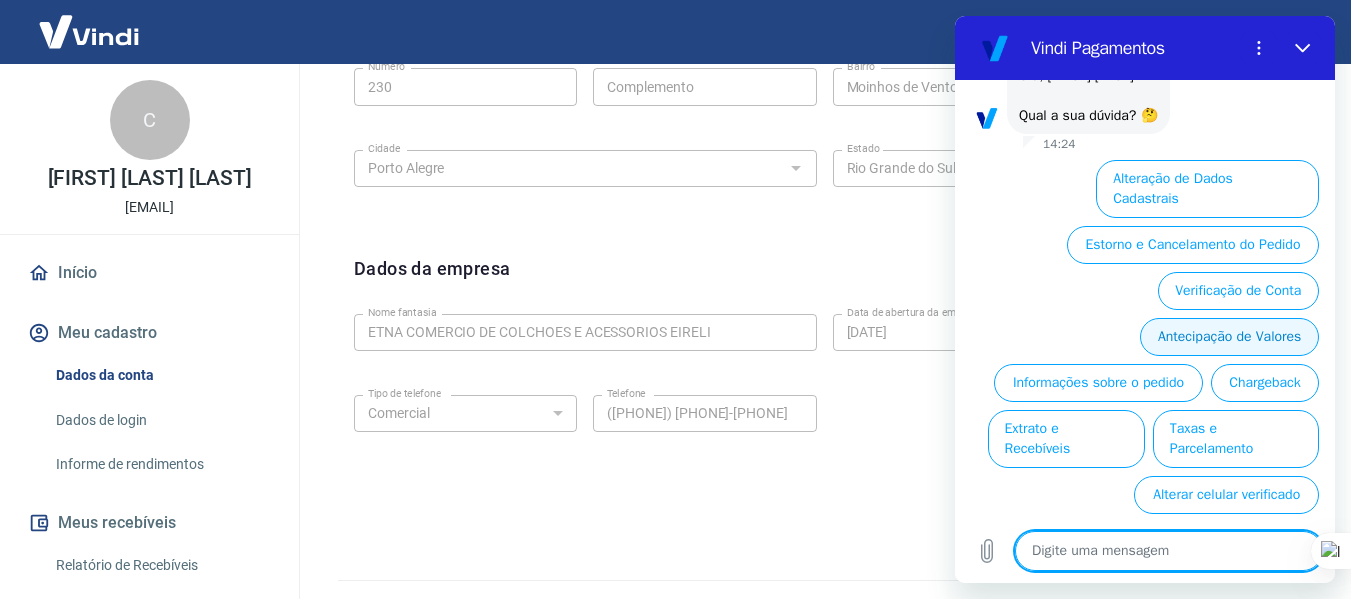 click on "Antecipação de Valores" at bounding box center (1229, 337) 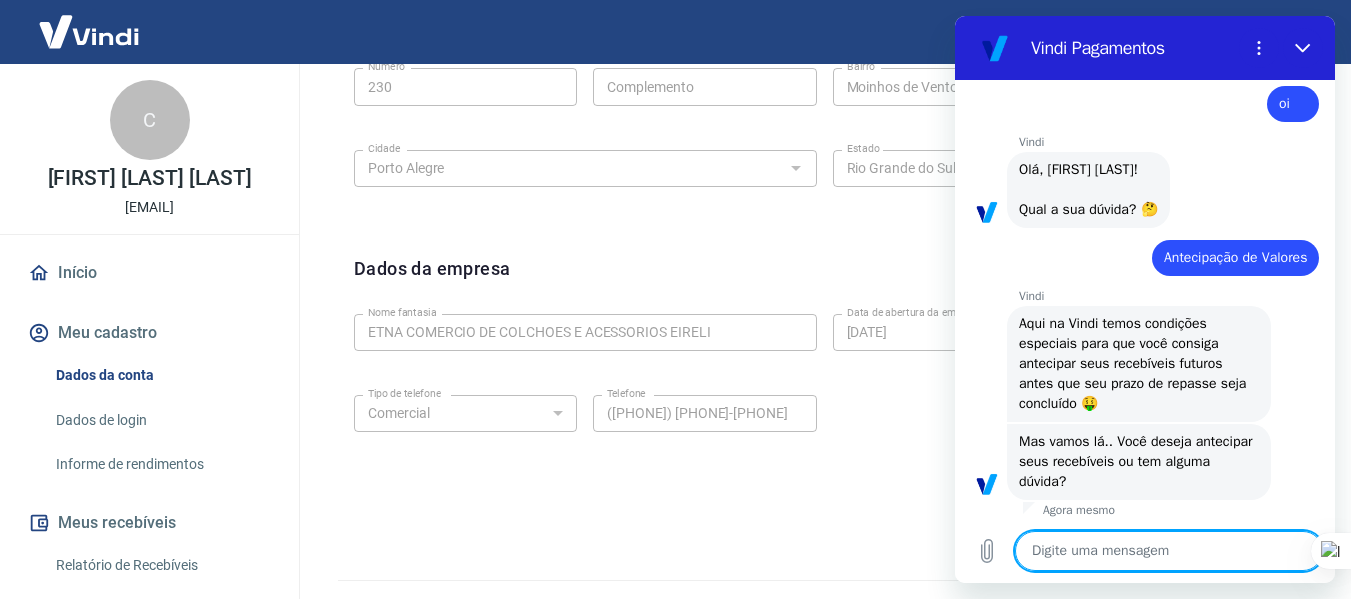 scroll, scrollTop: 130, scrollLeft: 0, axis: vertical 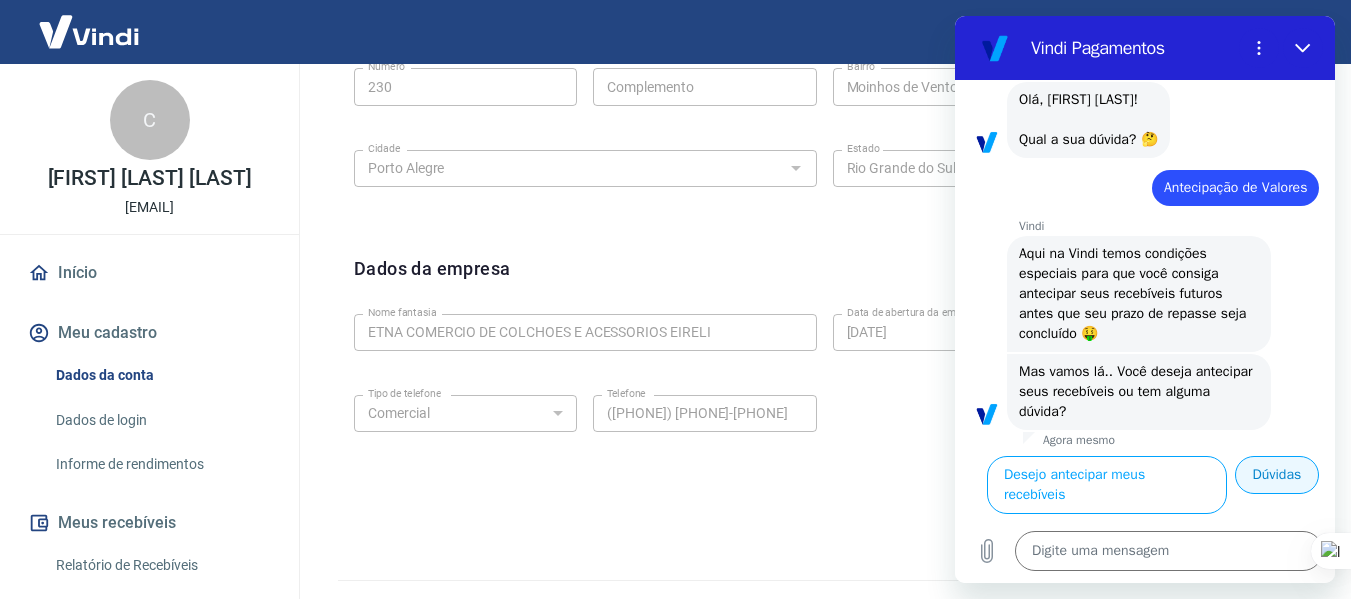click on "Dúvidas" at bounding box center [1277, 475] 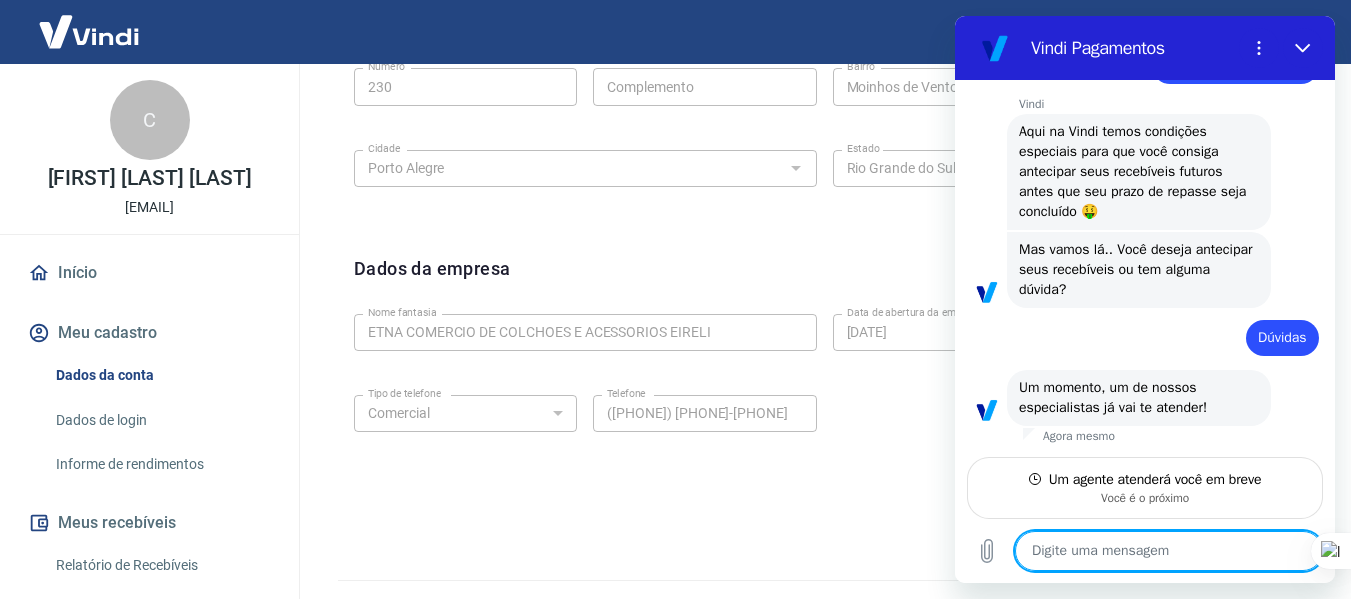 scroll, scrollTop: 226, scrollLeft: 0, axis: vertical 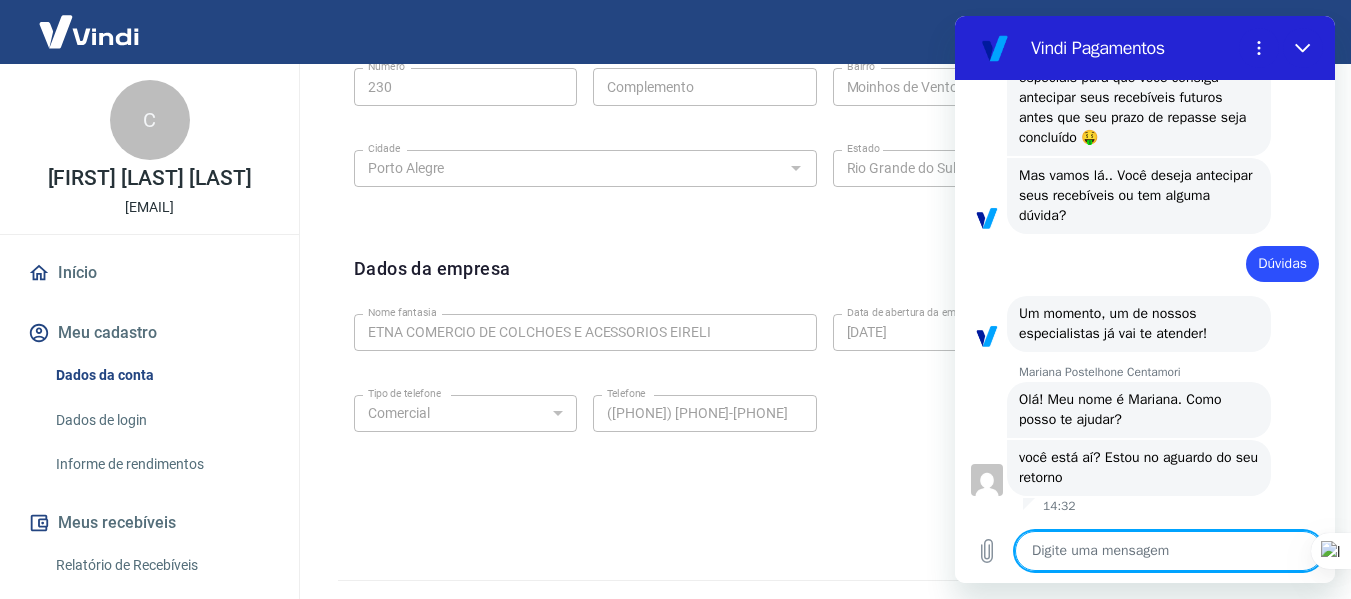 type on "x" 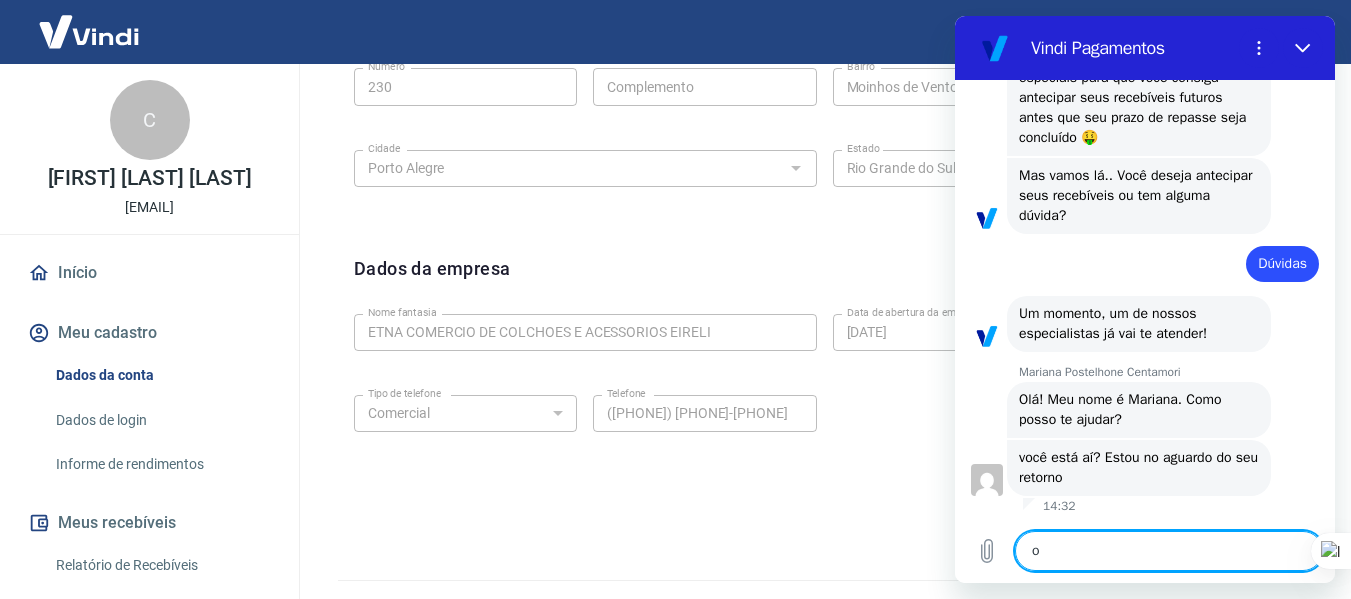 type on "x" 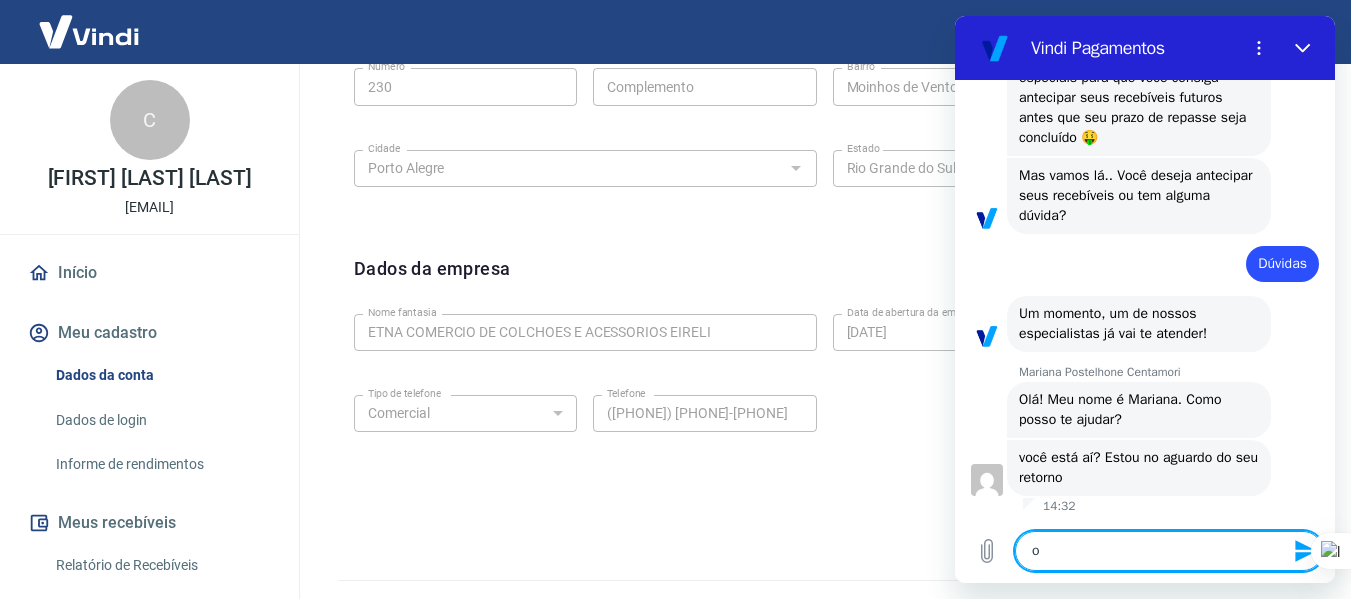 type on "oi" 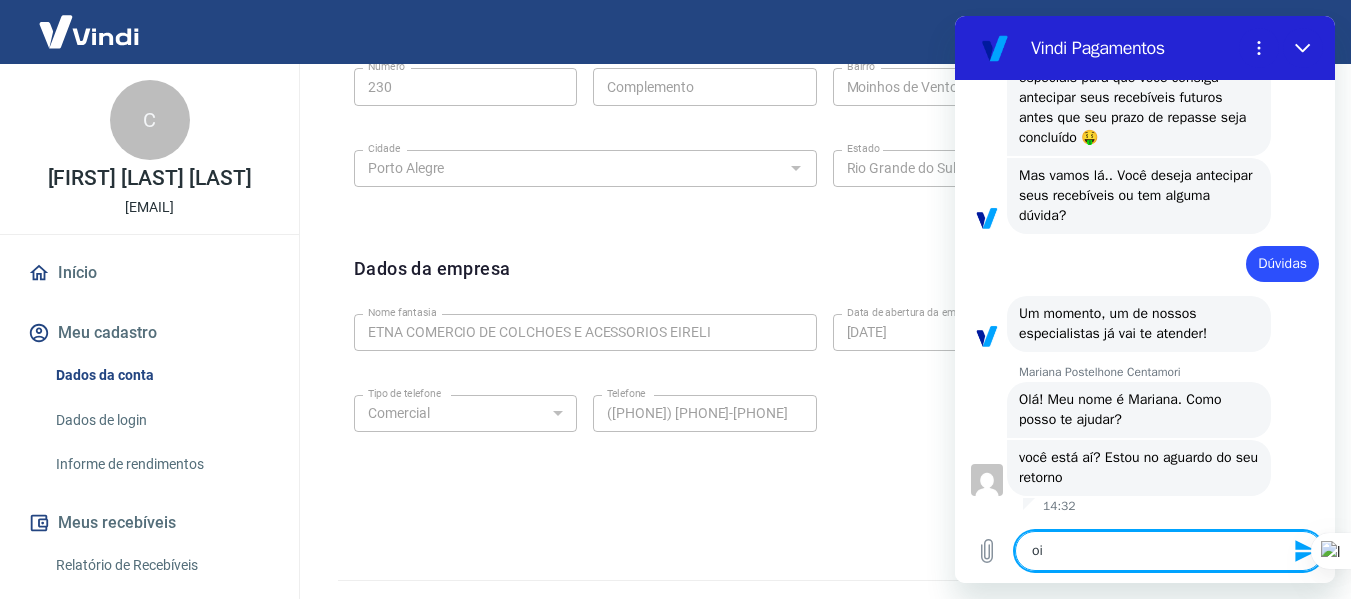 type on "oii" 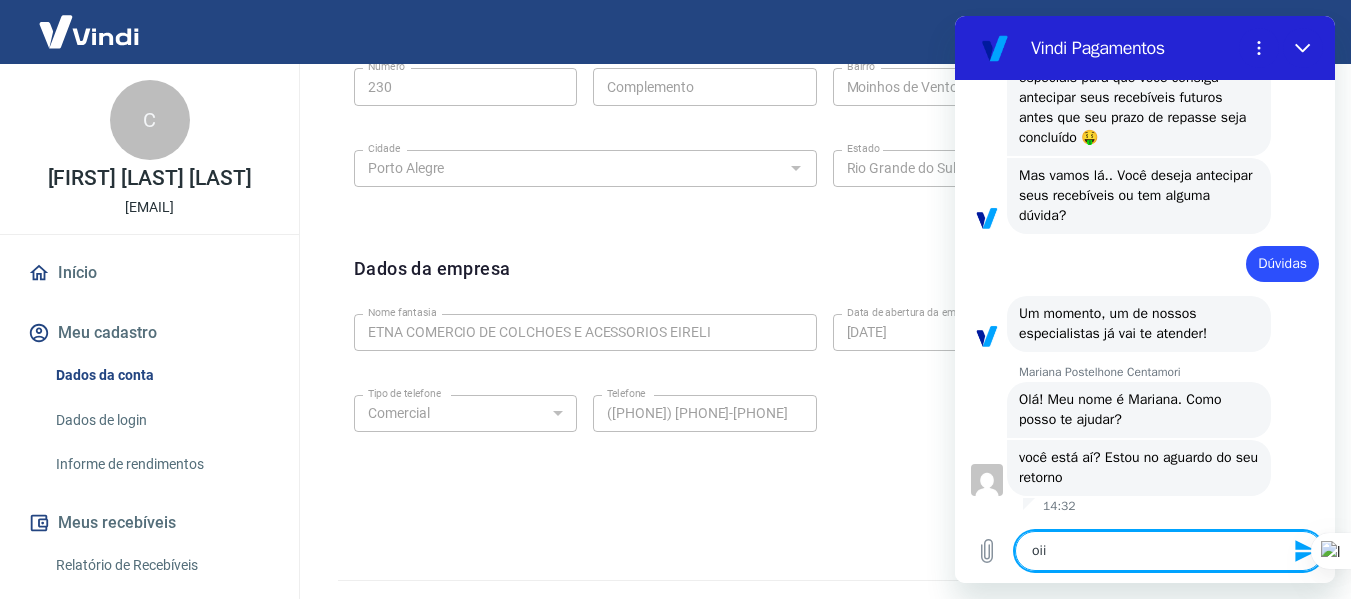 type 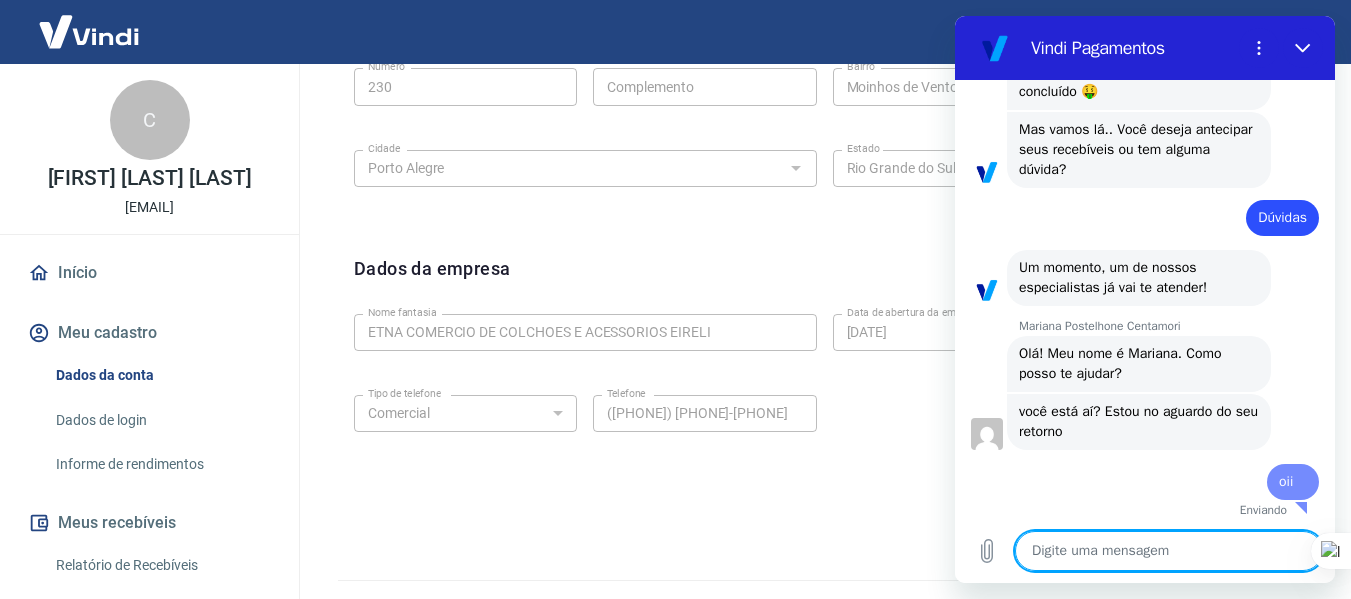 type on "x" 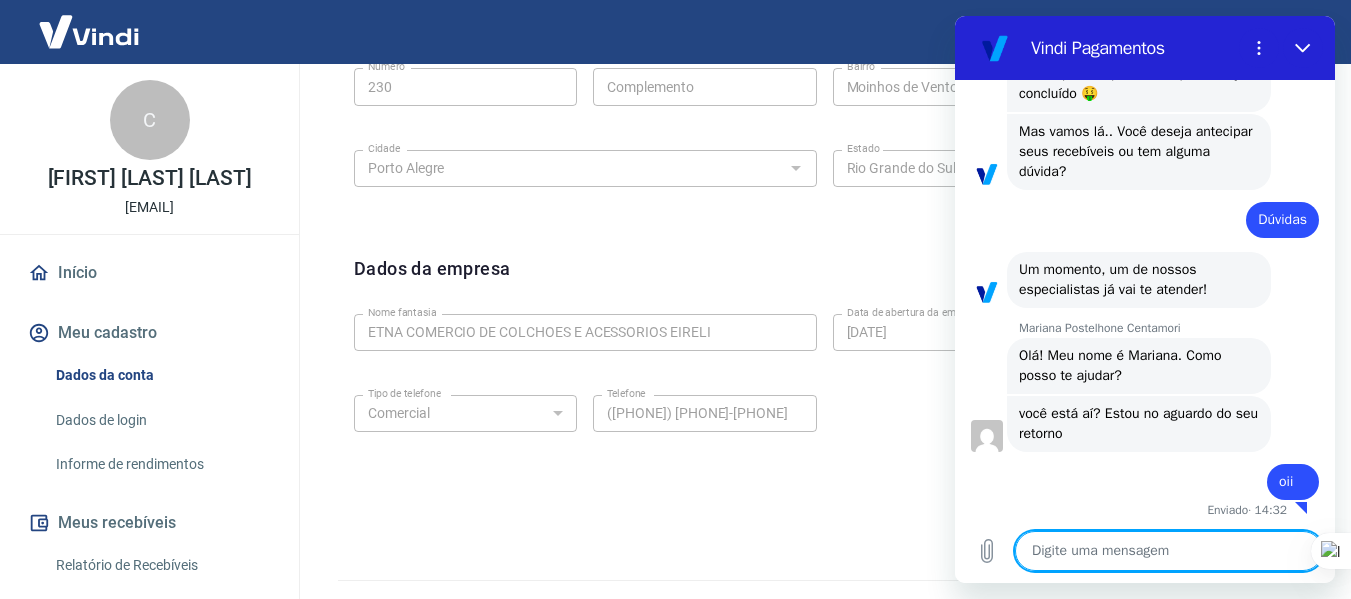 scroll, scrollTop: 348, scrollLeft: 0, axis: vertical 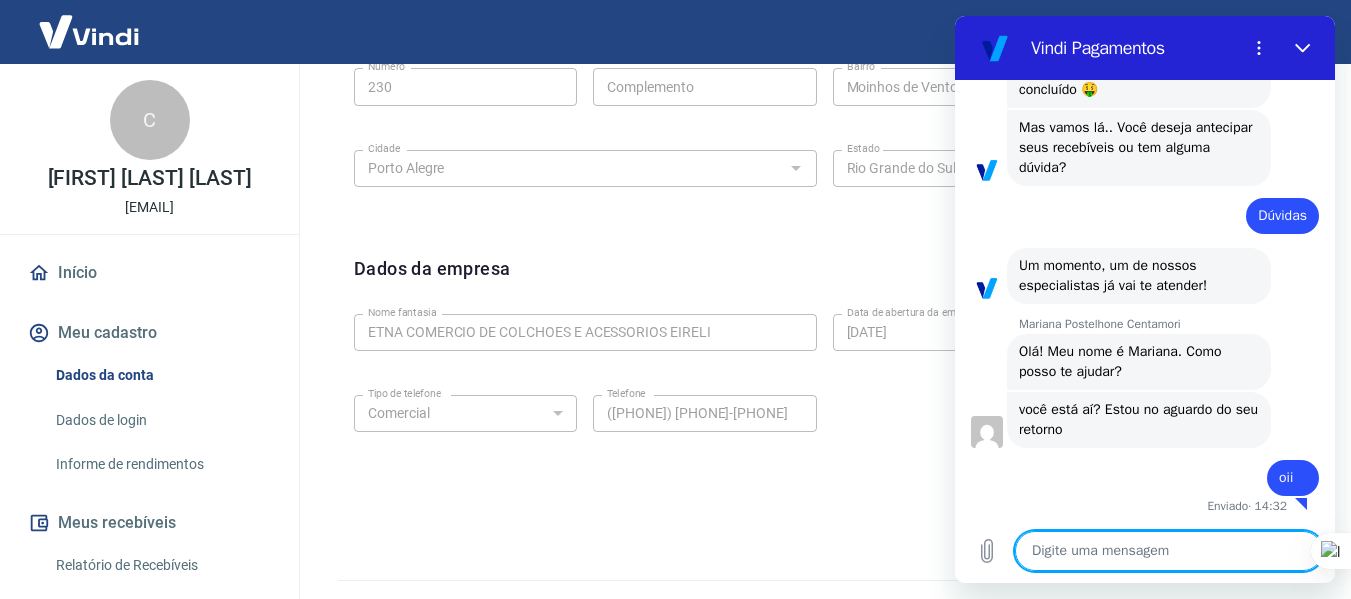 type on "T" 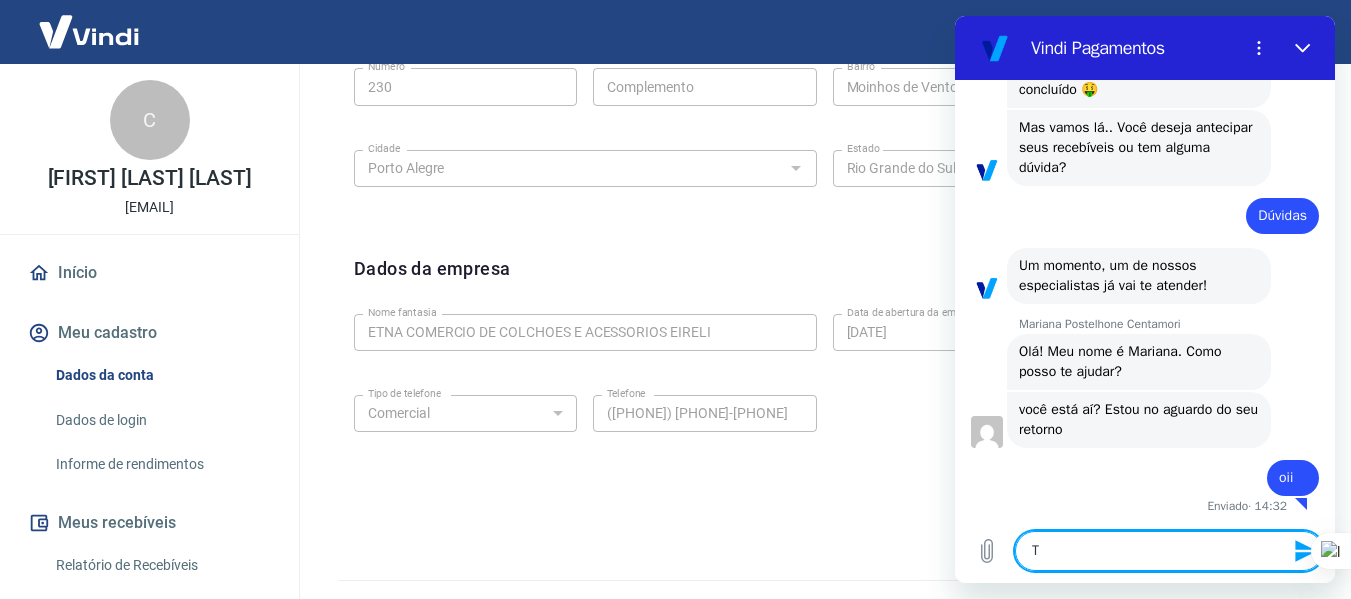 type on "Te" 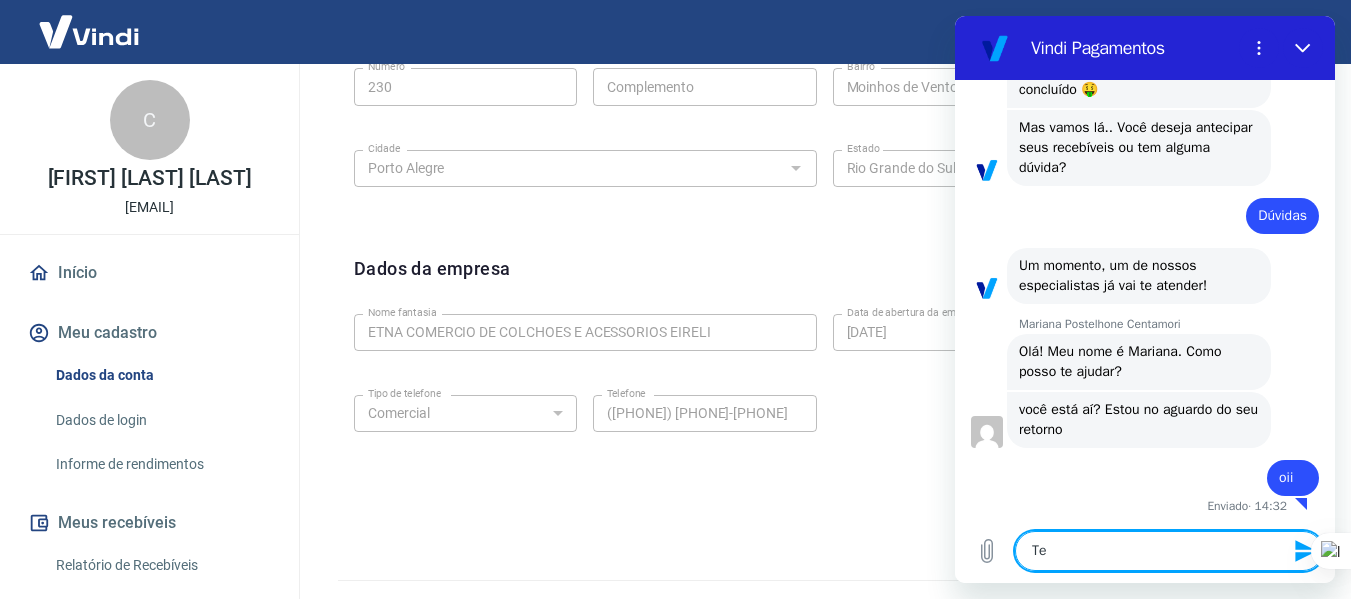 type on "Ten" 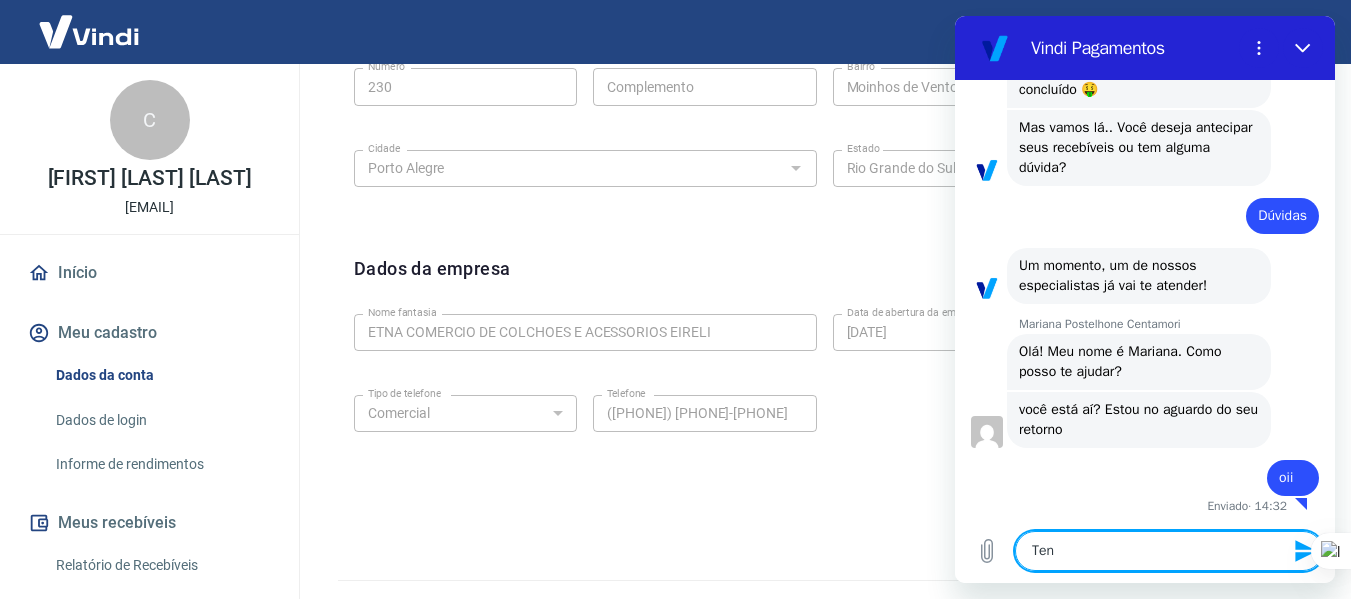 type on "Tenh" 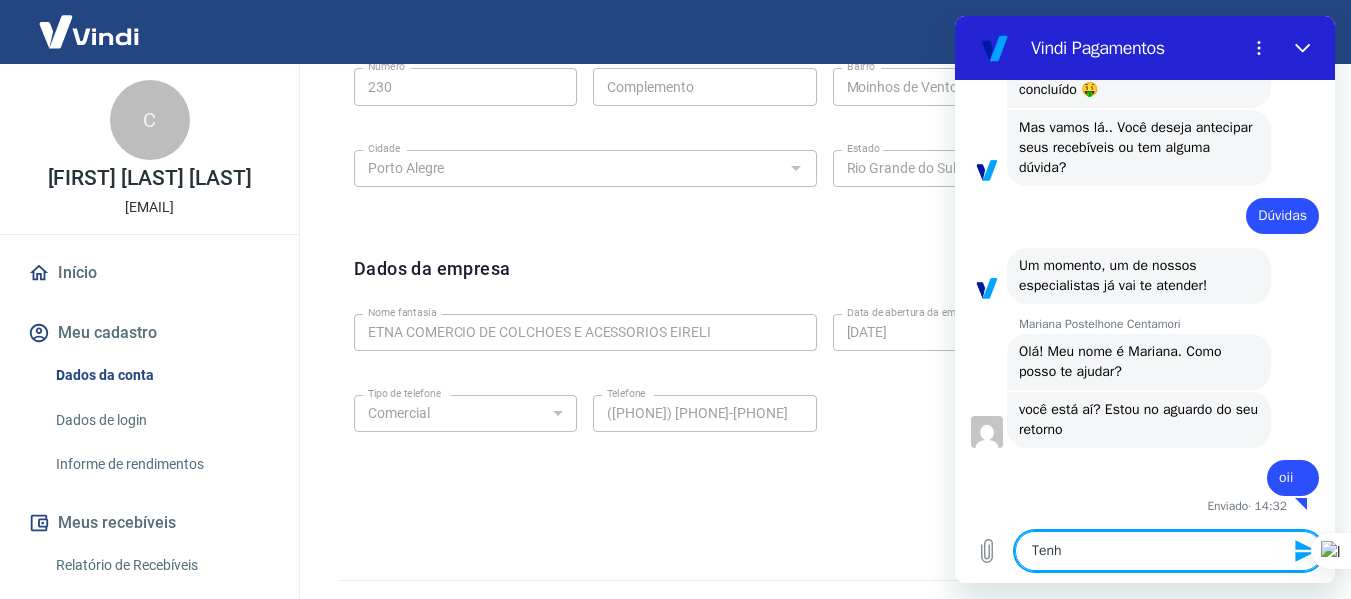 type on "x" 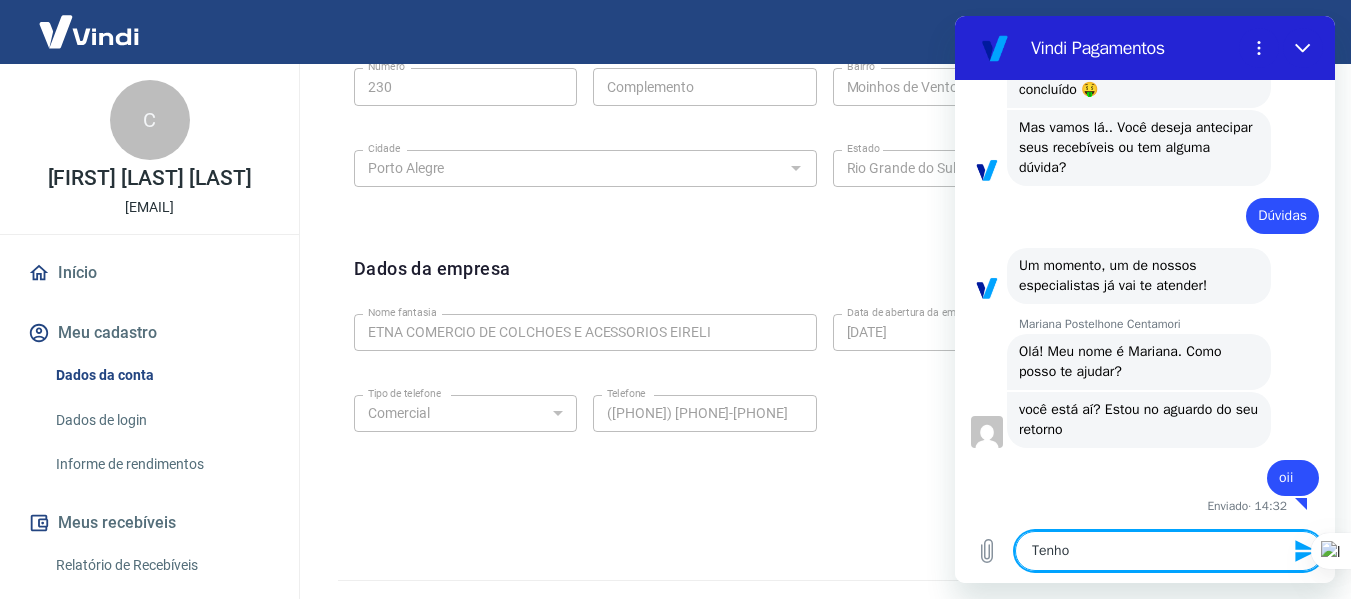 type on "Tenho" 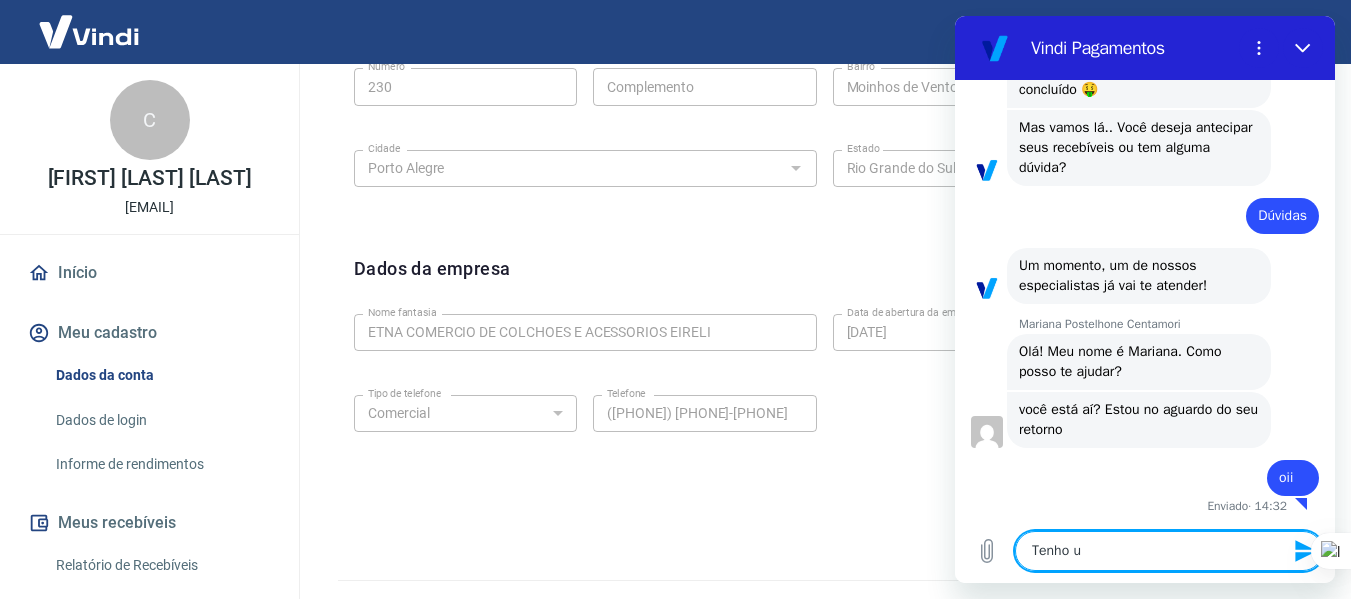 type on "Tenho um" 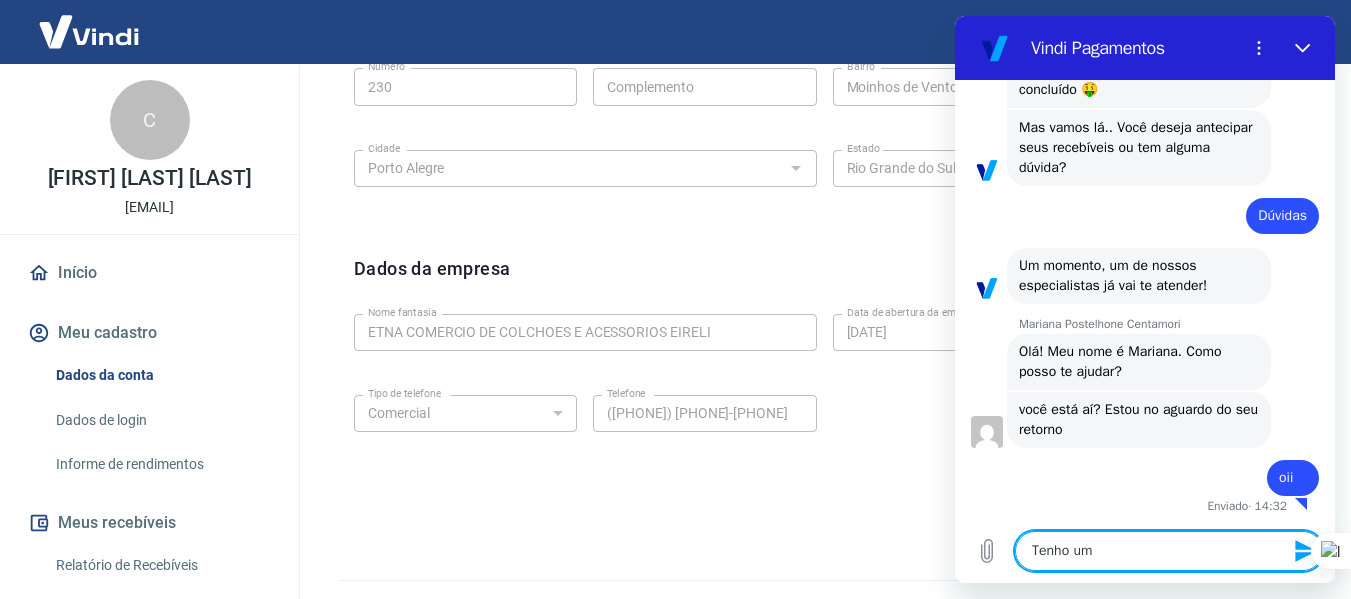 type on "Tenho um" 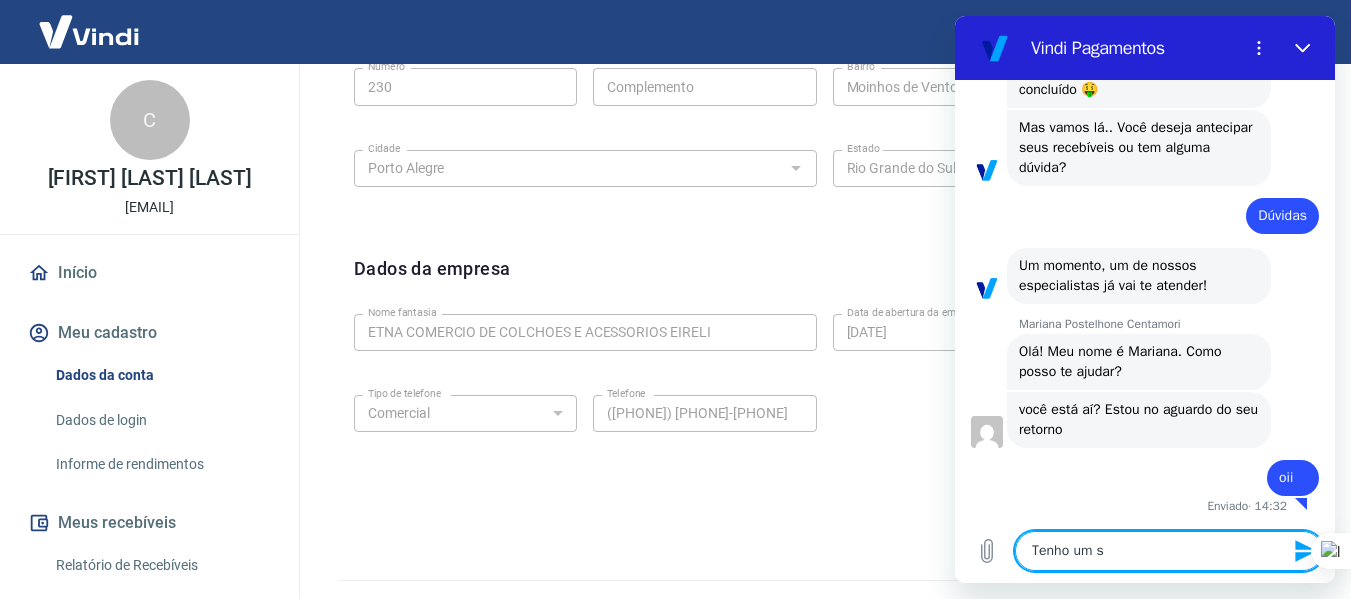 type on "Tenho um sa" 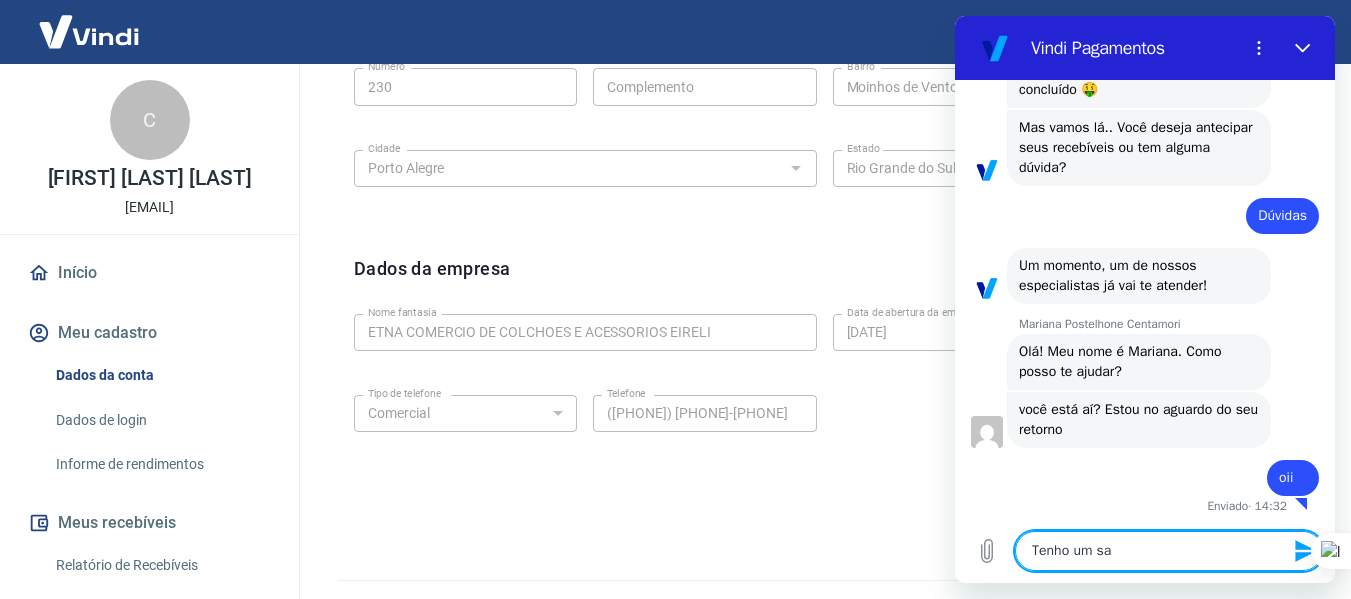 type on "Tenho um sal" 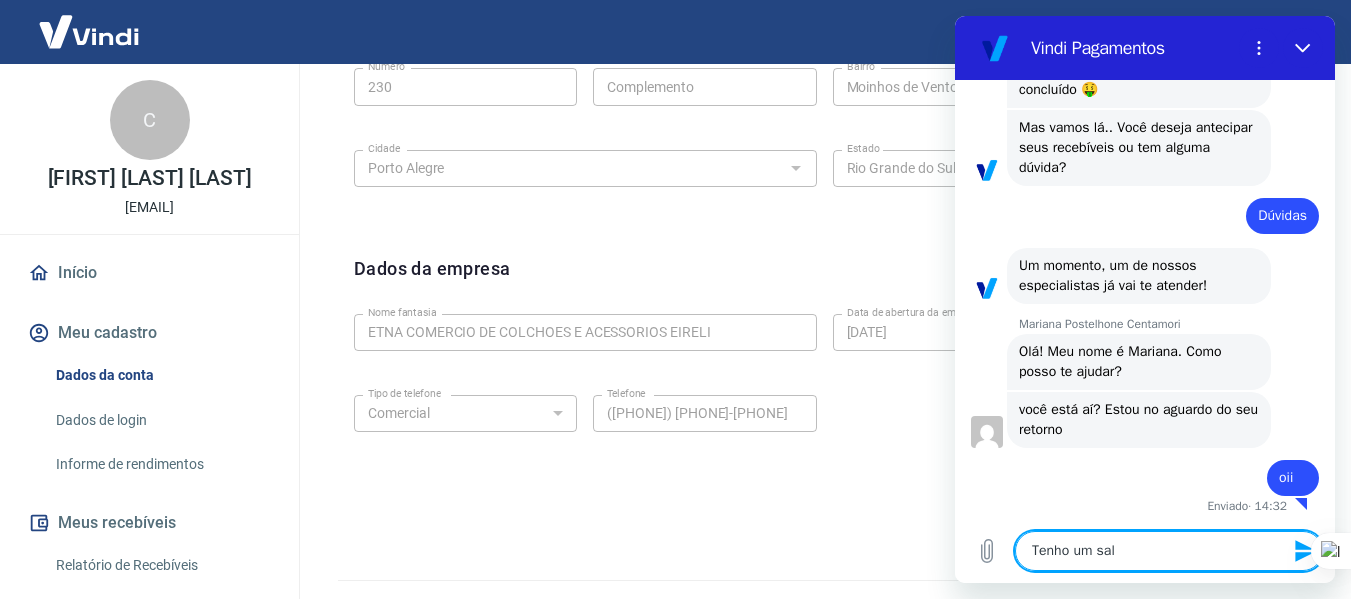 type on "x" 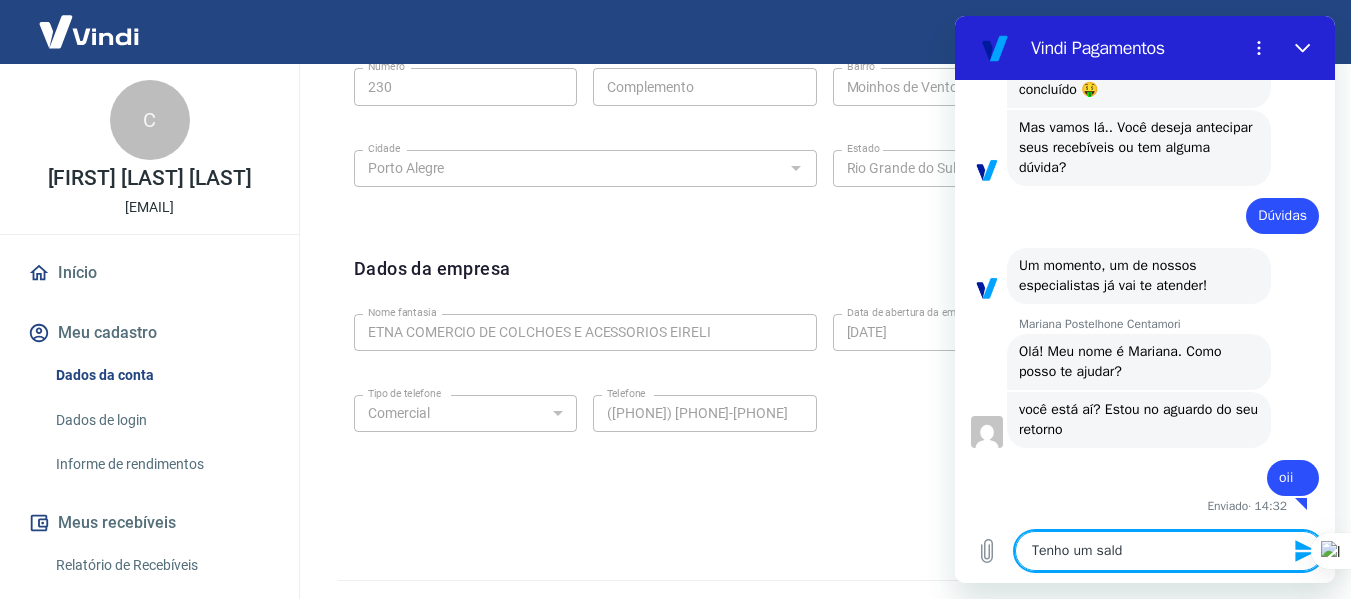 type on "Tenho um saldo" 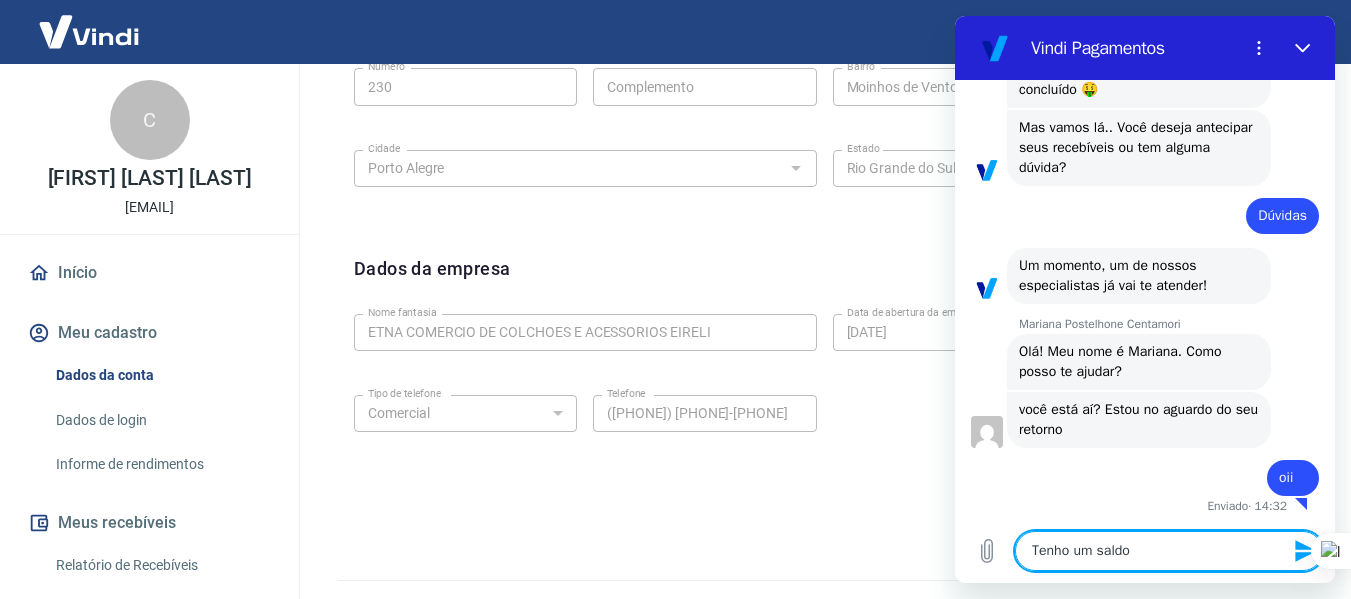 type on "x" 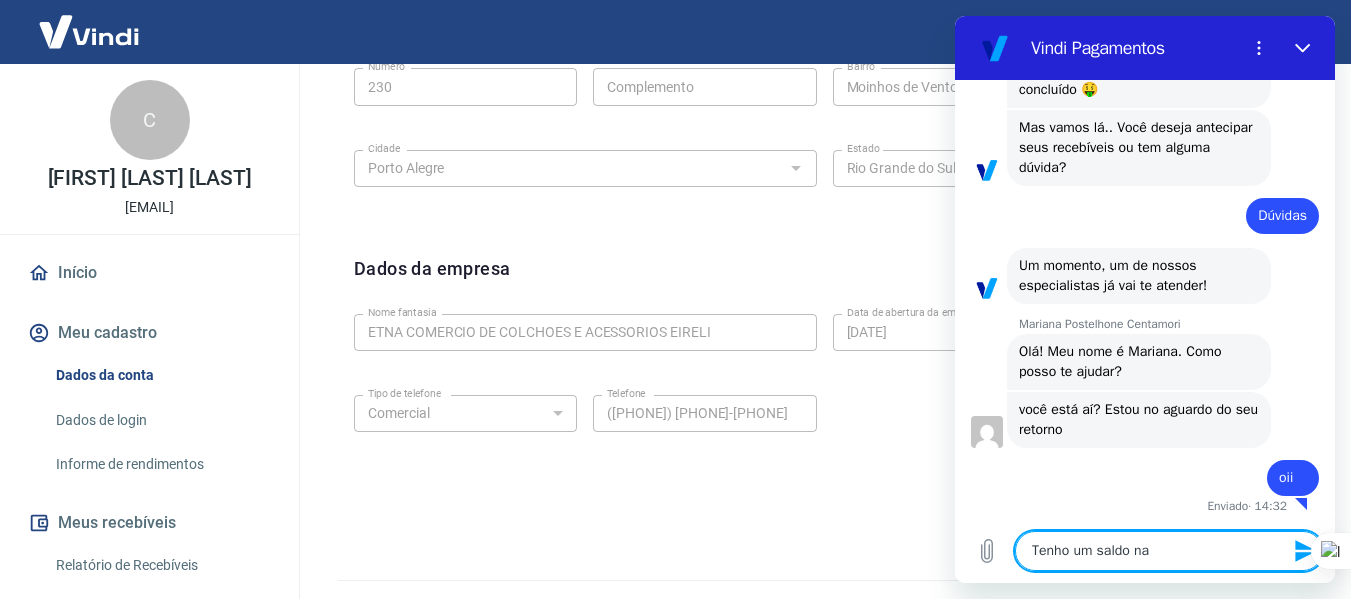 type on "Tenho um saldo no" 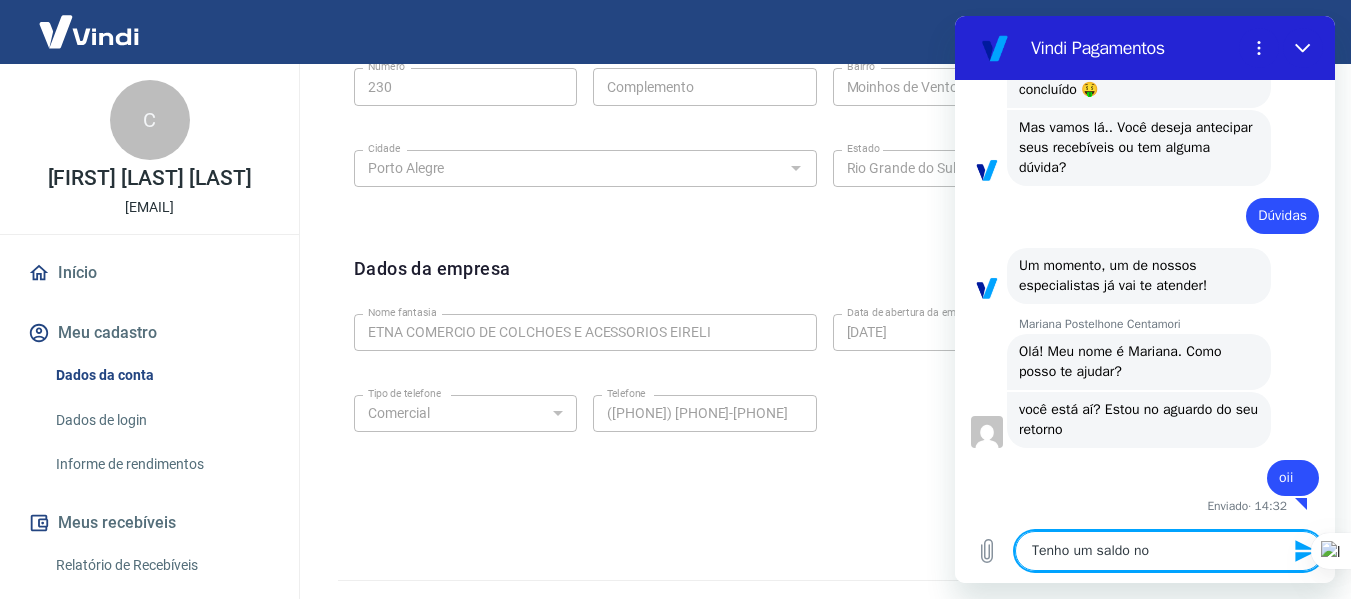type on "Tenho um saldo na" 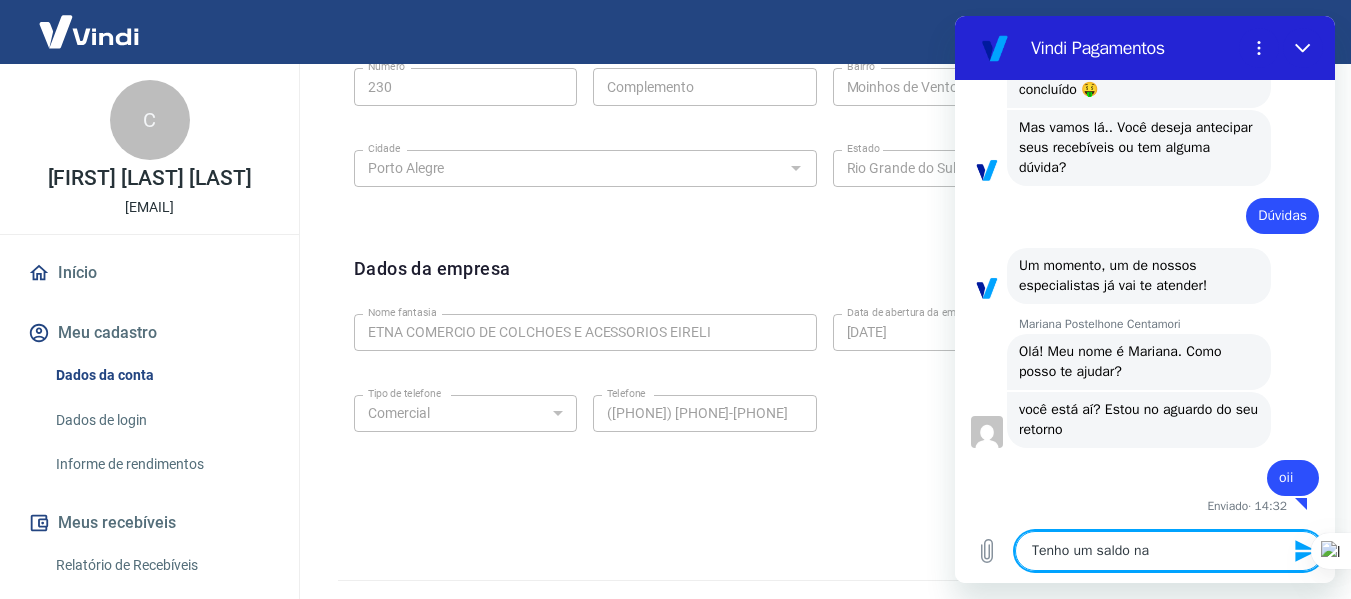 type on "Tenho um saldo na" 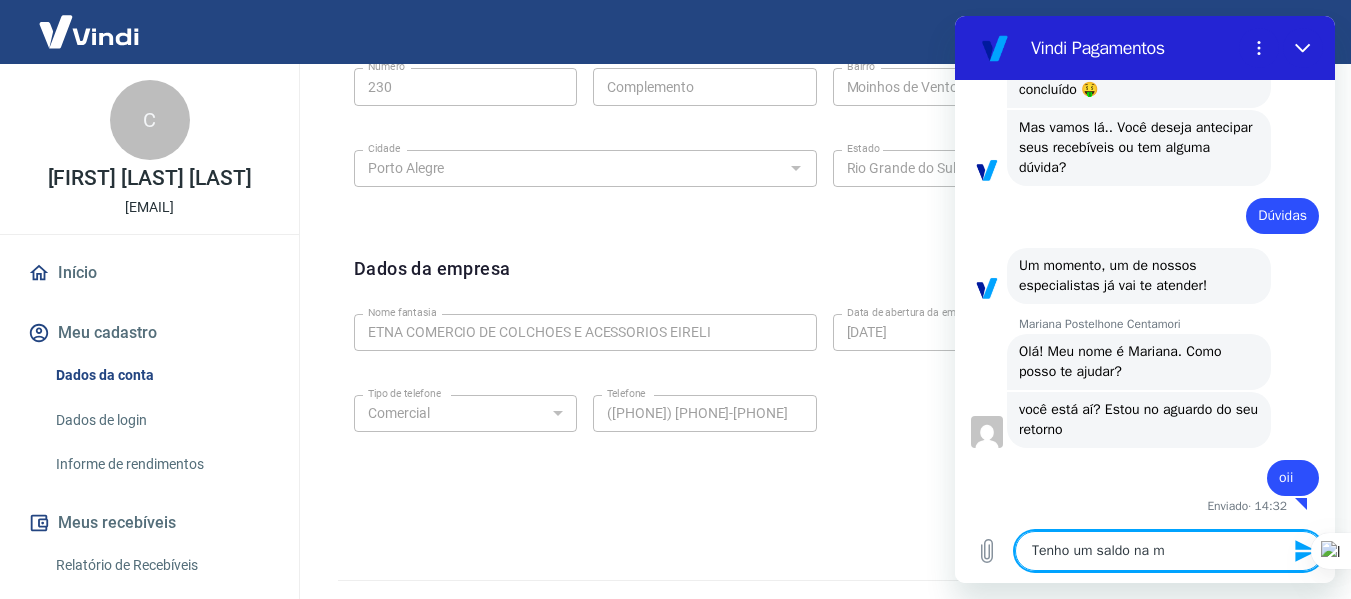 type on "Tenho um saldo na mi" 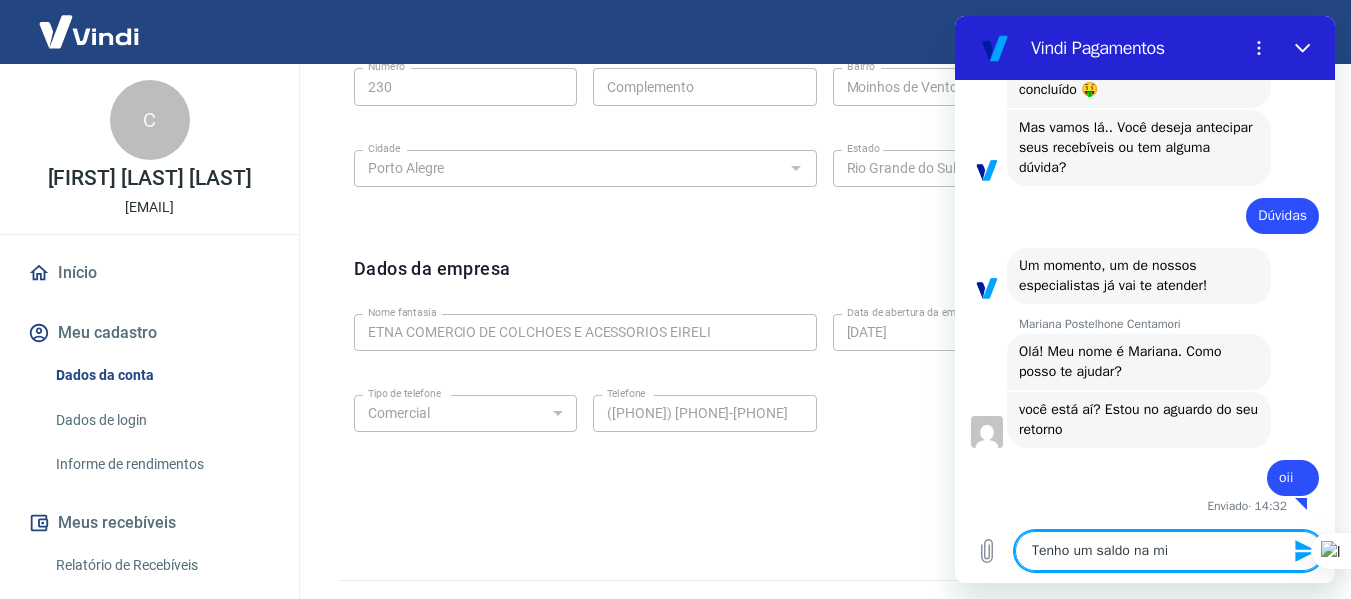 type on "Tenho um saldo na min" 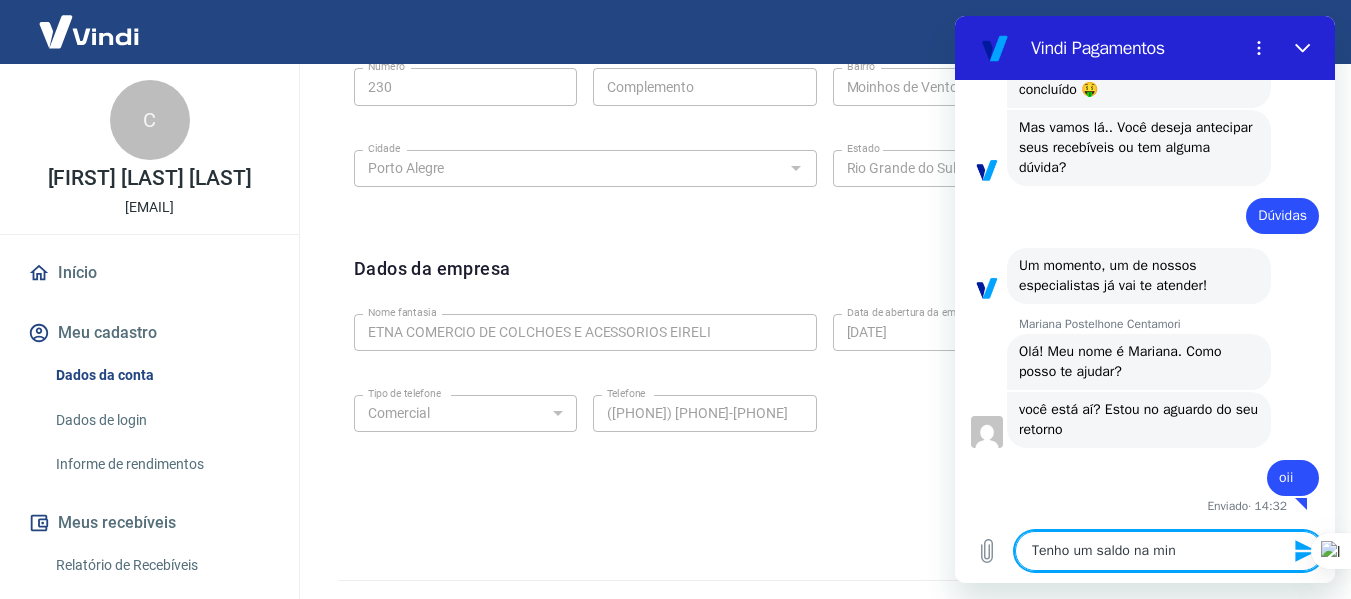 type on "Tenho um saldo na minh" 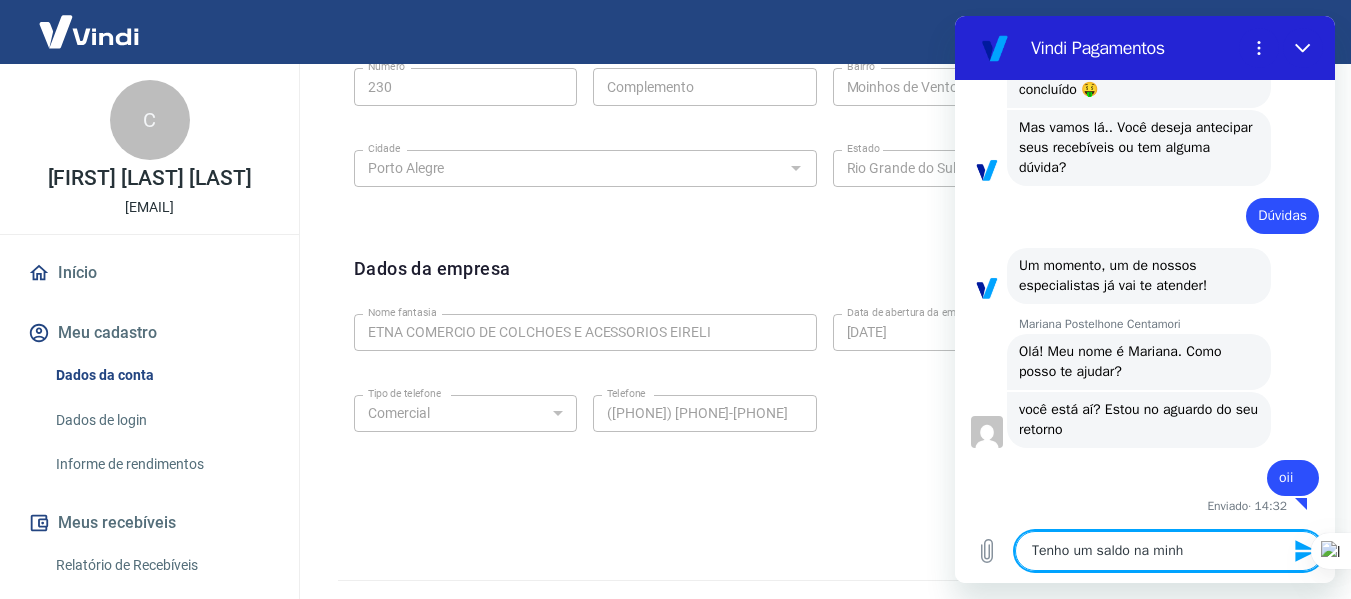 type on "Tenho um saldo na minha" 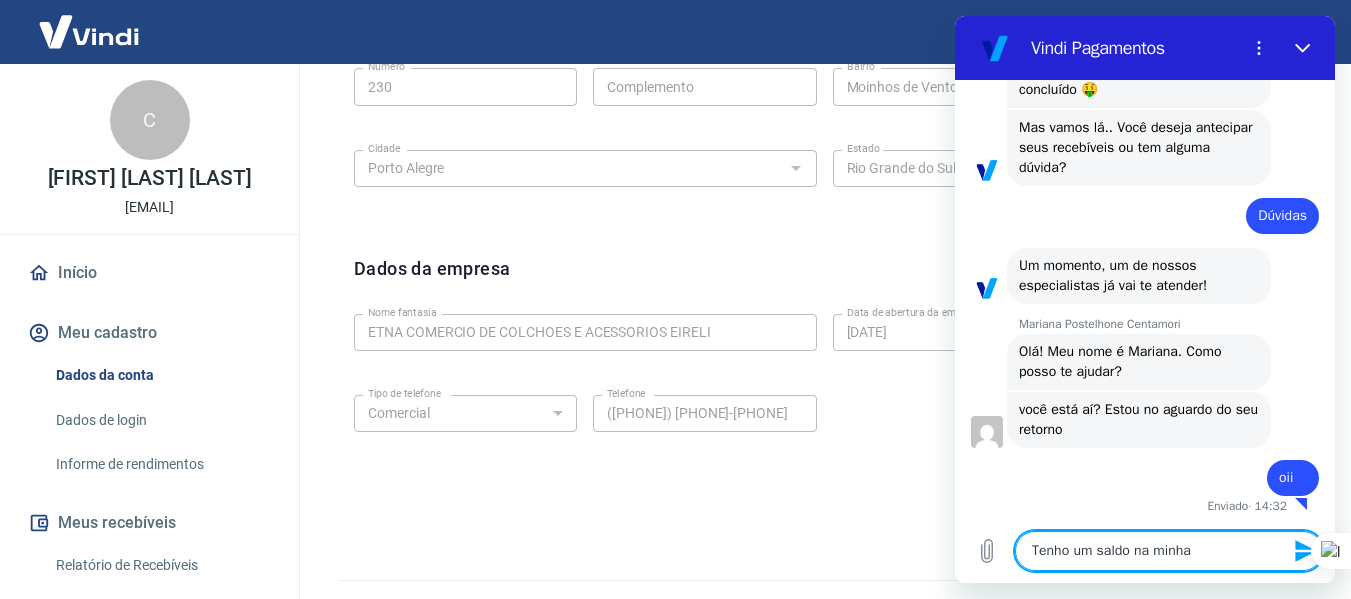 type on "Tenho um saldo na minha" 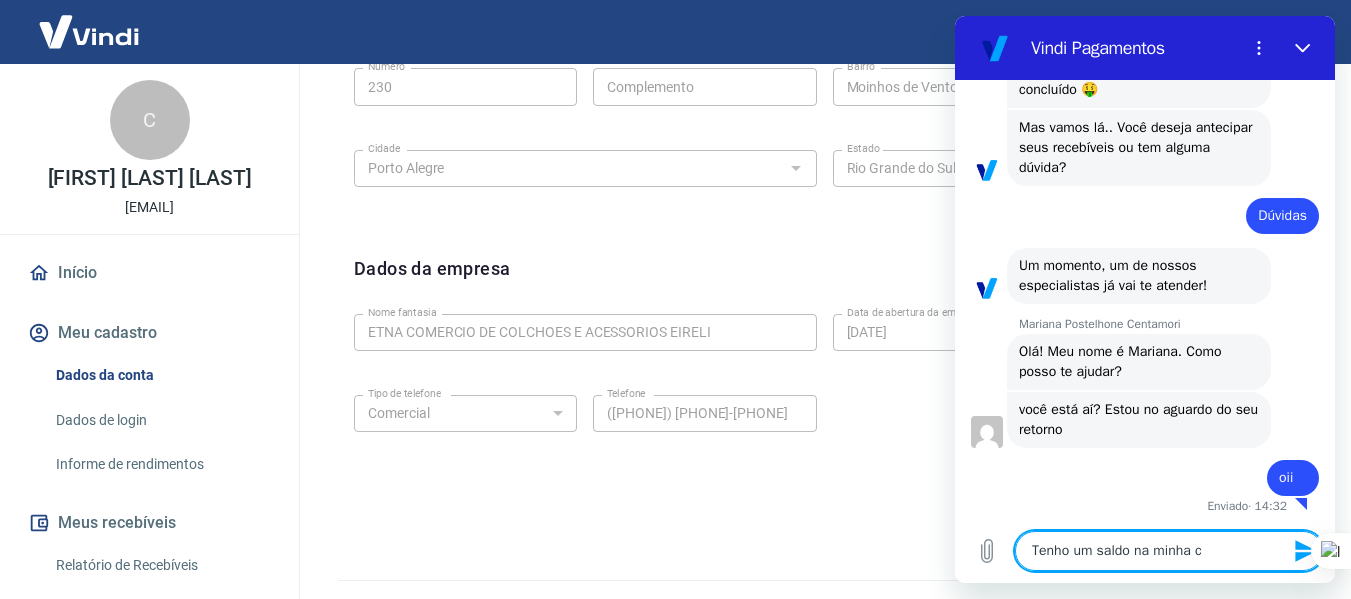 type on "Tenho um saldo na minha cn" 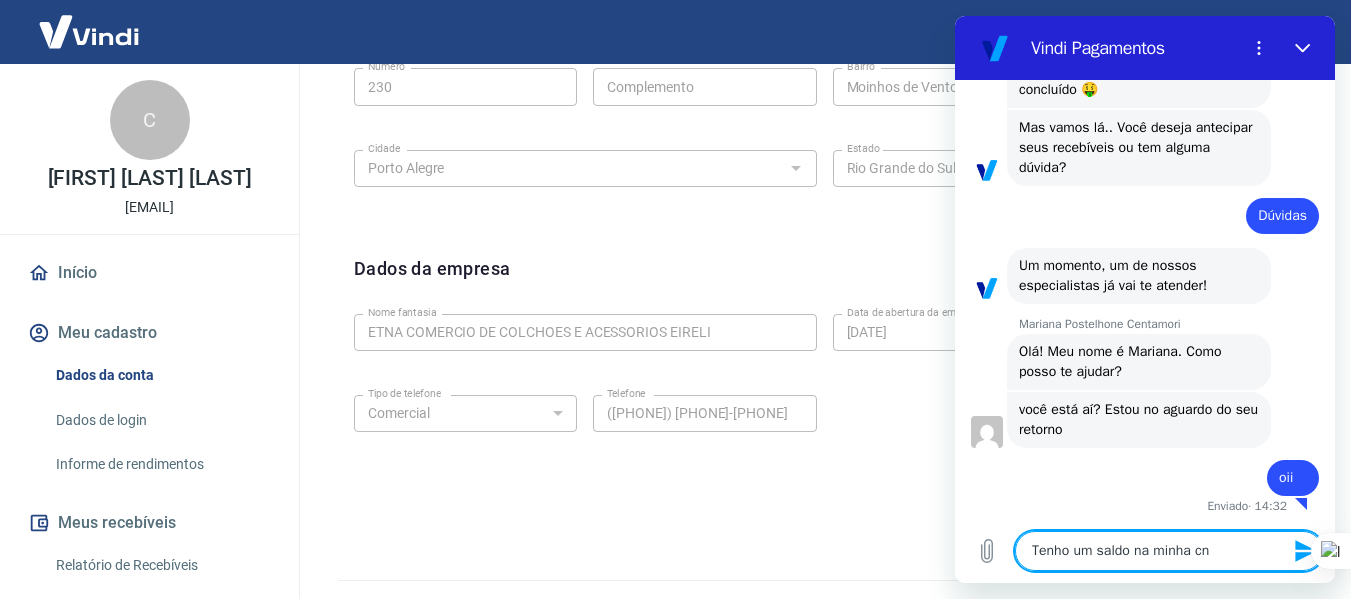 type on "Tenho um saldo na minha c" 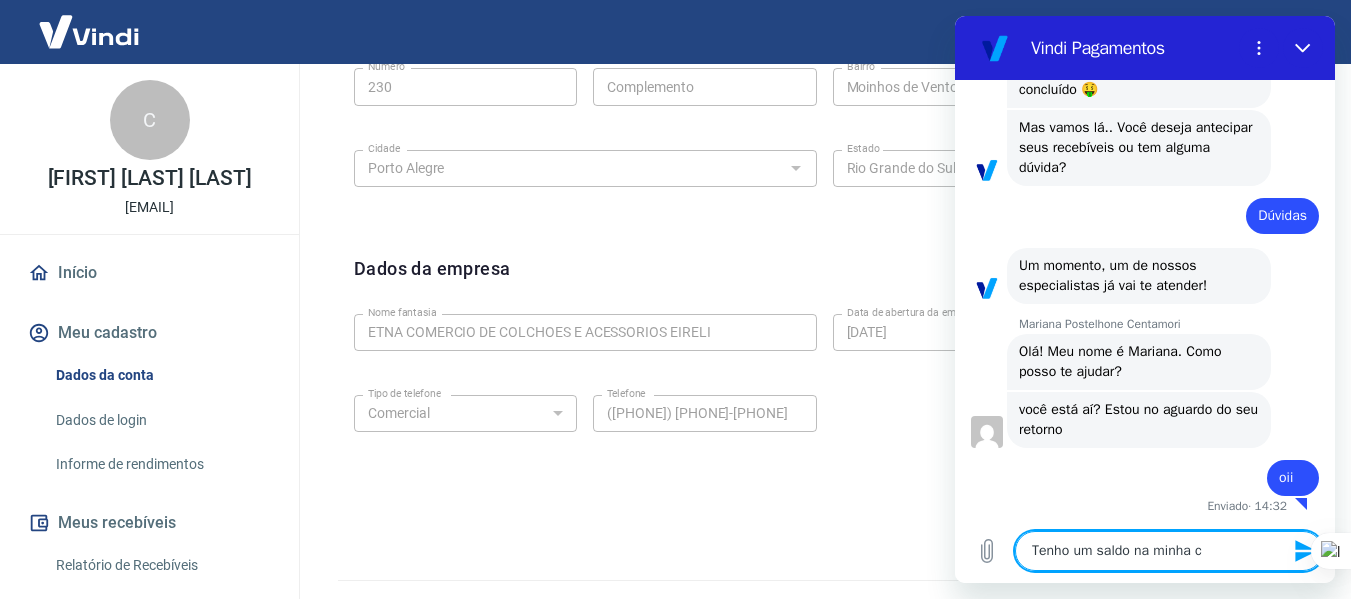 type on "Tenho um saldo na minha co" 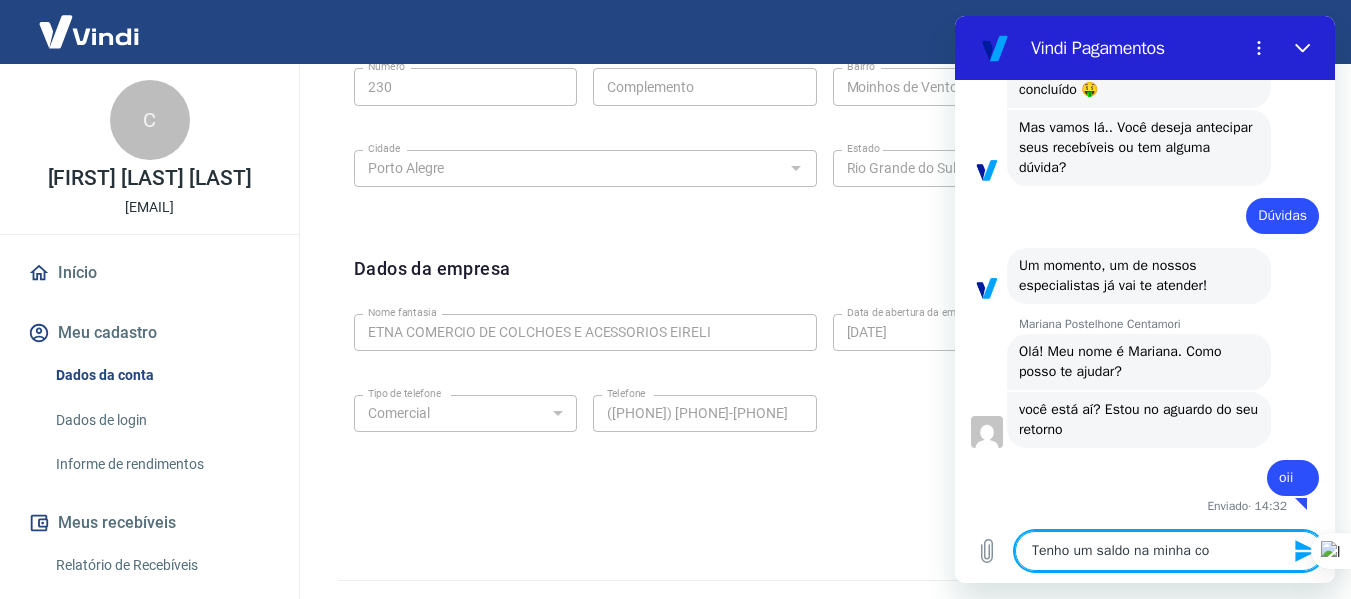 type on "Tenho um saldo na minha con" 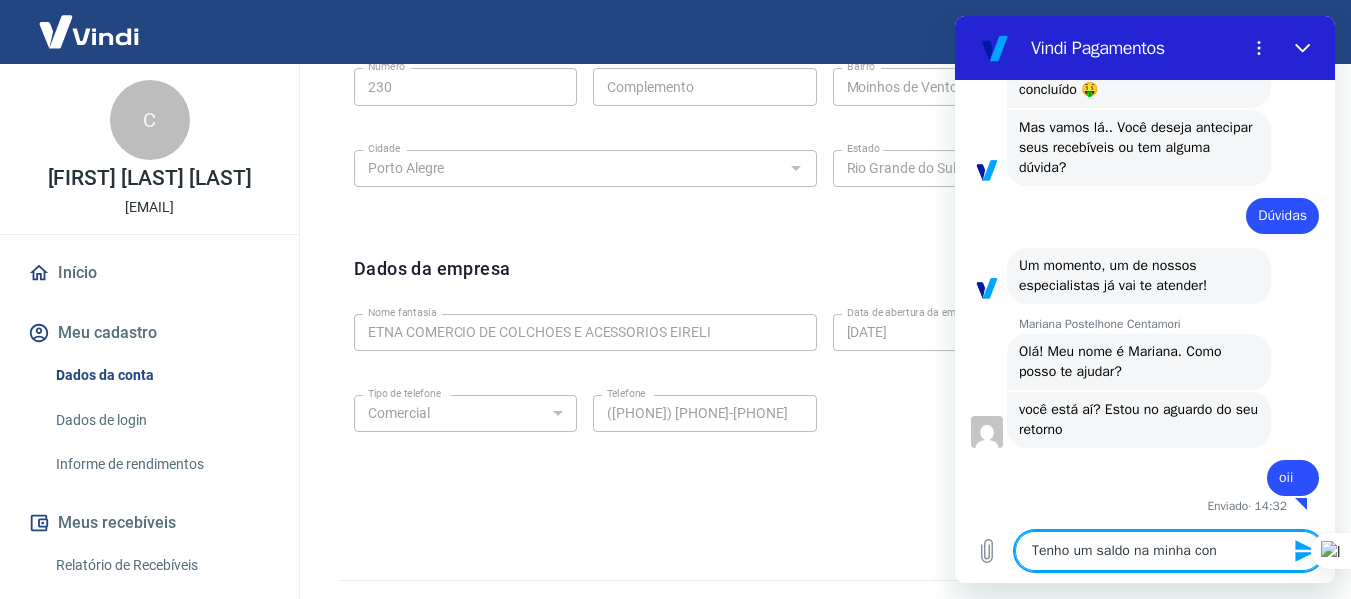 type on "Tenho um saldo na minha cont" 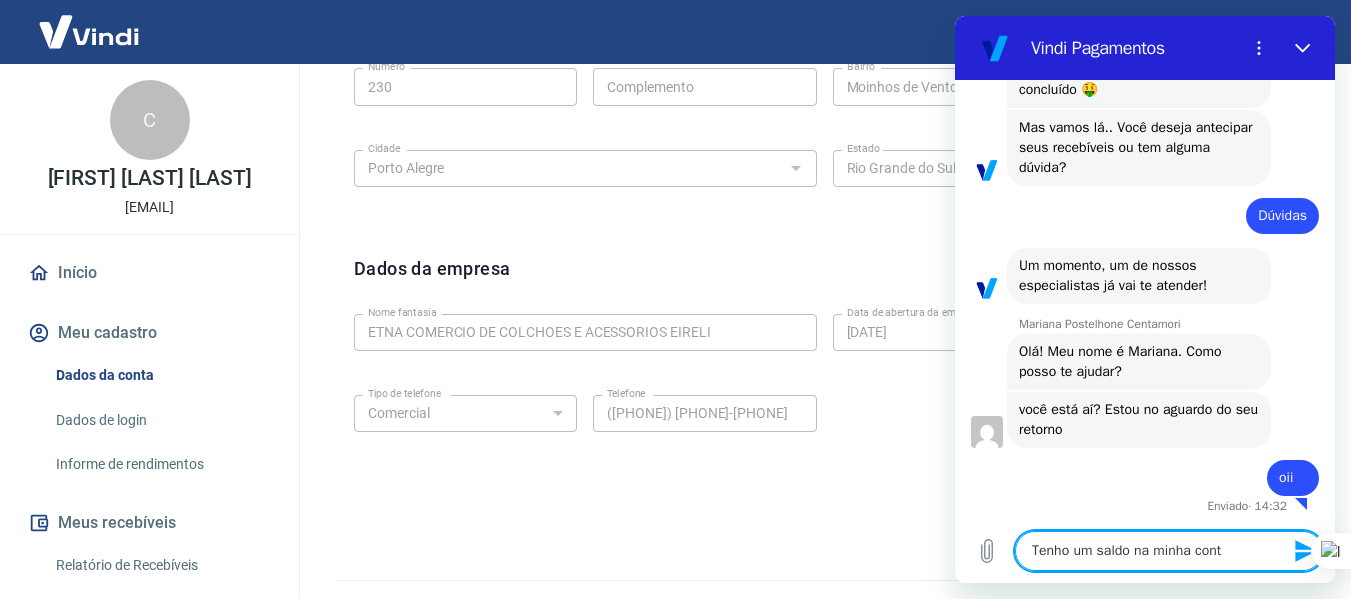 type on "Tenho um saldo na minha conta" 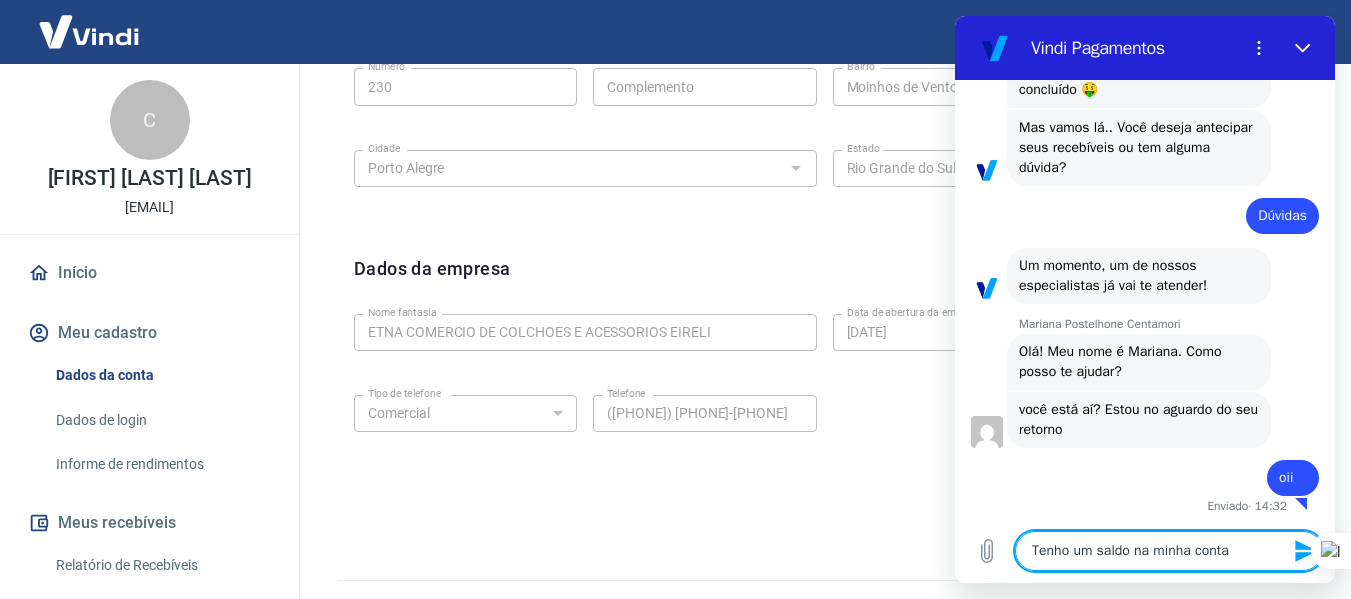 type on "Tenho um saldo na minha conta" 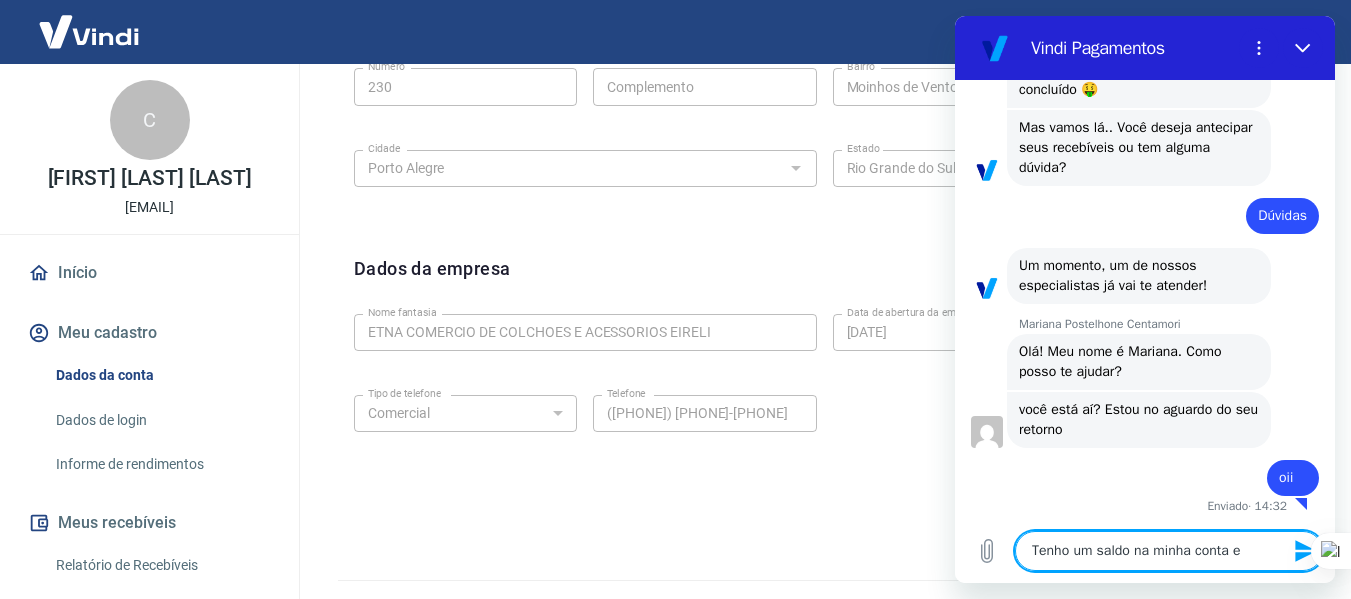 type on "Tenho um saldo na minha conta e" 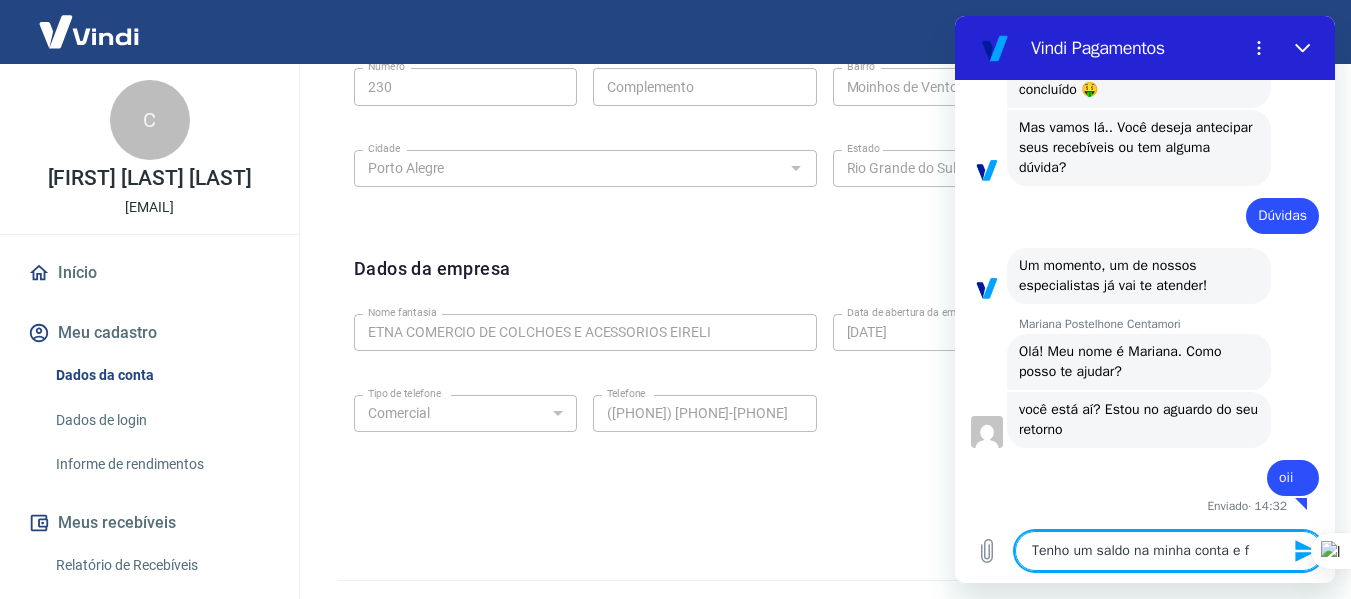 type on "Tenho um saldo na minha conta e fa" 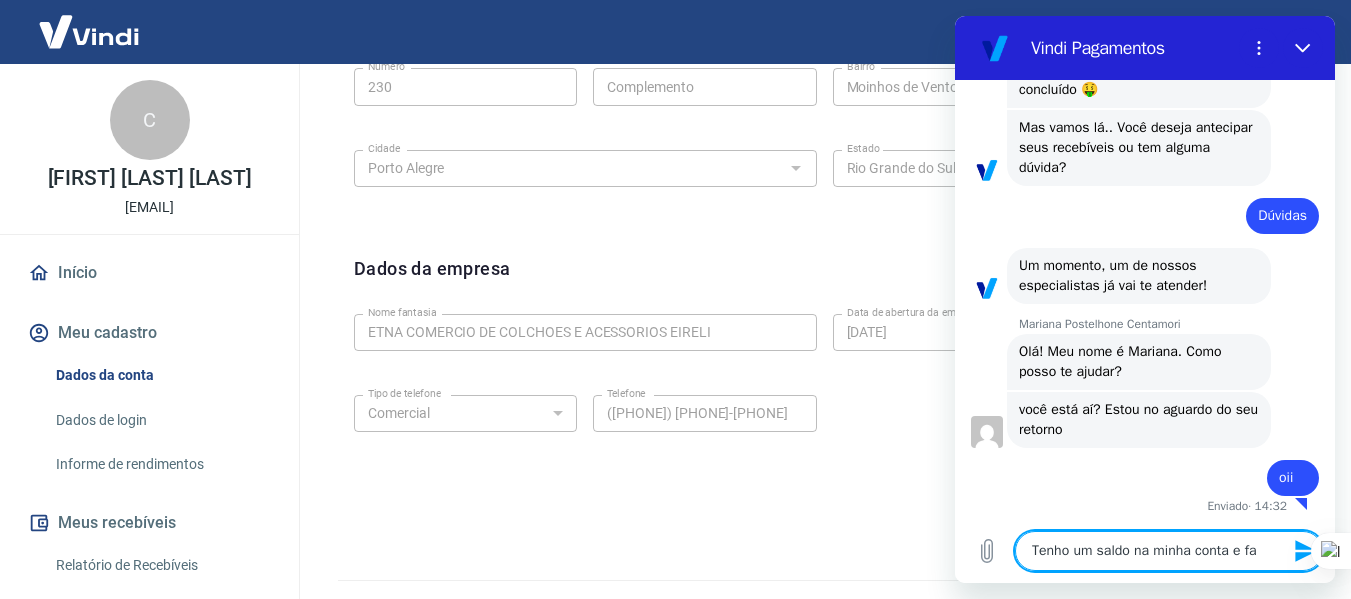 type on "x" 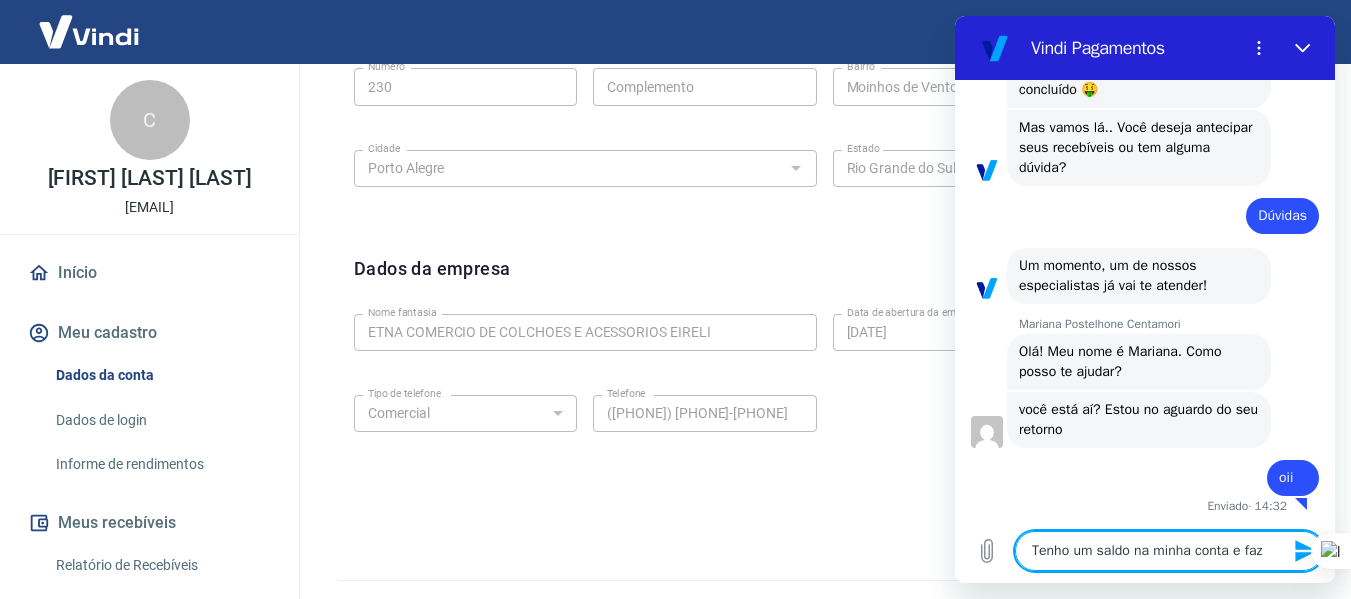 type on "Tenho um saldo na minha conta e faz" 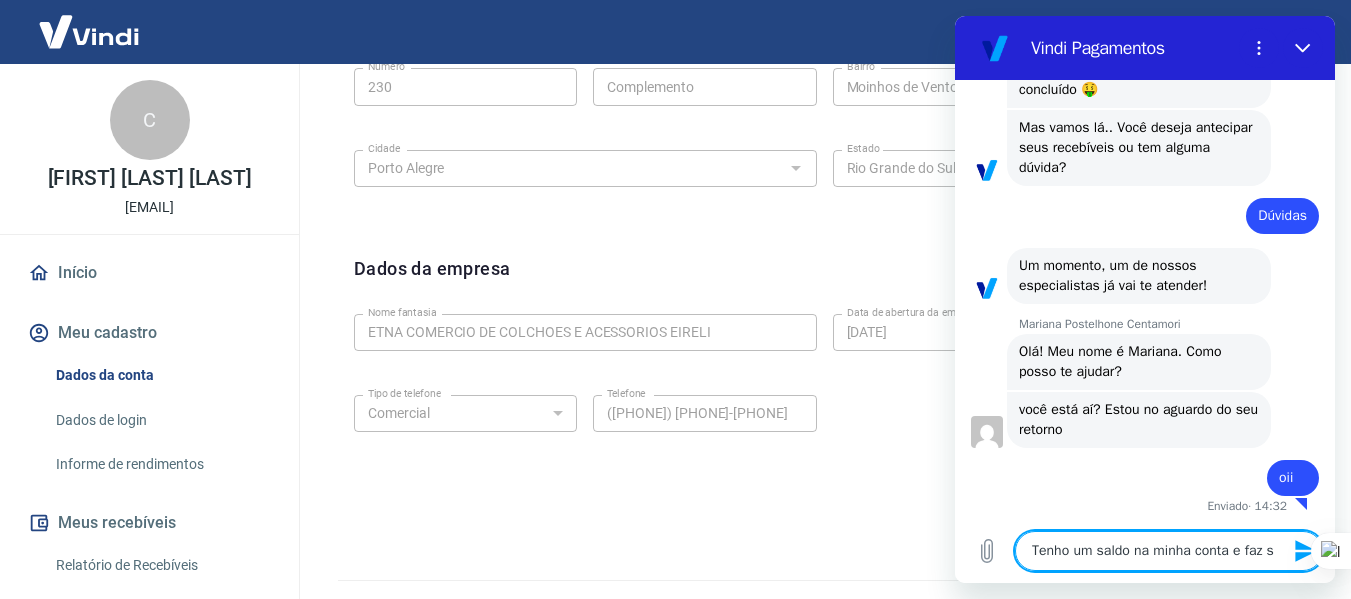 type on "Tenho um saldo na minha conta e faz se" 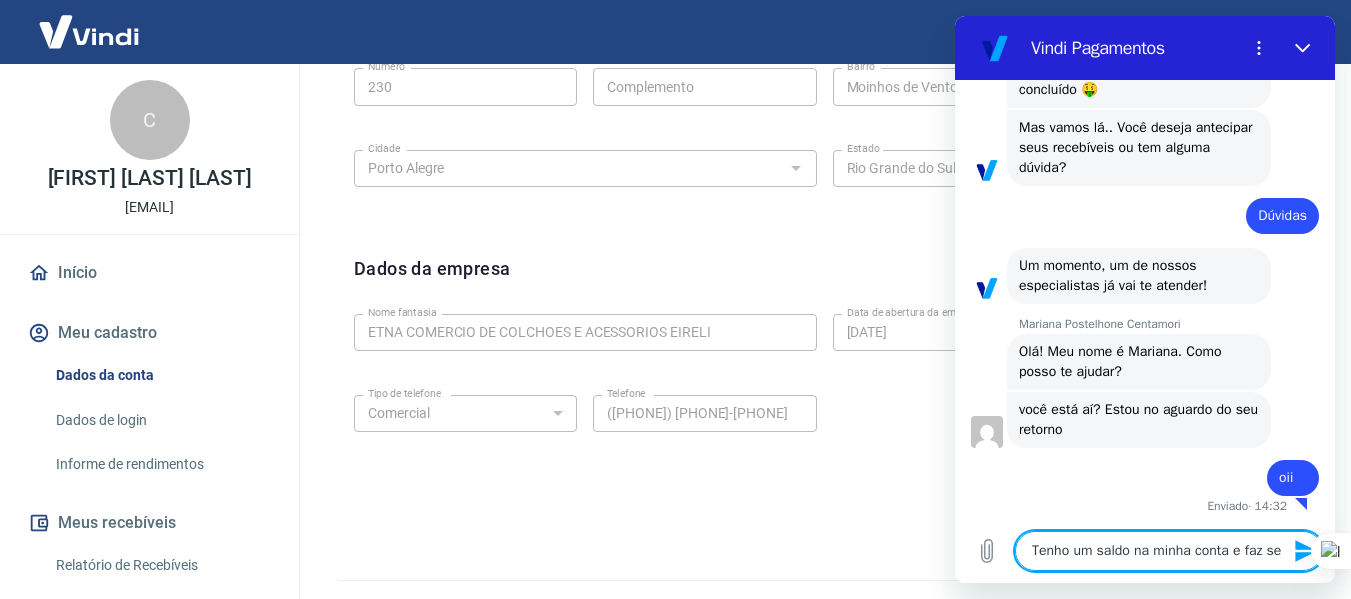 type on "Tenho um saldo na minha conta e faz sem" 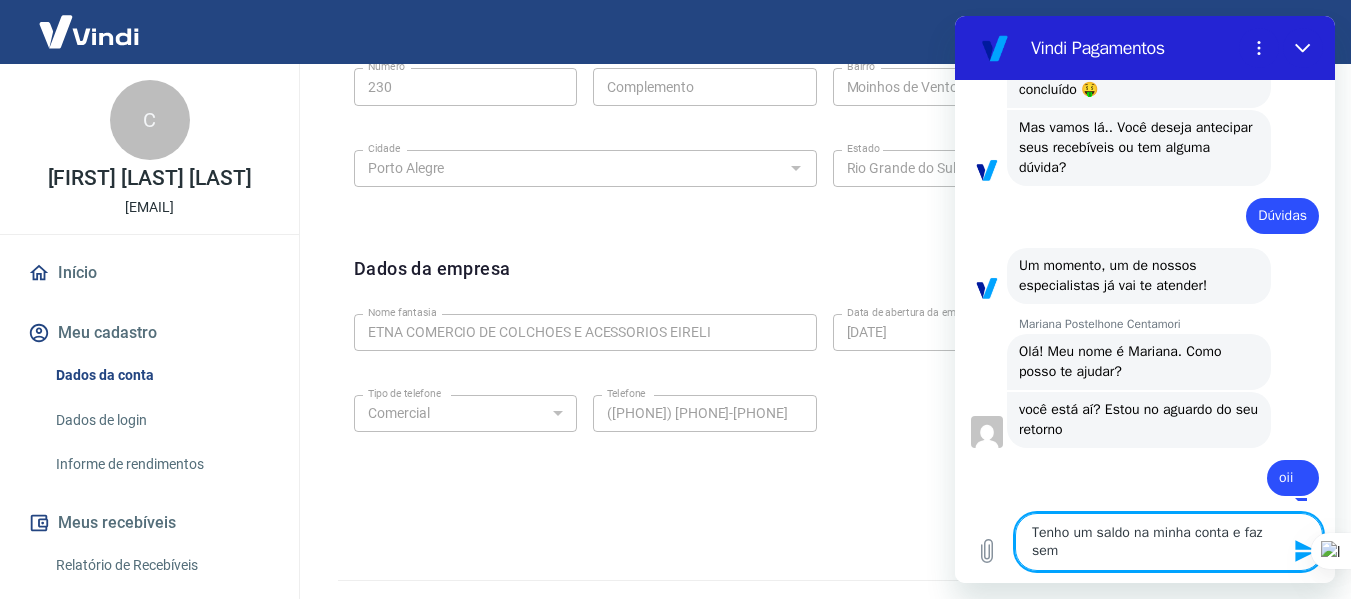 type on "Tenho um saldo na minha conta e faz sema" 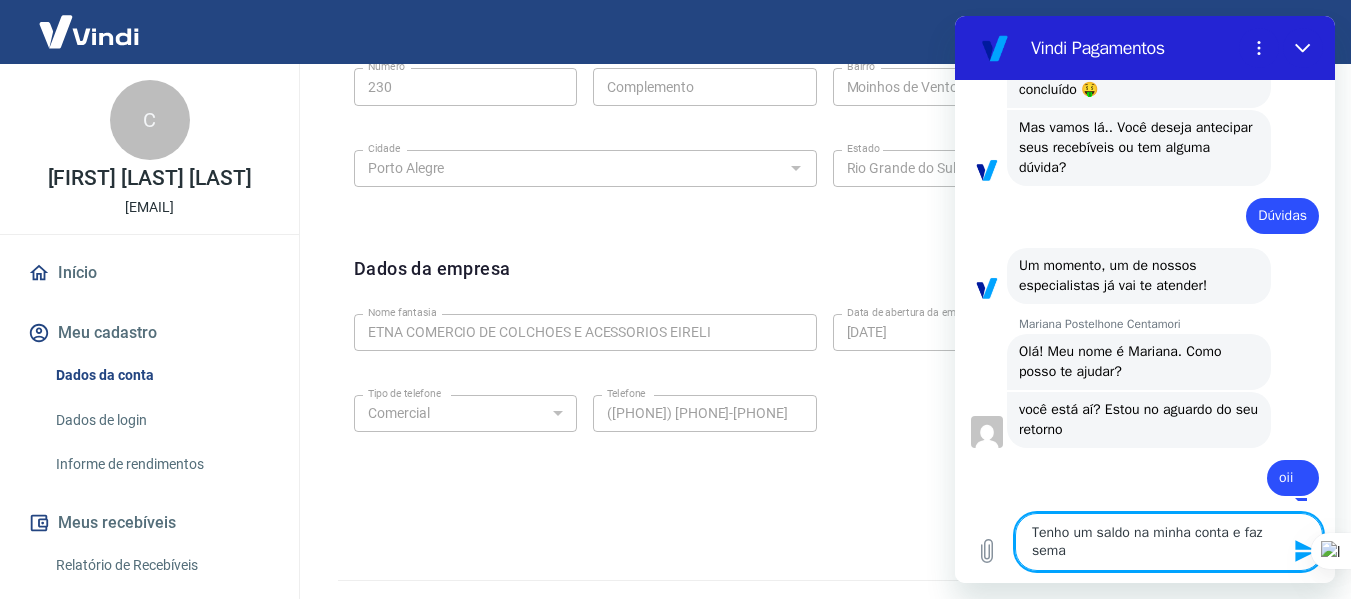 type on "Tenho um saldo na minha conta e faz seman" 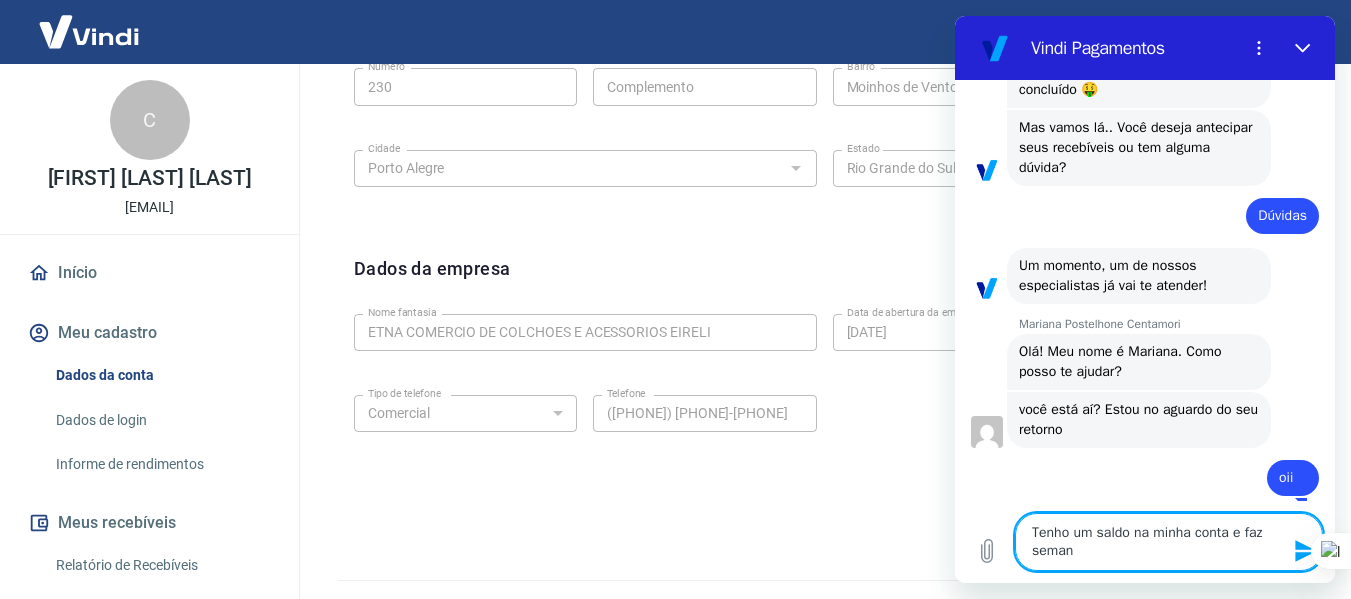 type on "Tenho um saldo na minha conta e faz semana" 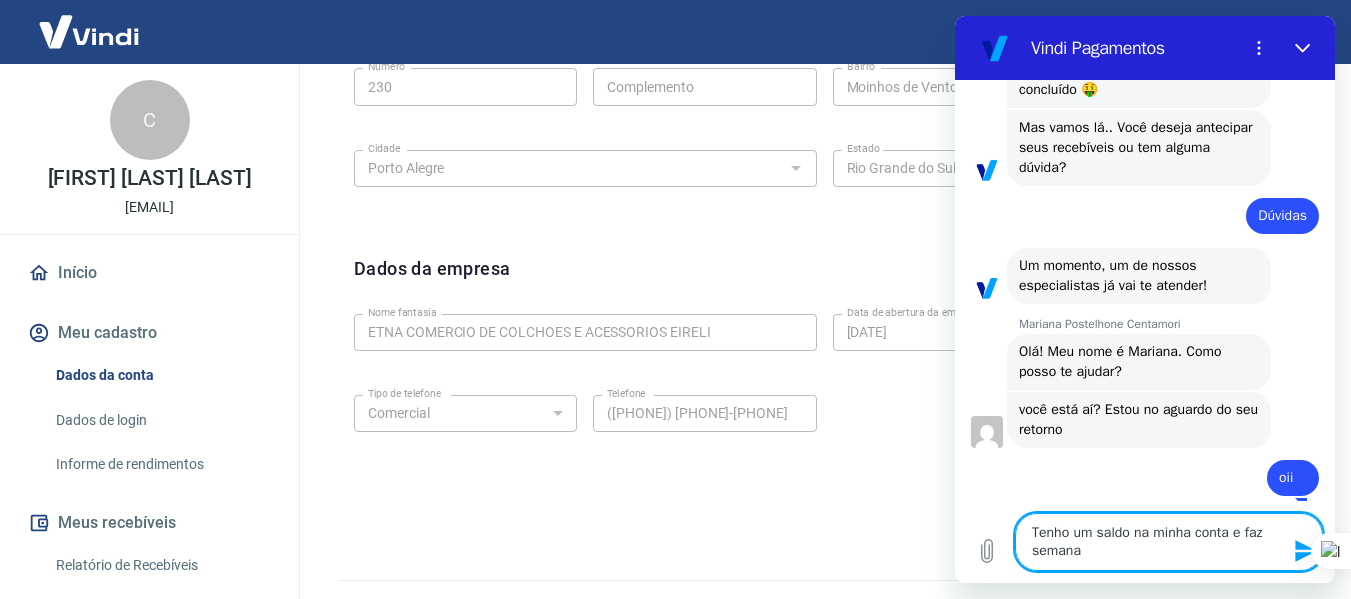 type on "x" 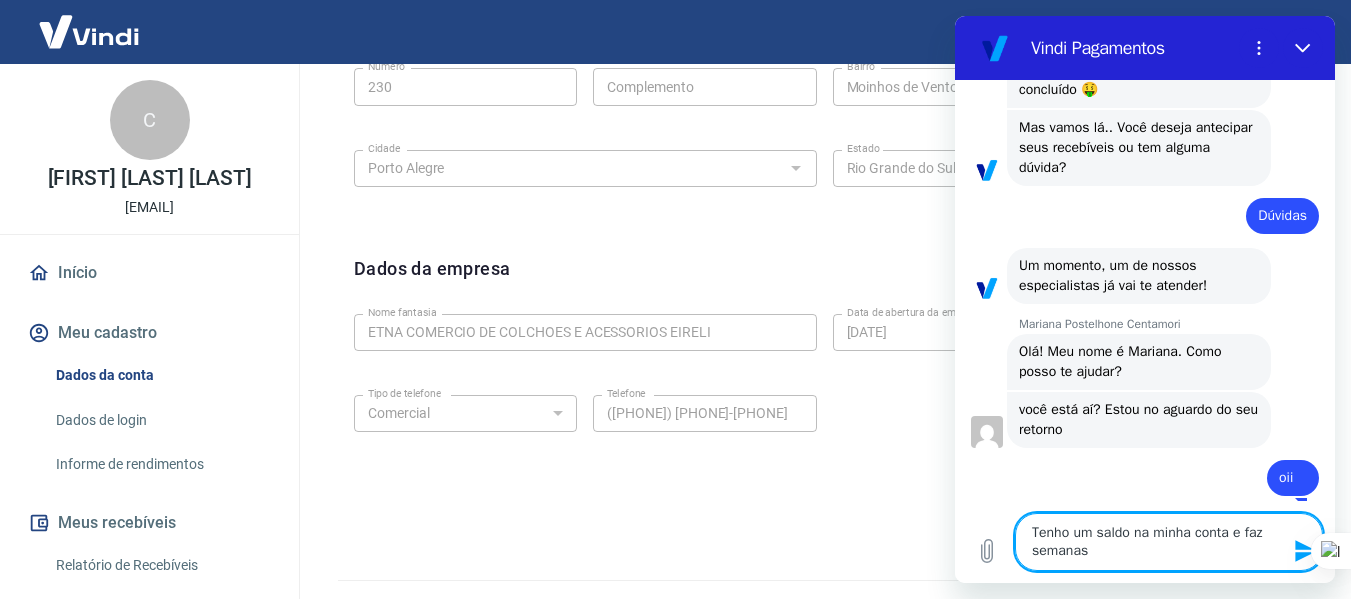 type on "Tenho um saldo na minha conta e faz semanas" 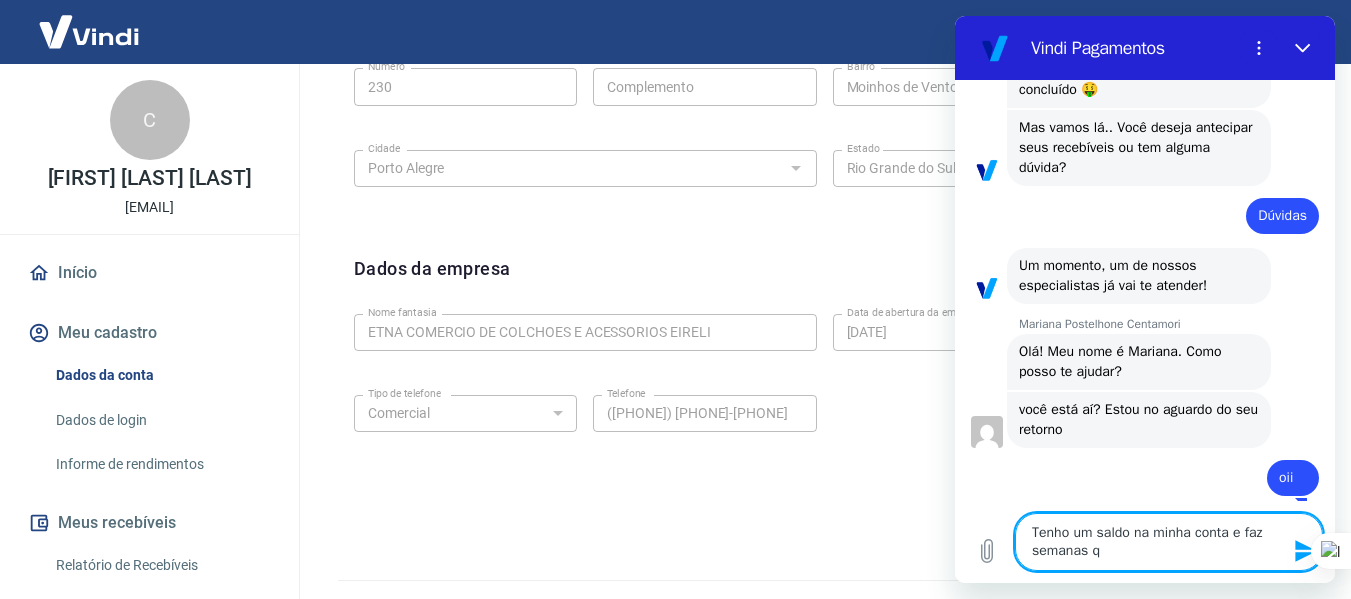 type on "Tenho um saldo na minha conta e faz semanas qu" 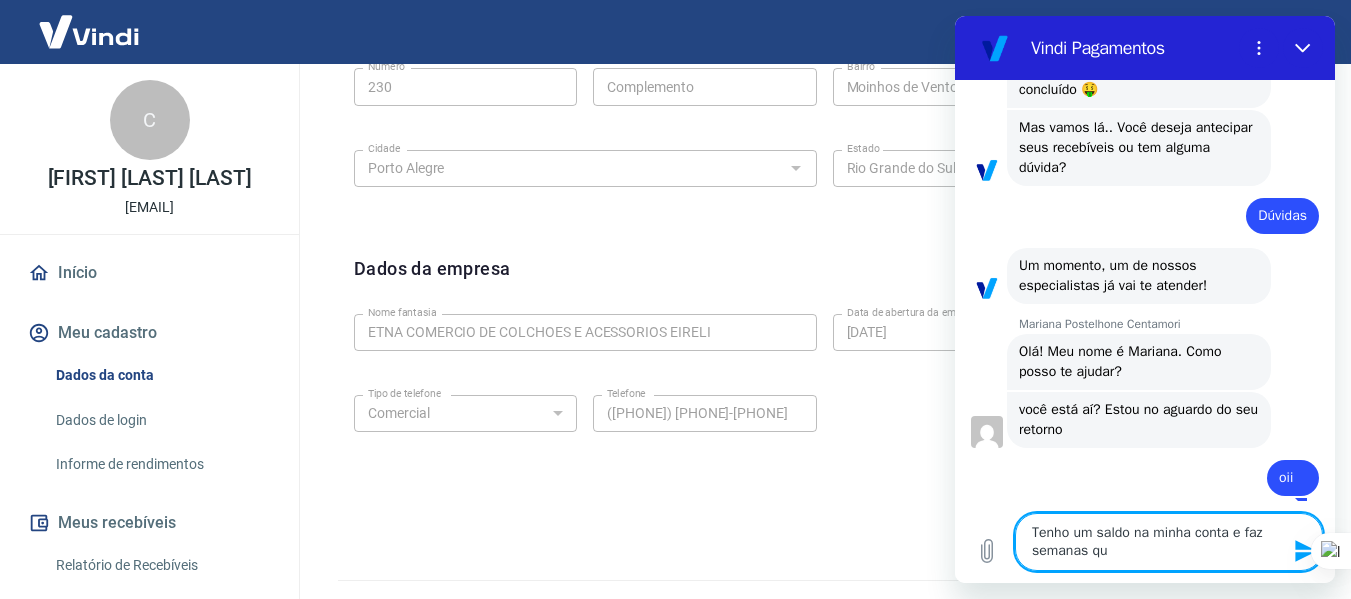 type on "Tenho um saldo na minha conta e faz semanas que" 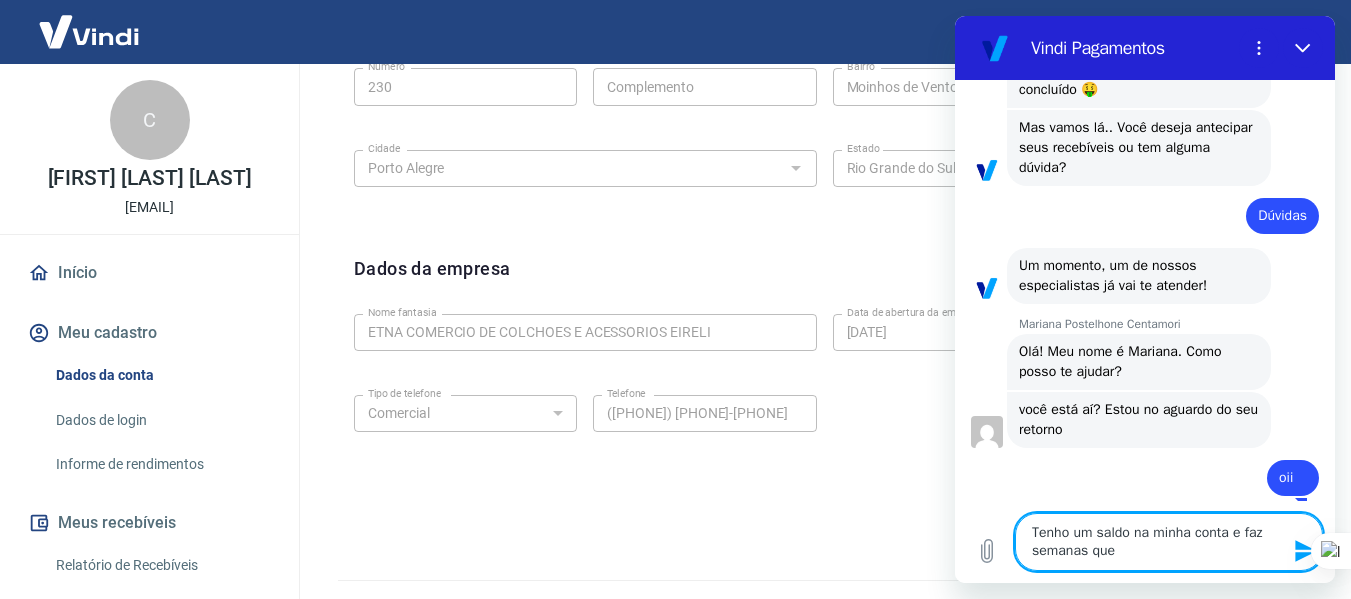 type on "x" 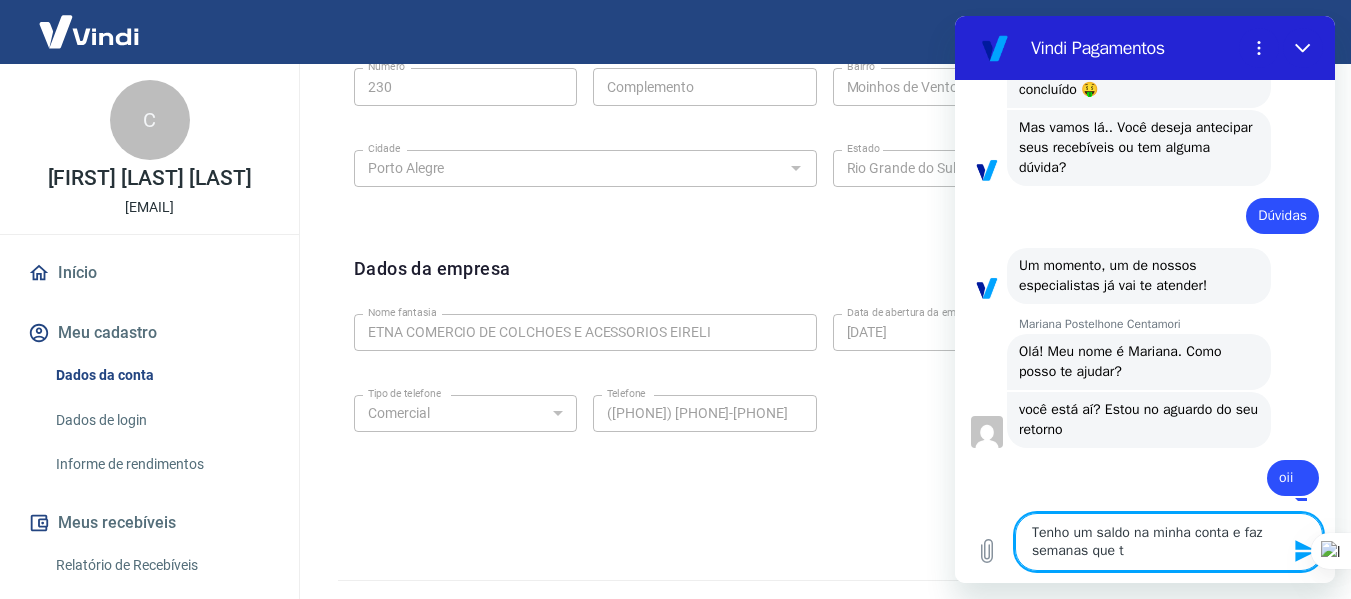 type on "Tenho um saldo na minha conta e faz semanas que te" 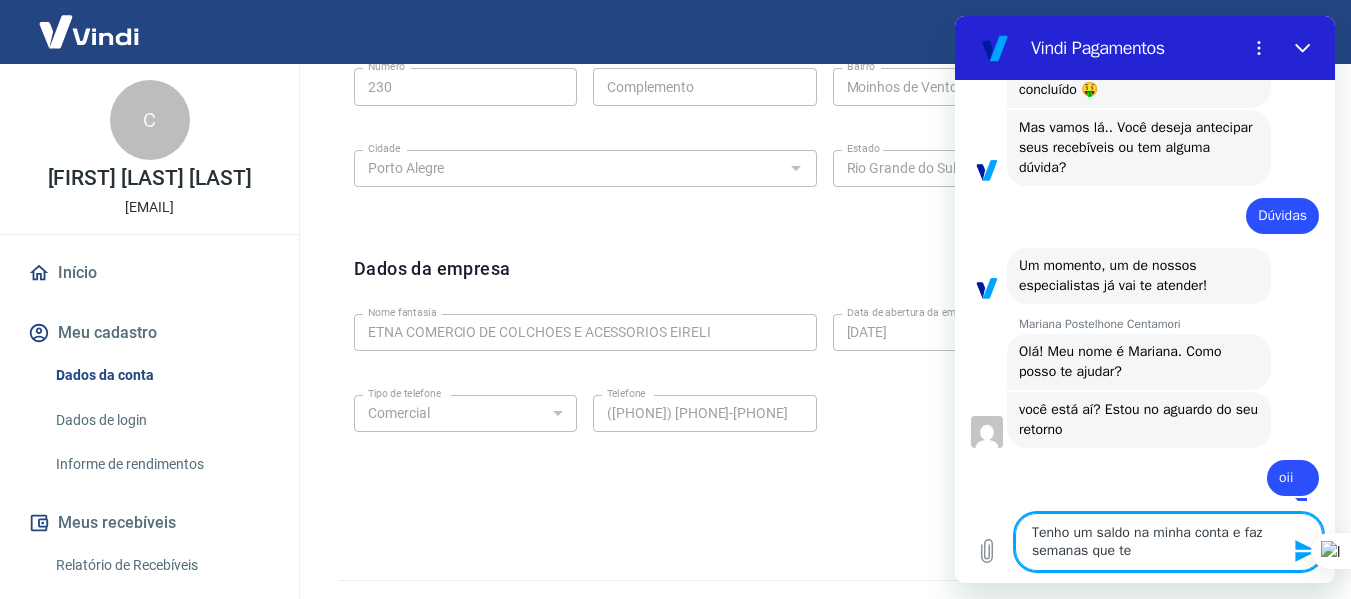 type on "Tenho um saldo na minha conta e faz semanas que ten" 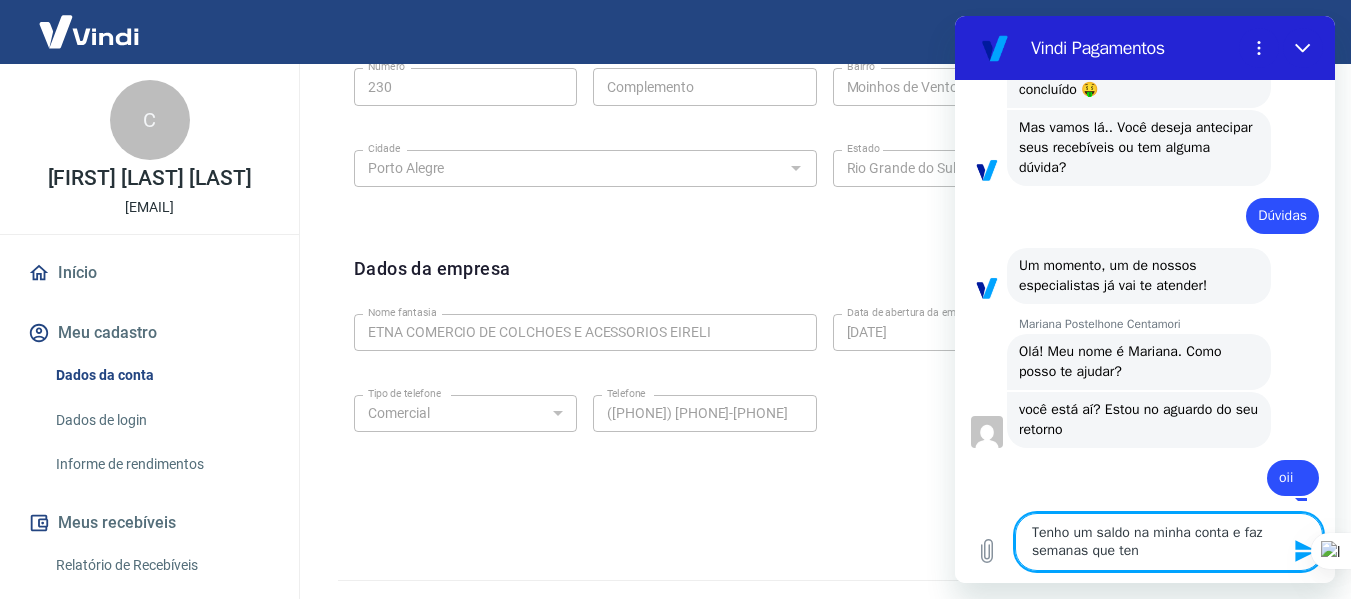 type on "Tenho um saldo na minha conta e faz semanas que tent" 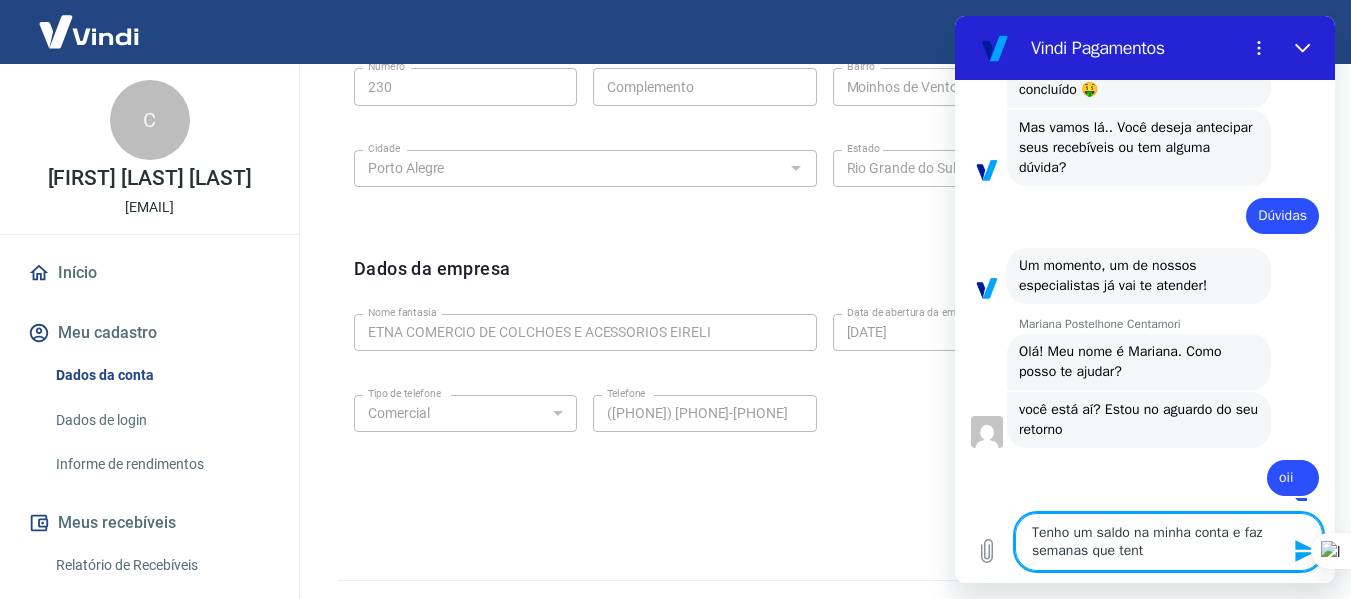 type on "Tenho um saldo na minha conta e faz semanas que tento" 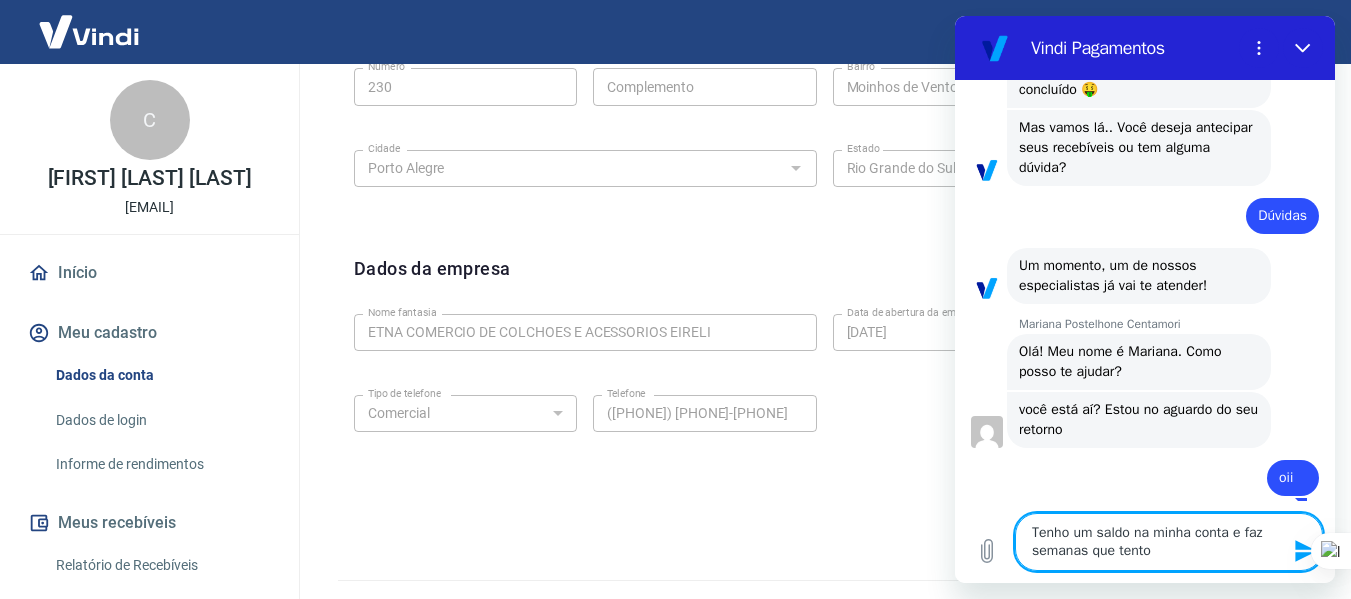 type on "x" 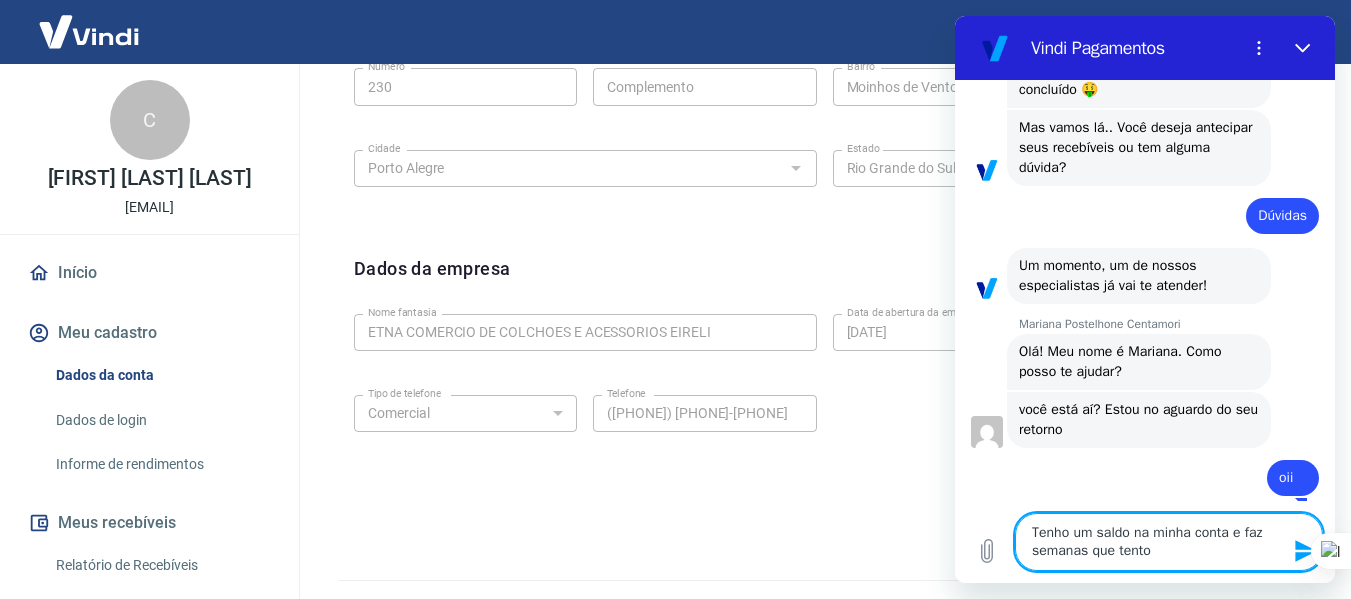 type on "Tenho um saldo na minha conta e faz semanas que t" 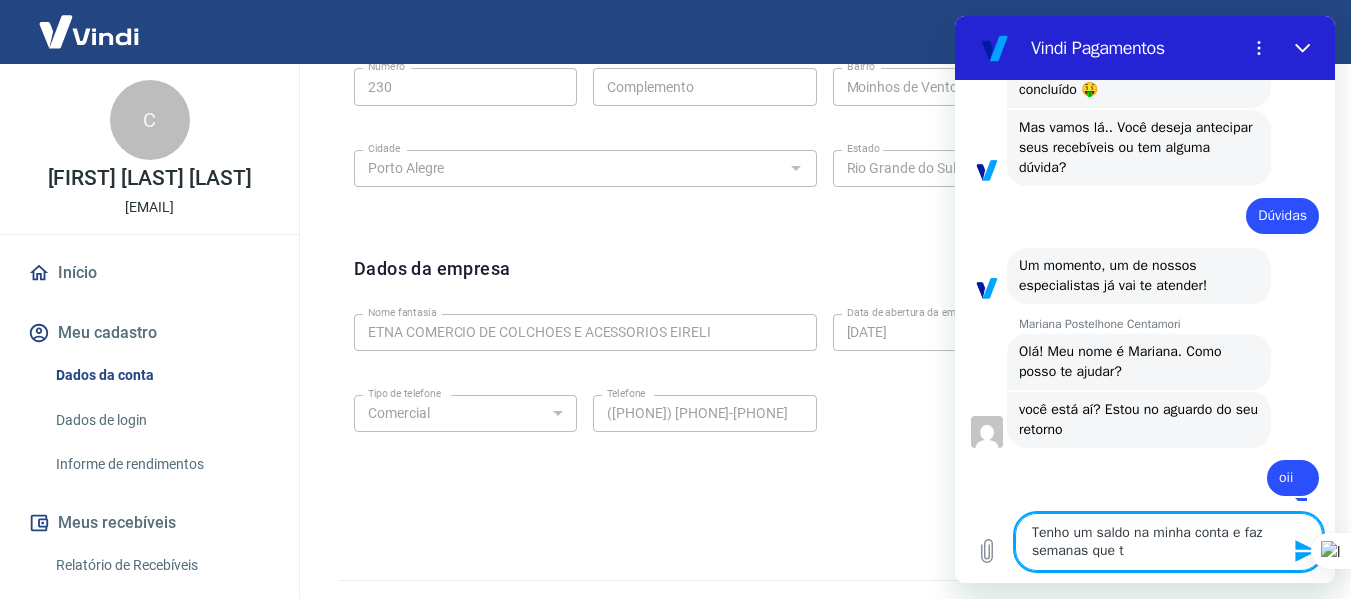 type on "Tenho um saldo na minha conta e faz semanas que tento fa" 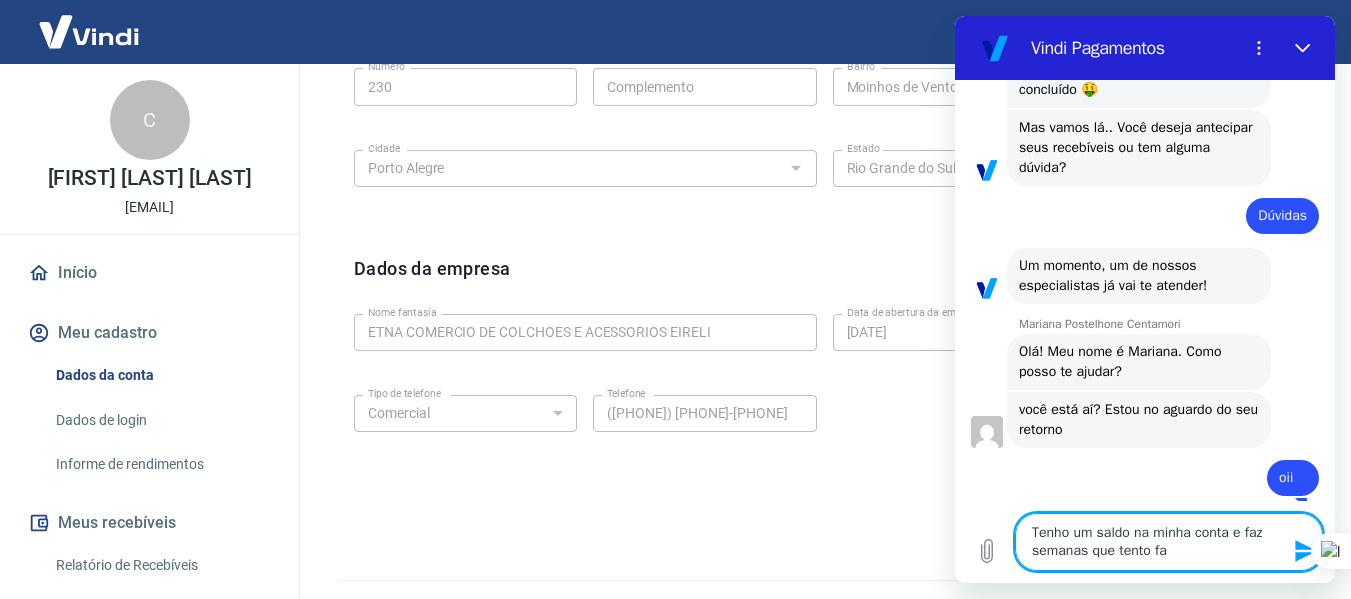 type on "Tenho um saldo na minha conta e faz semanas que tento faz" 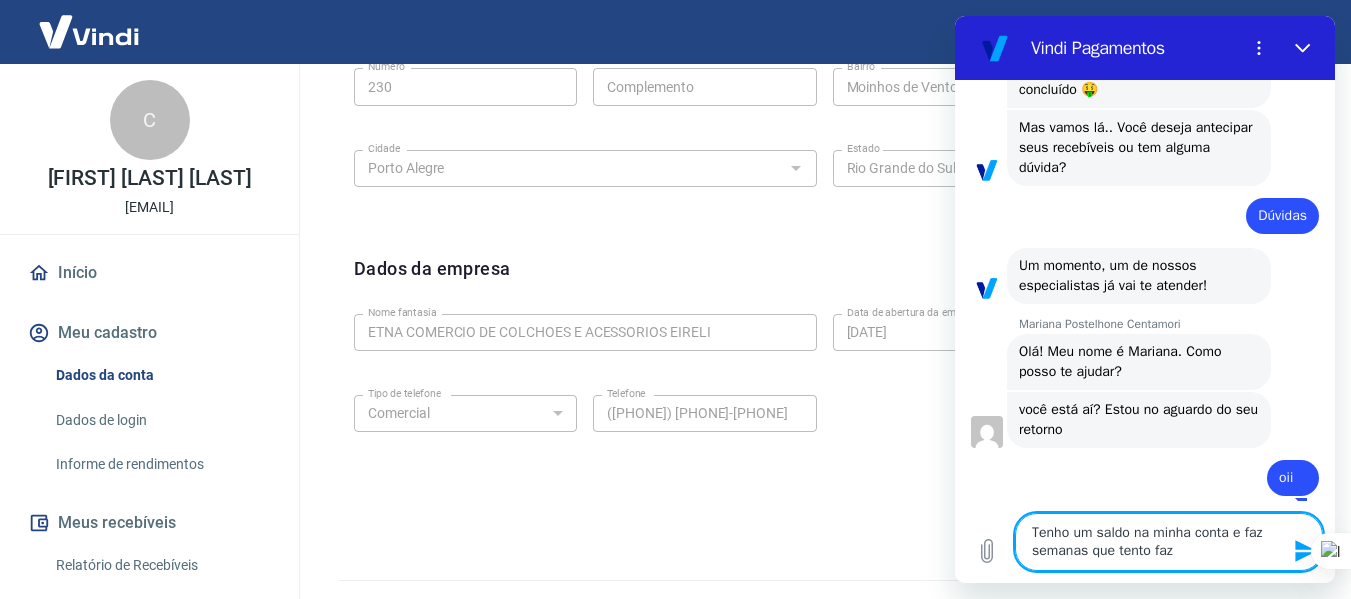 type on "Tenho um saldo na minha conta e faz semanas que tento faze" 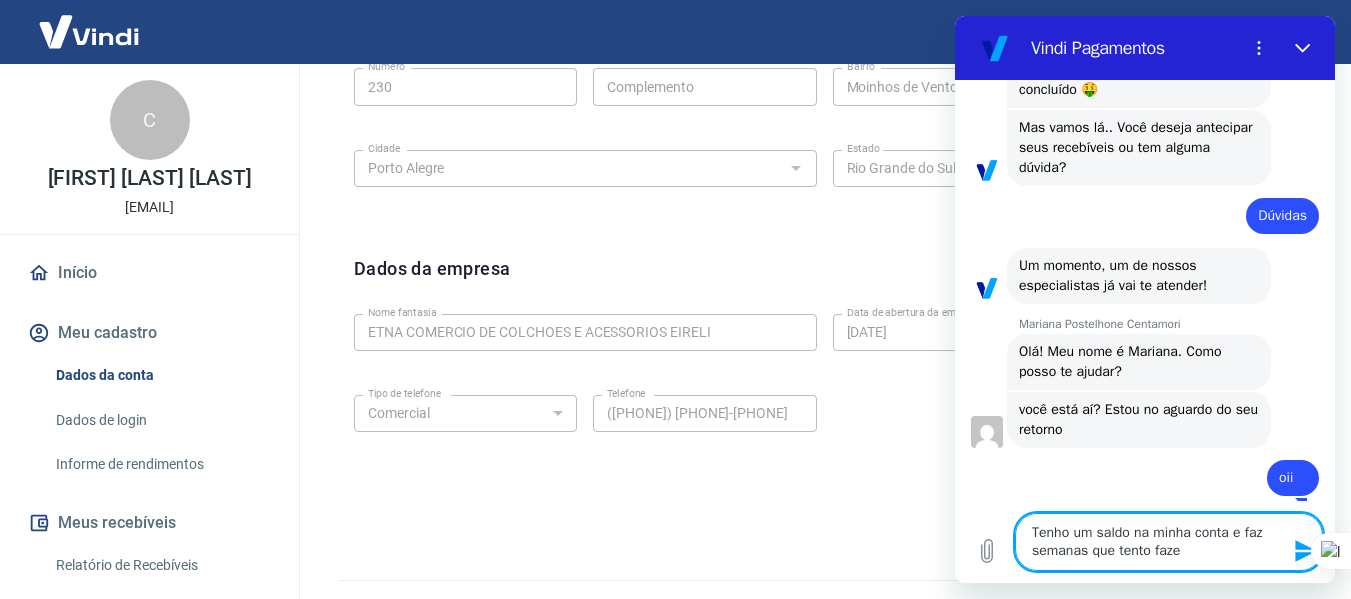 type on "Tenho um saldo na minha conta e faz semanas que tento fazer" 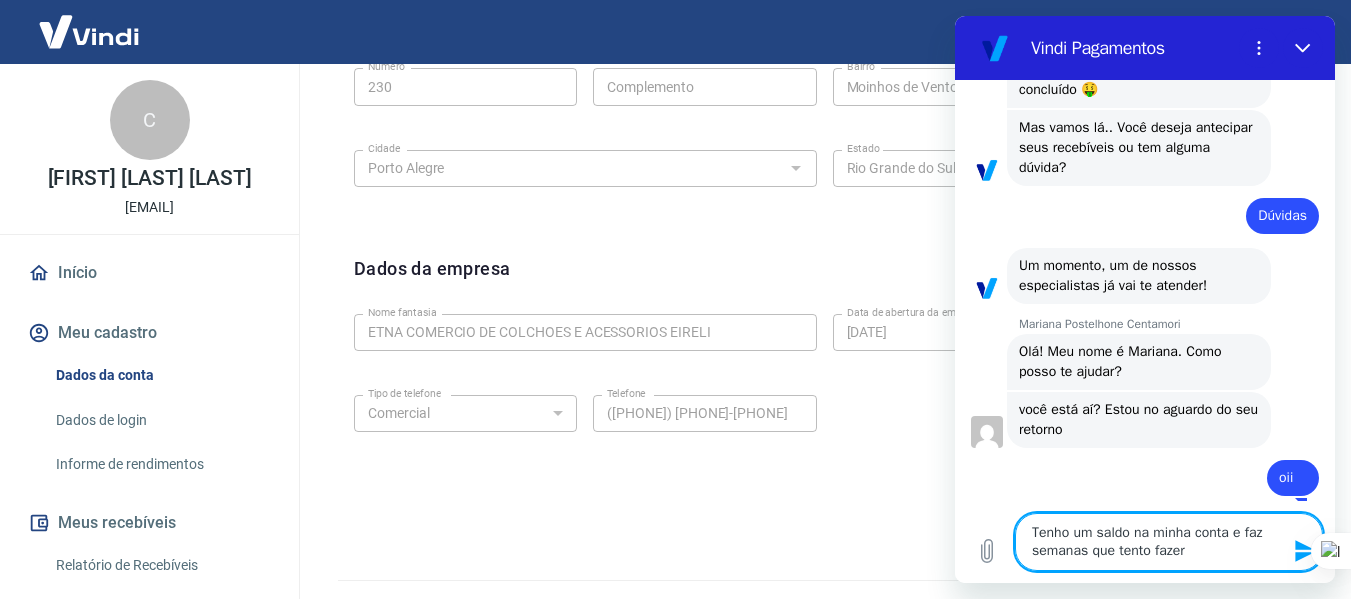 type on "Tenho um saldo na minha conta e faz semanas que tento fazer" 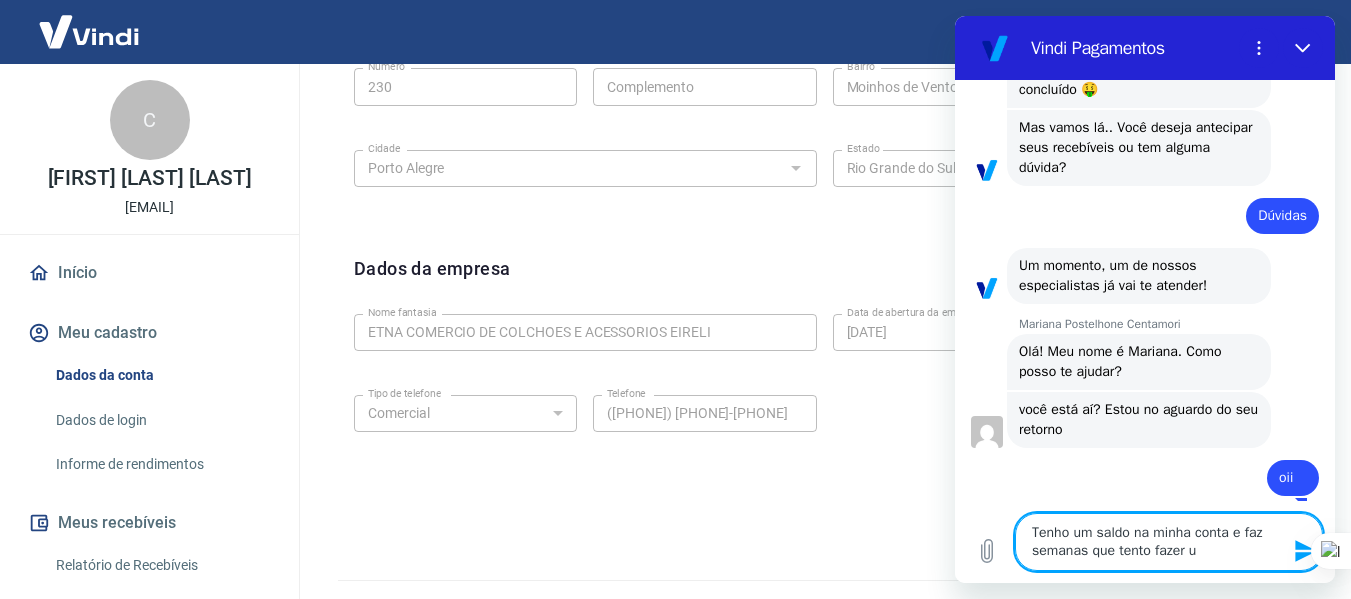 type on "Tenho um saldo na minha conta e faz semanas que tento fazer um" 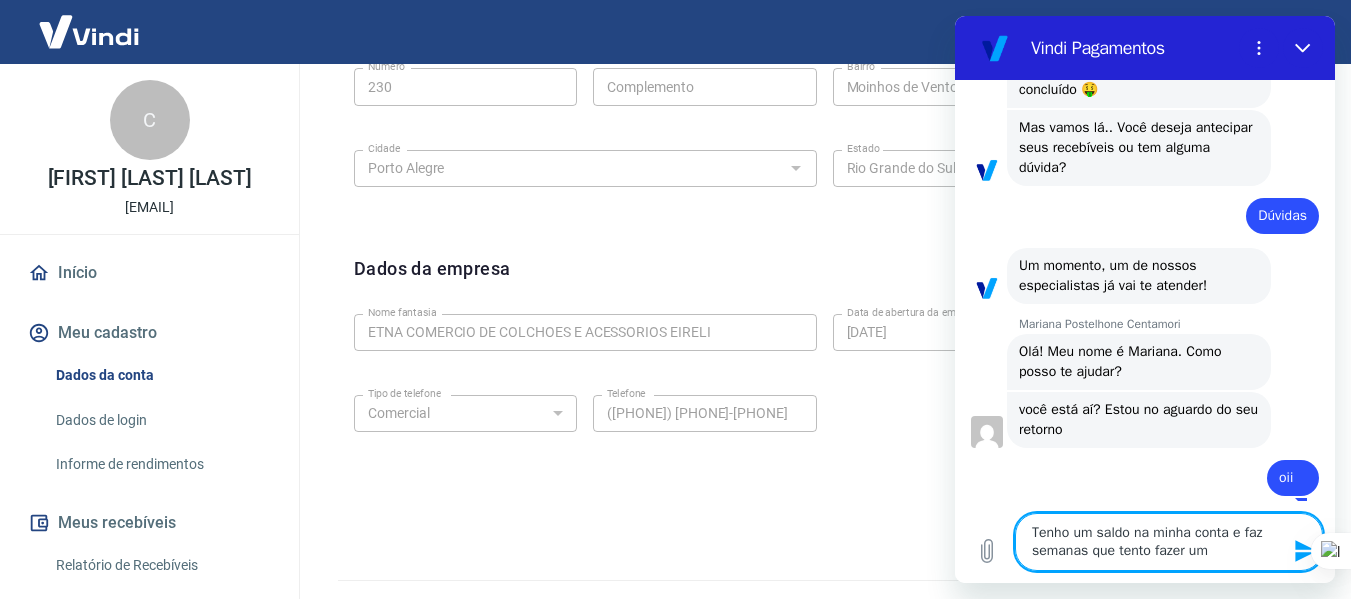 type on "Tenho um saldo na minha conta e faz semanas que tento fazer um" 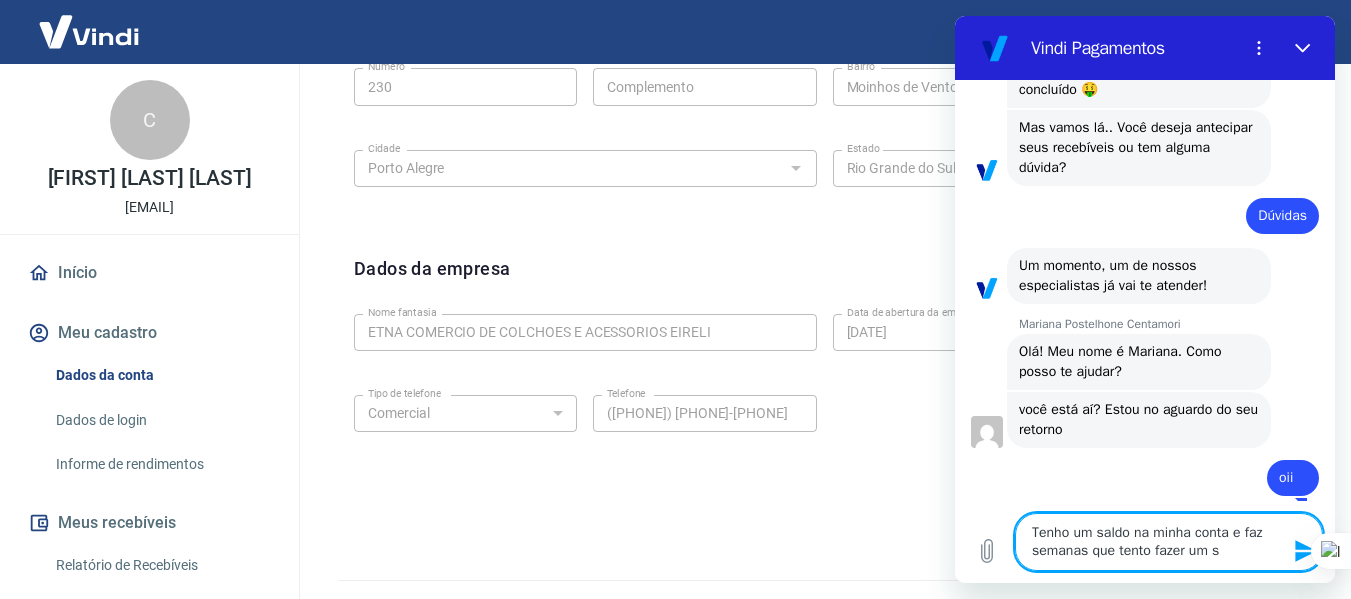 type on "Tenho um saldo na minha conta e faz semanas que tento fazer um sa" 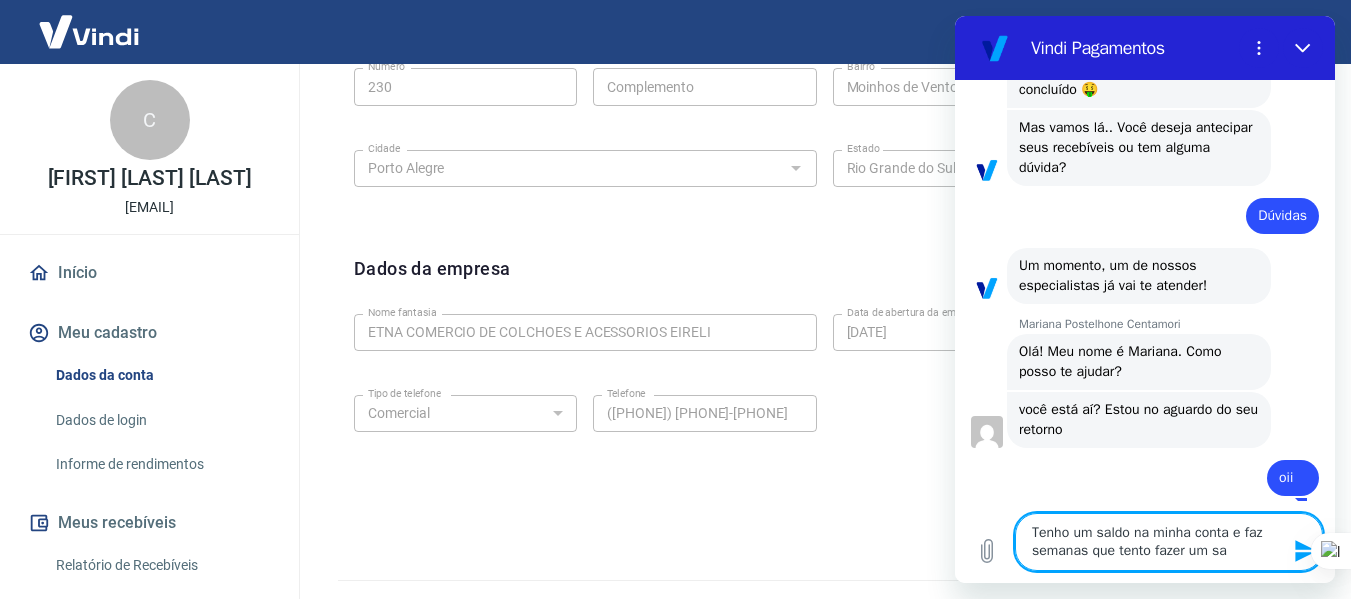 type on "Tenho um saldo na minha conta e faz semanas que tento fazer um saq" 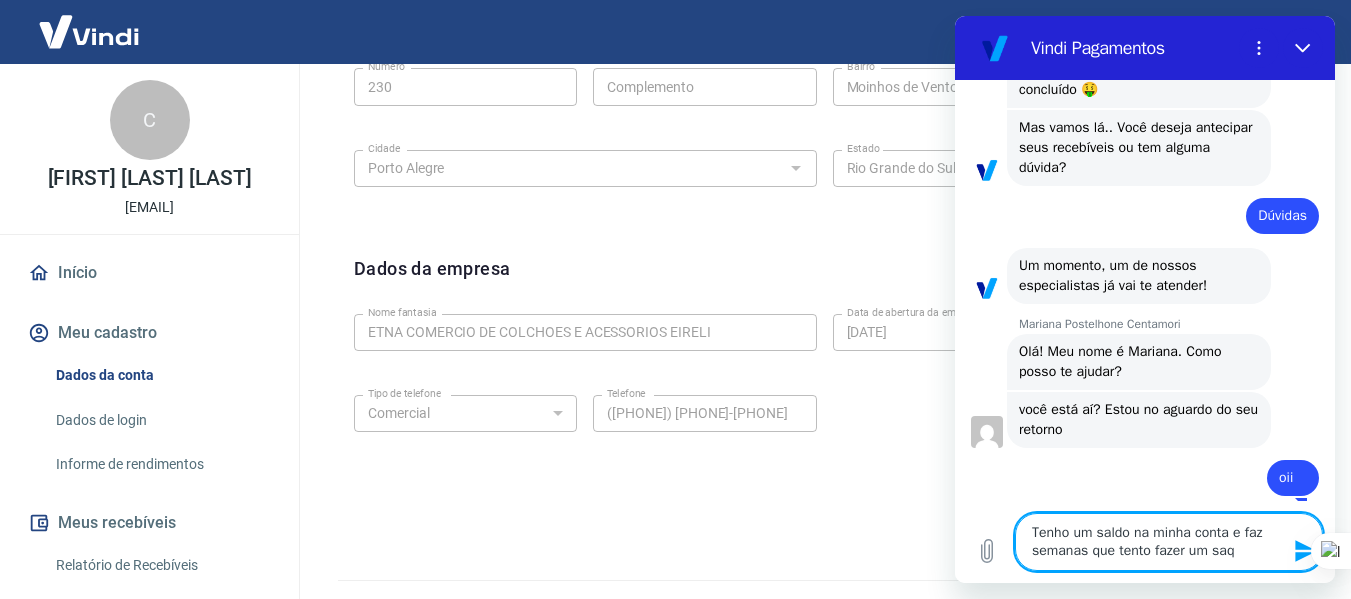 type on "Tenho um saldo na minha conta e faz semanas que tento fazer um saqu" 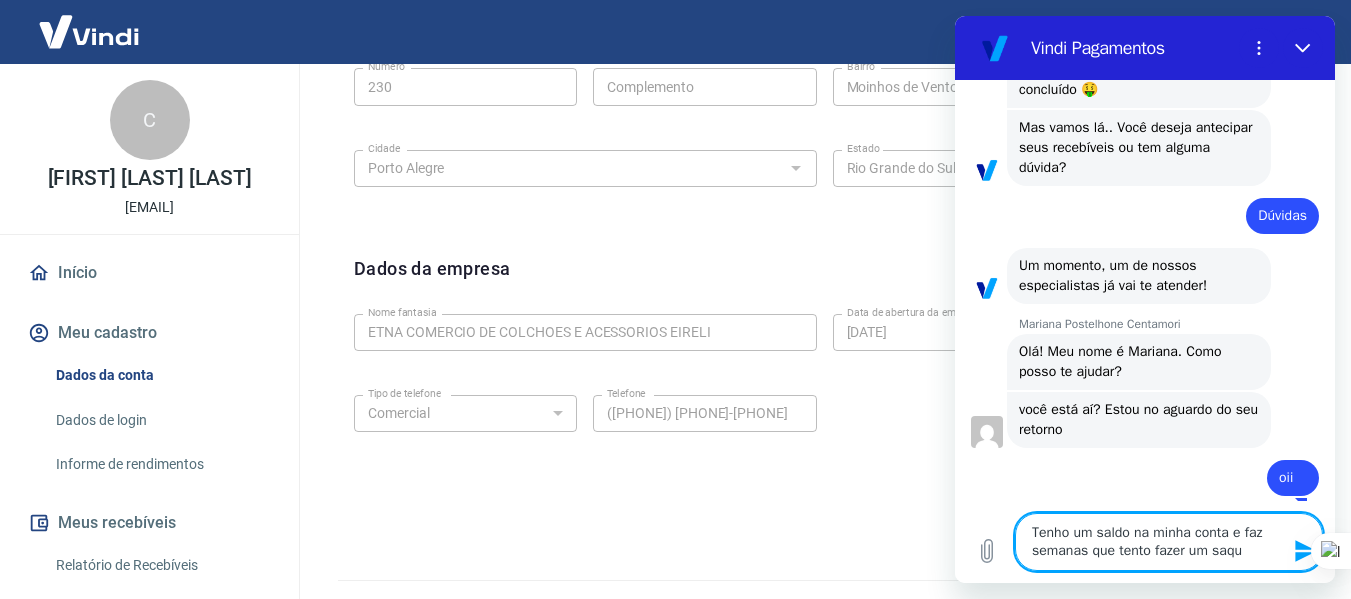 type on "x" 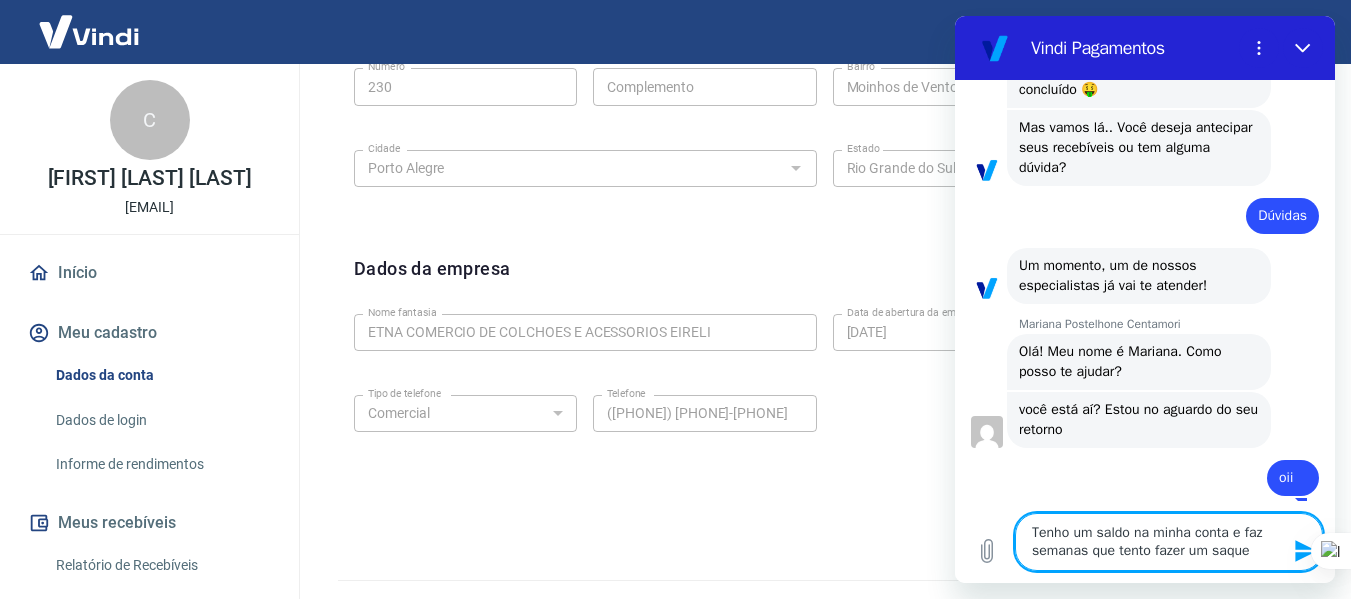type on "Tenho um saldo na minha conta e faz semanas que tento fazer um saque" 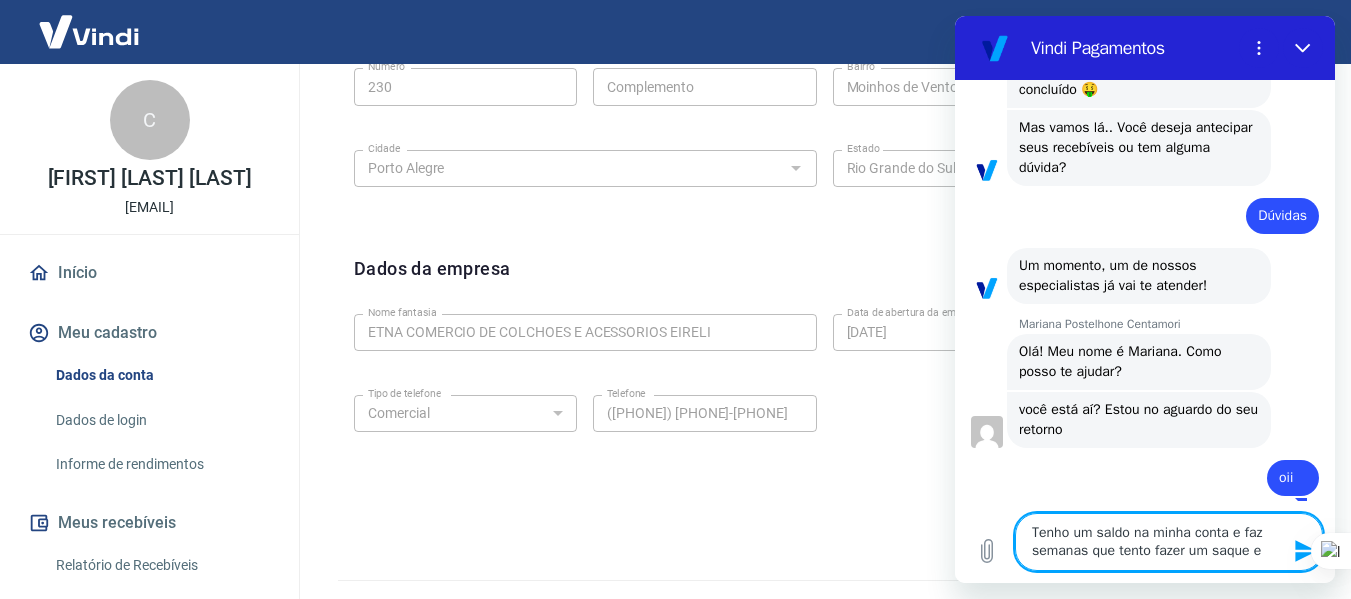 type on "x" 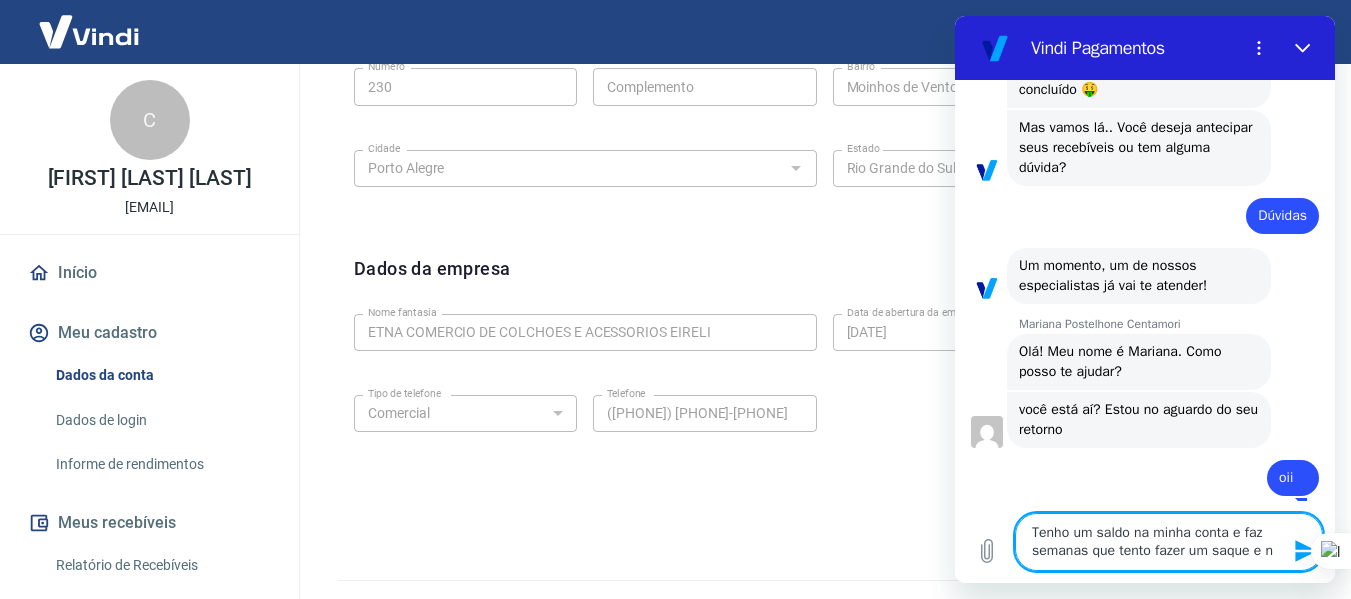 type on "Tenho um saldo na minha conta e faz semanas que tento fazer um saque e nã" 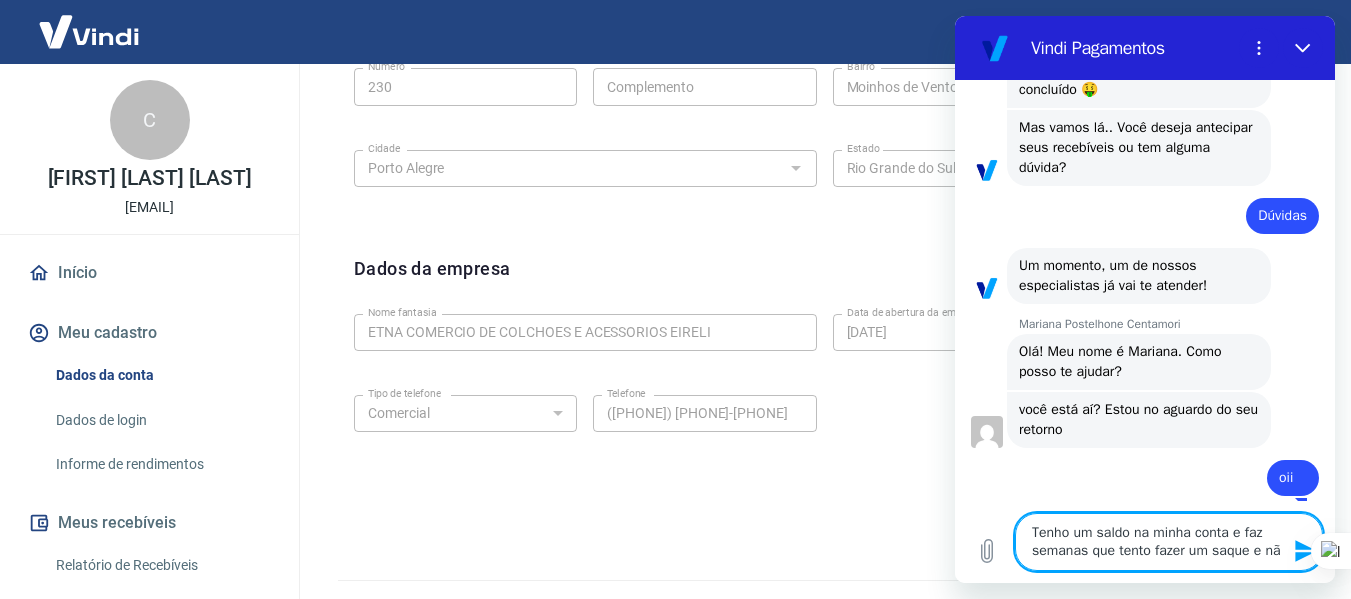 type on "Tenho um saldo na minha conta e faz semanas que tento fazer um saque e não" 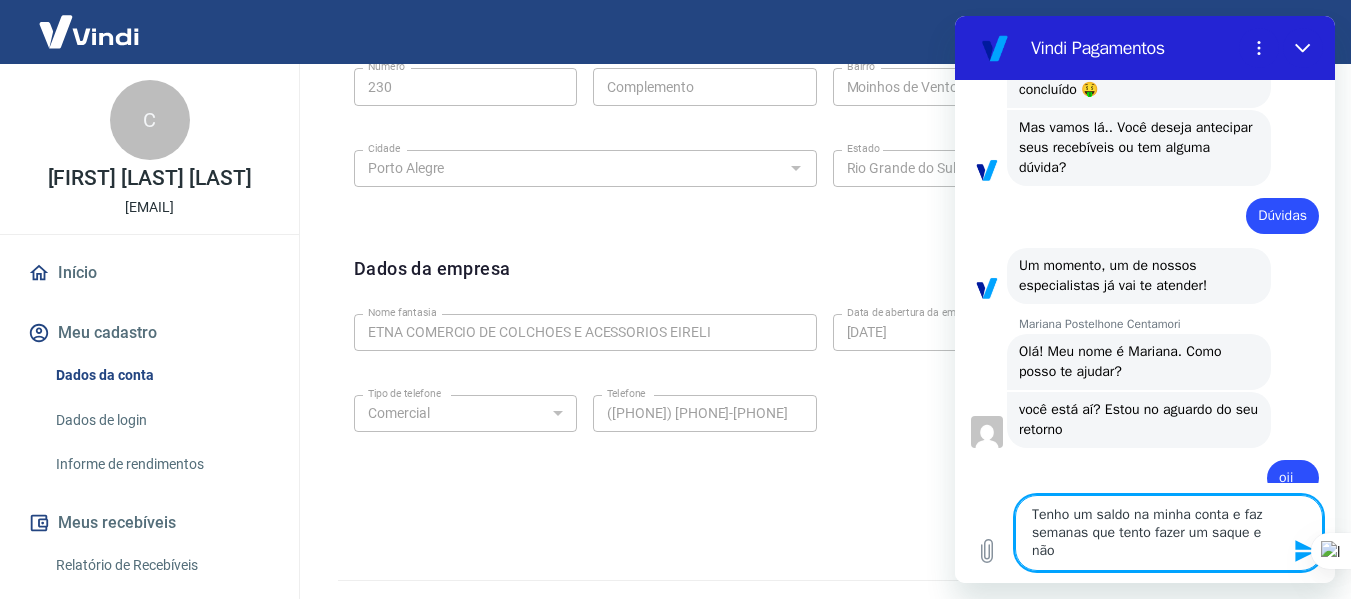type on "Tenho um saldo na minha conta e faz semanas que tento fazer um saque e não" 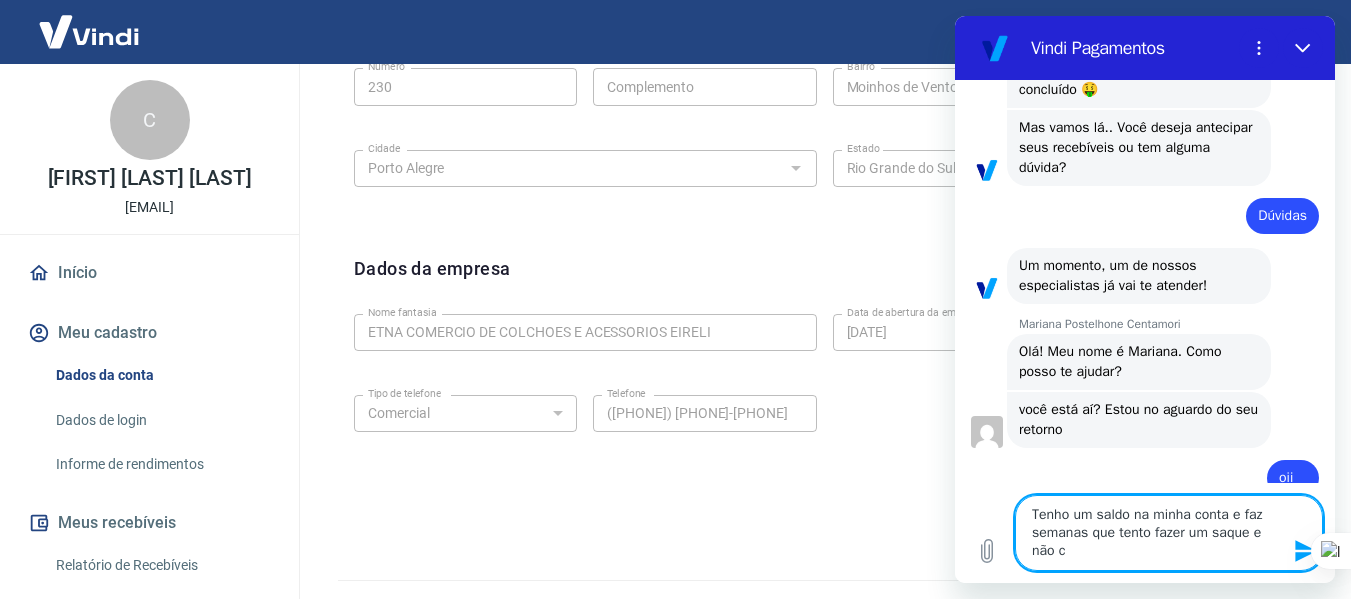 type on "Tenho um saldo na minha conta e faz semanas que tento fazer um saque e não co" 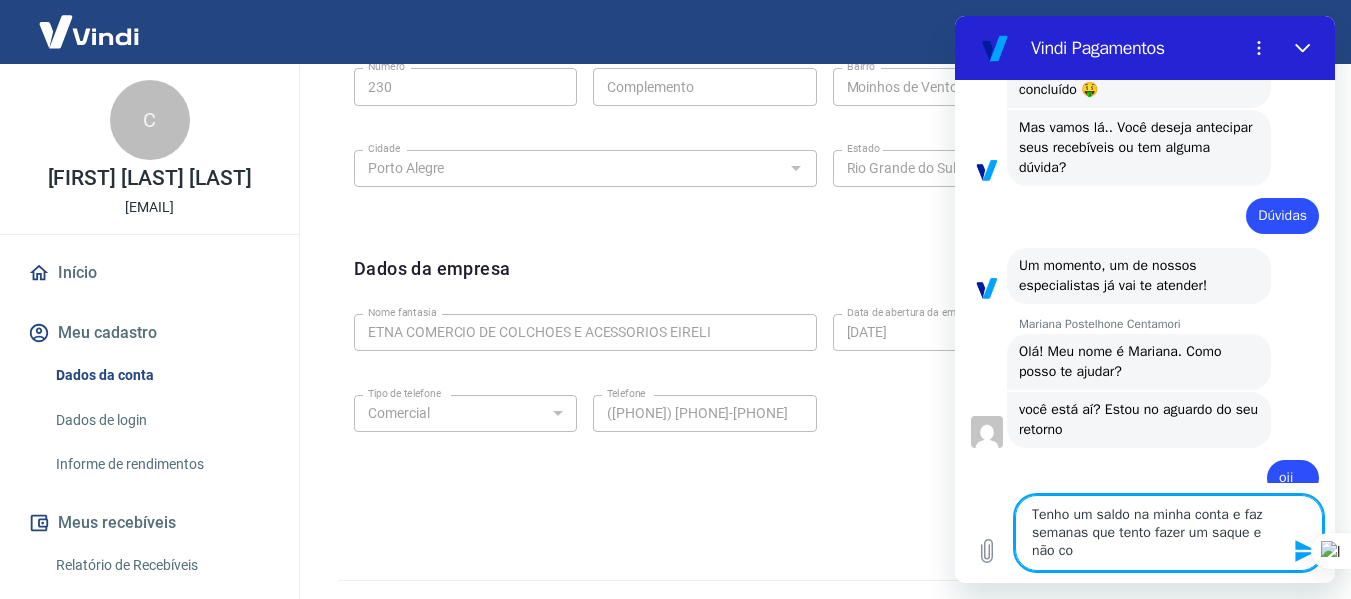 type on "Tenho um saldo na minha conta e faz semanas que tento fazer um saque e não con" 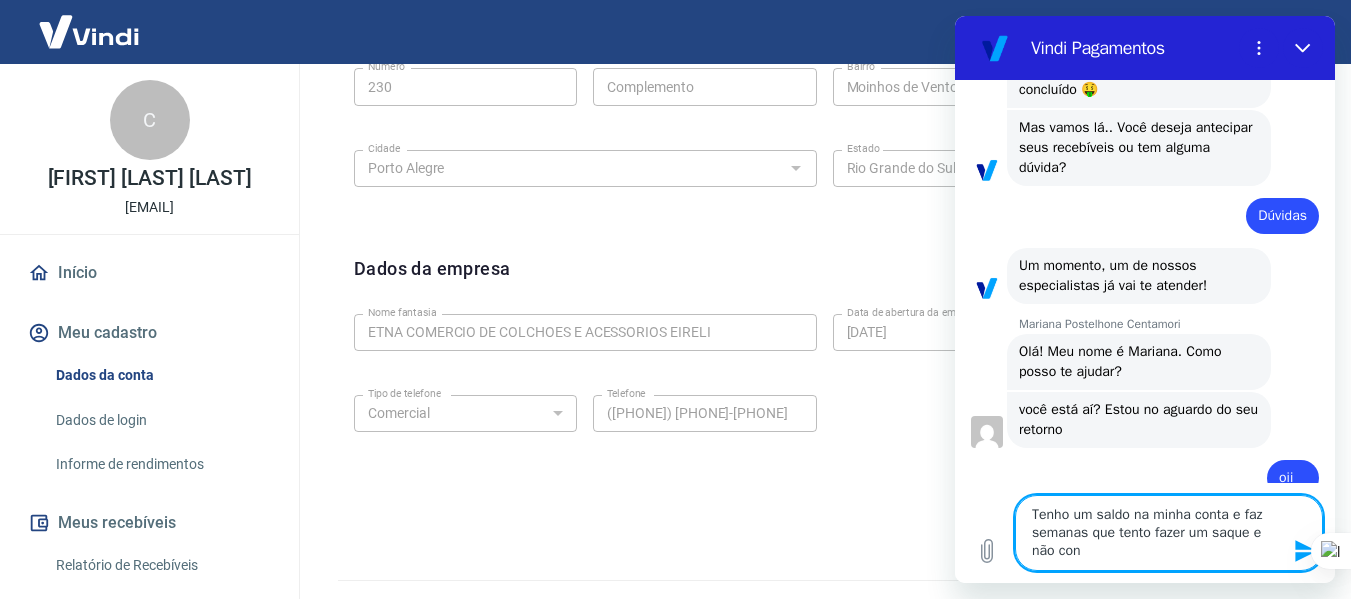 type on "Tenho um saldo na minha conta e faz semanas que tento fazer um saque e não cons" 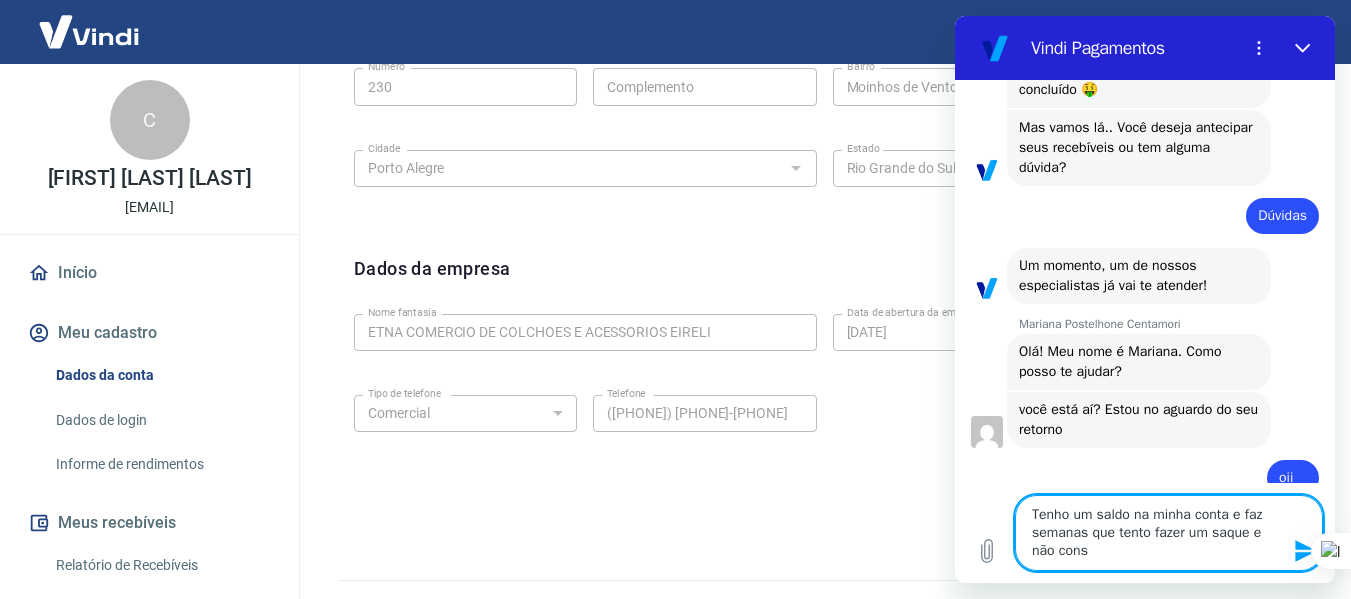 type on "Tenho um saldo na minha conta e faz semanas que tento fazer um saque e não consi" 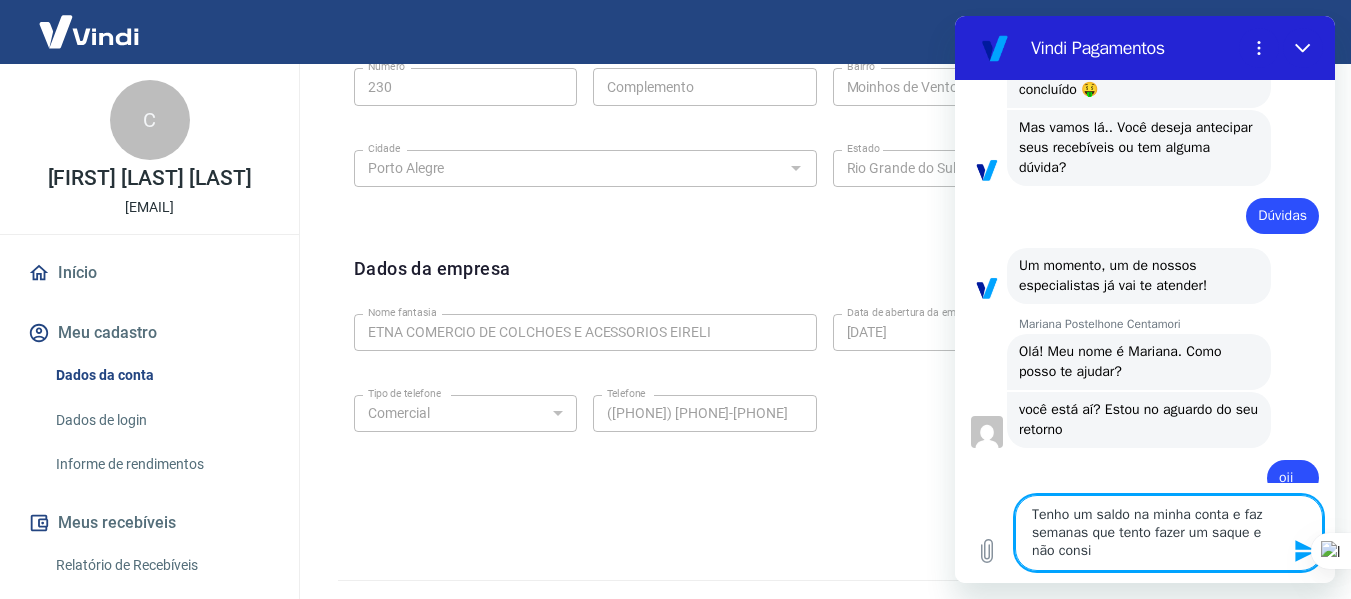 type on "Tenho um saldo na minha conta e faz semanas que tento fazer um saque e não consig" 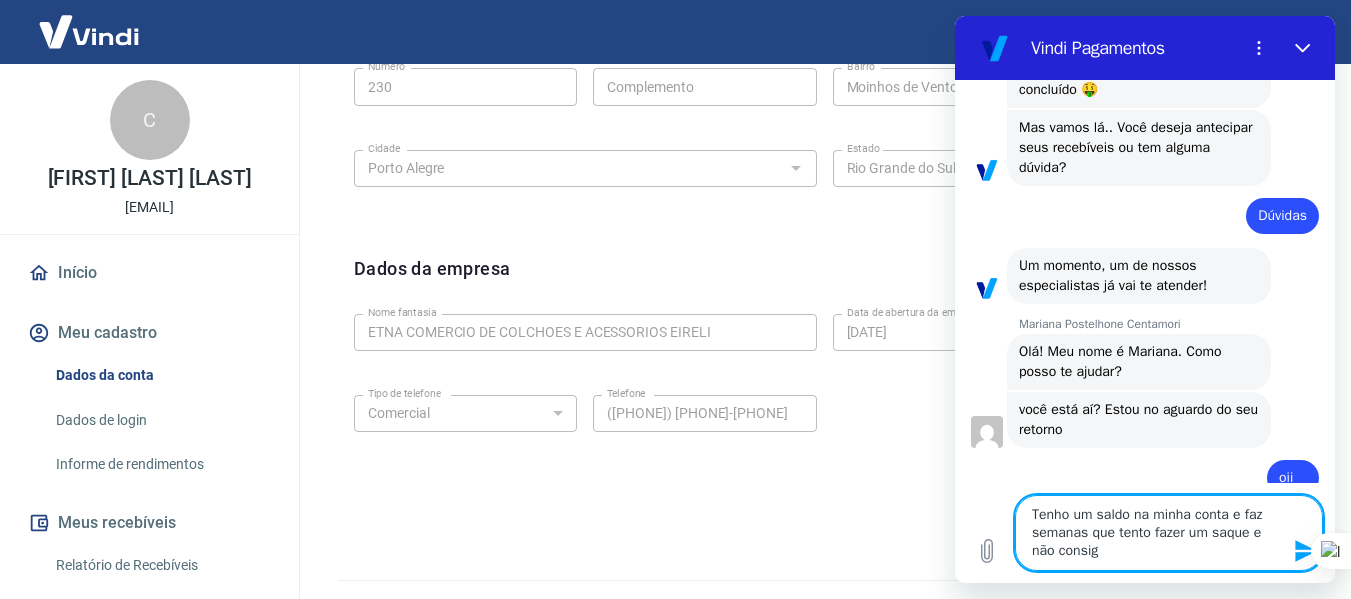 type on "Tenho um saldo na minha conta e faz semanas que tento fazer um saque e não consigo" 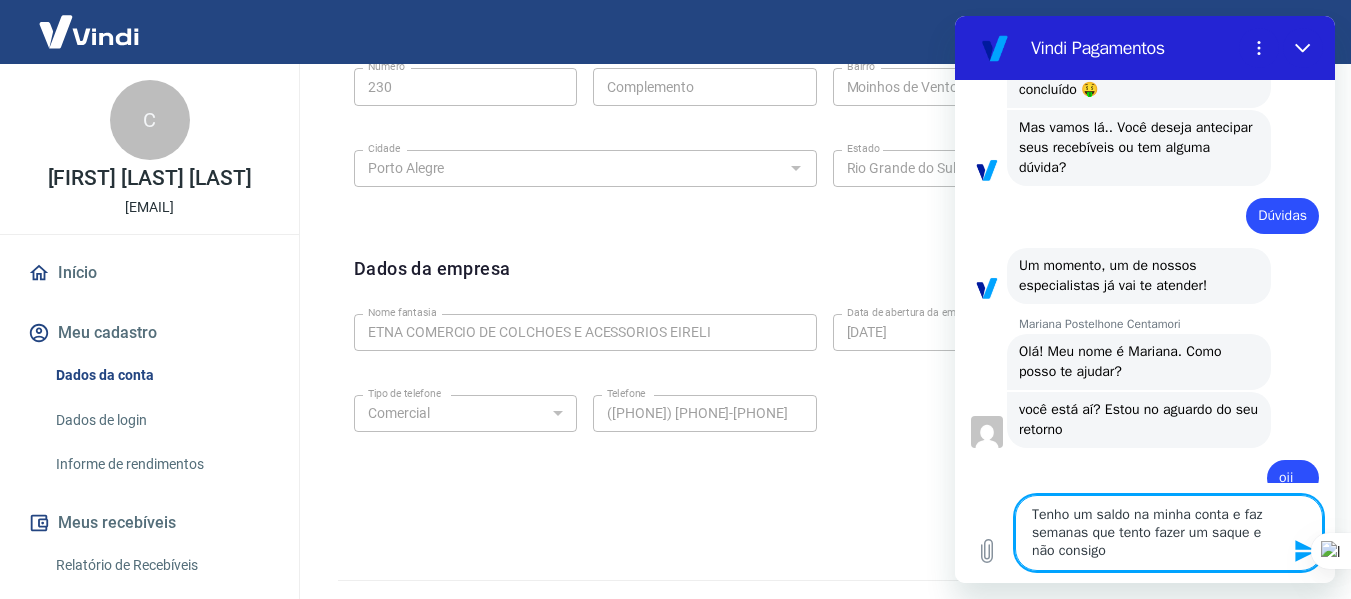 type on "Tenho um saldo na minha conta e faz semanas que tento fazer um saque e não consigo," 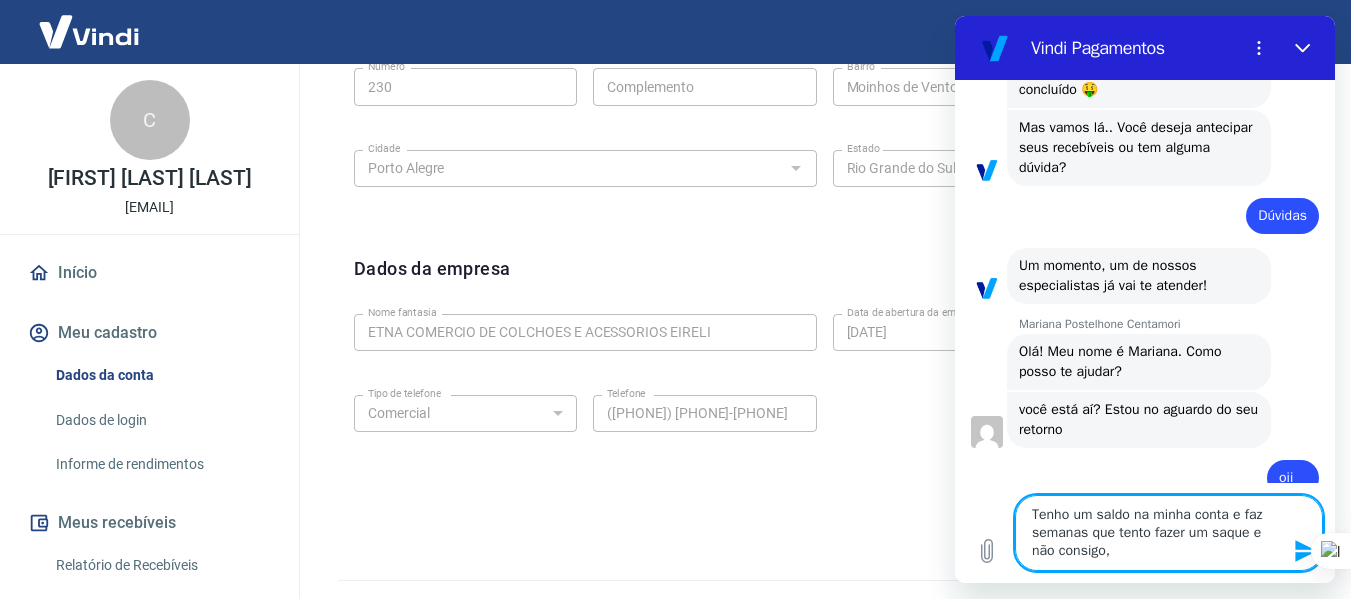 type on "Tenho um saldo na minha conta e faz semanas que tento fazer um saque e não consigo," 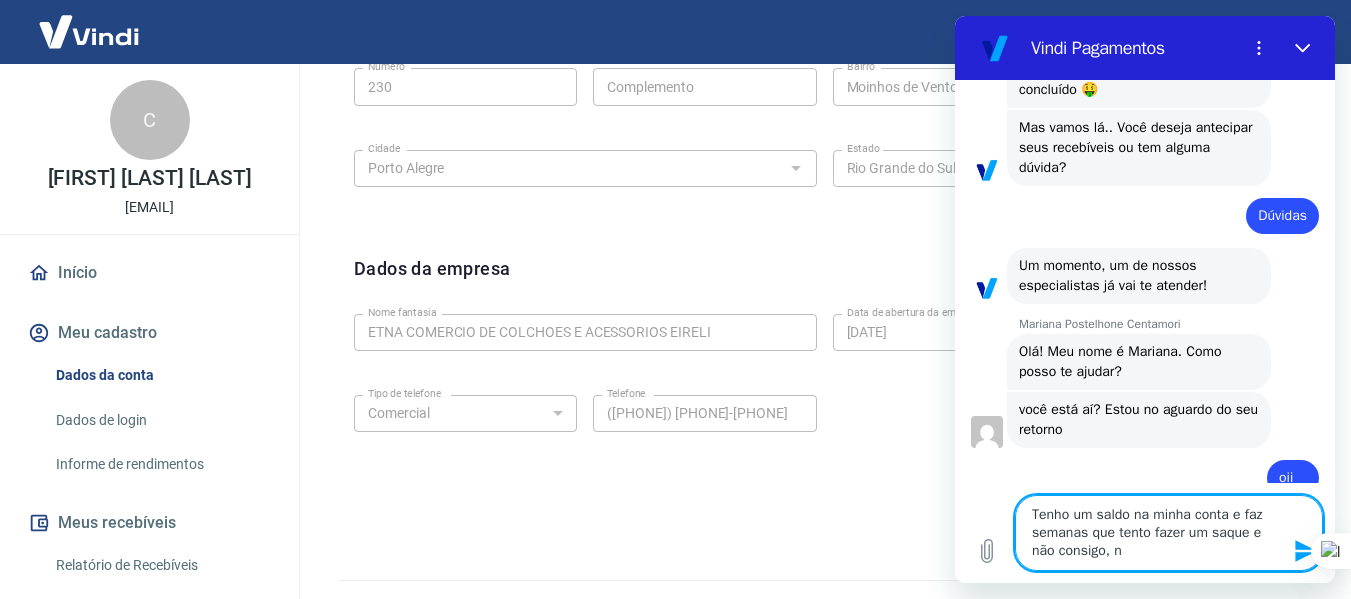 type on "Tenho um saldo na minha conta e faz semanas que tento fazer um saque e não consigo, ni" 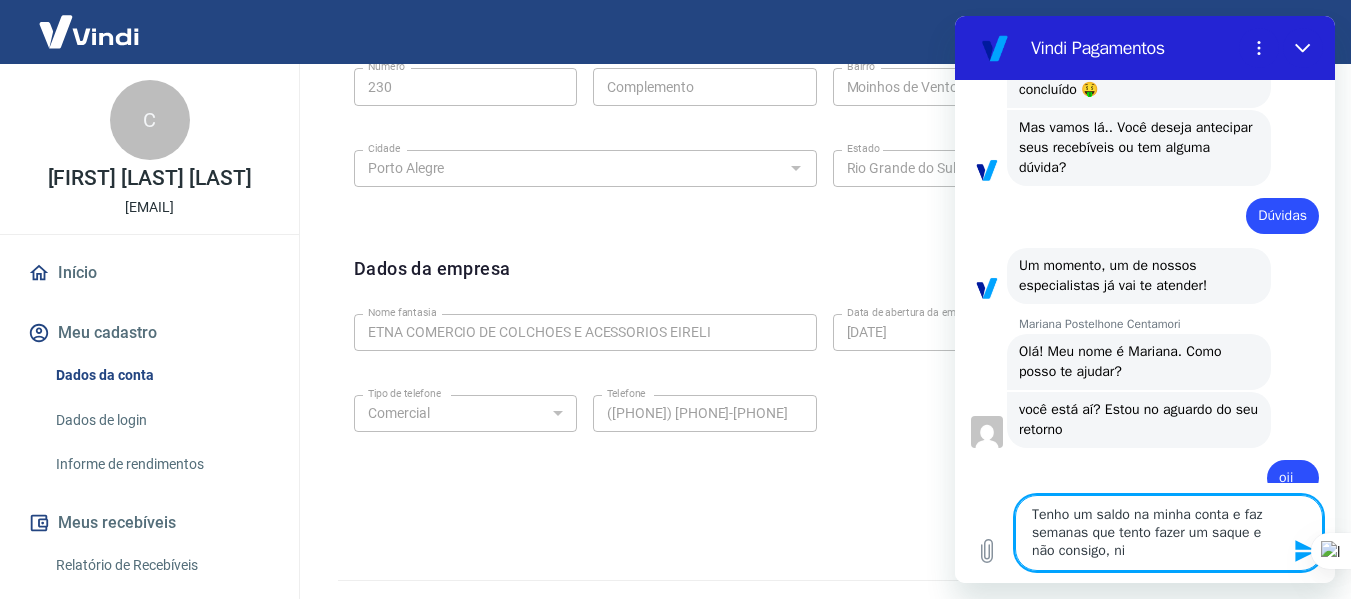 type on "Tenho um saldo na minha conta e faz semanas que tento fazer um saque e não consigo, nin" 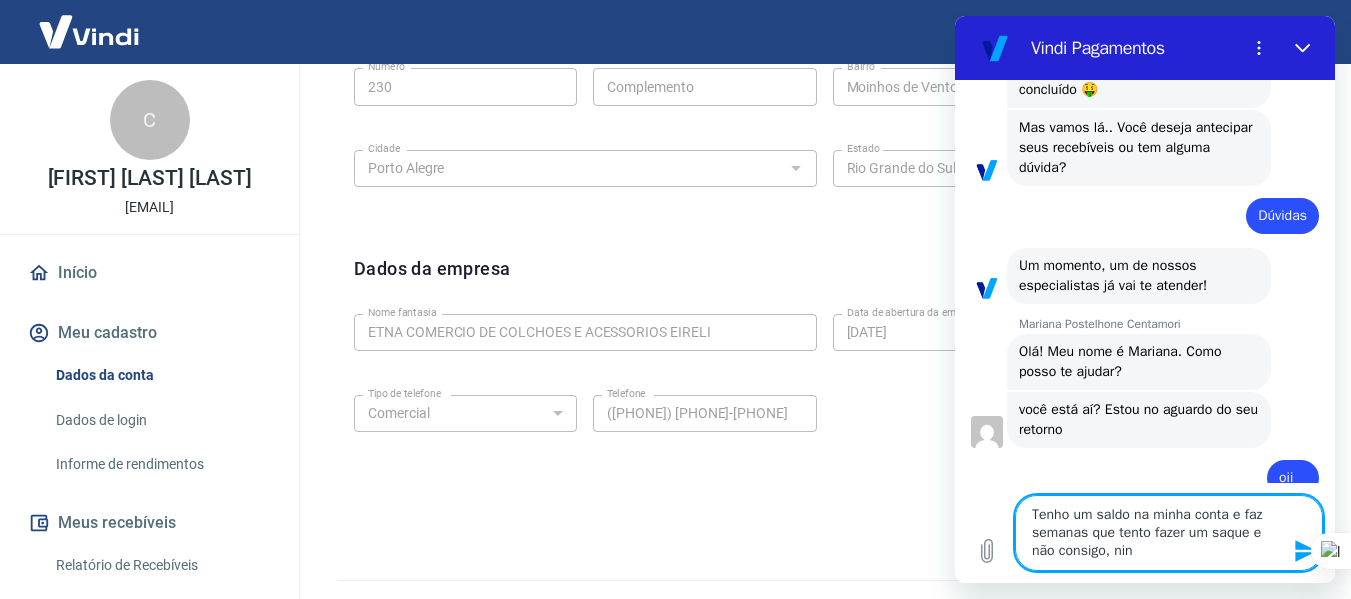 type on "Tenho um saldo na minha conta e faz semanas que tento fazer um saque e não consigo, ning" 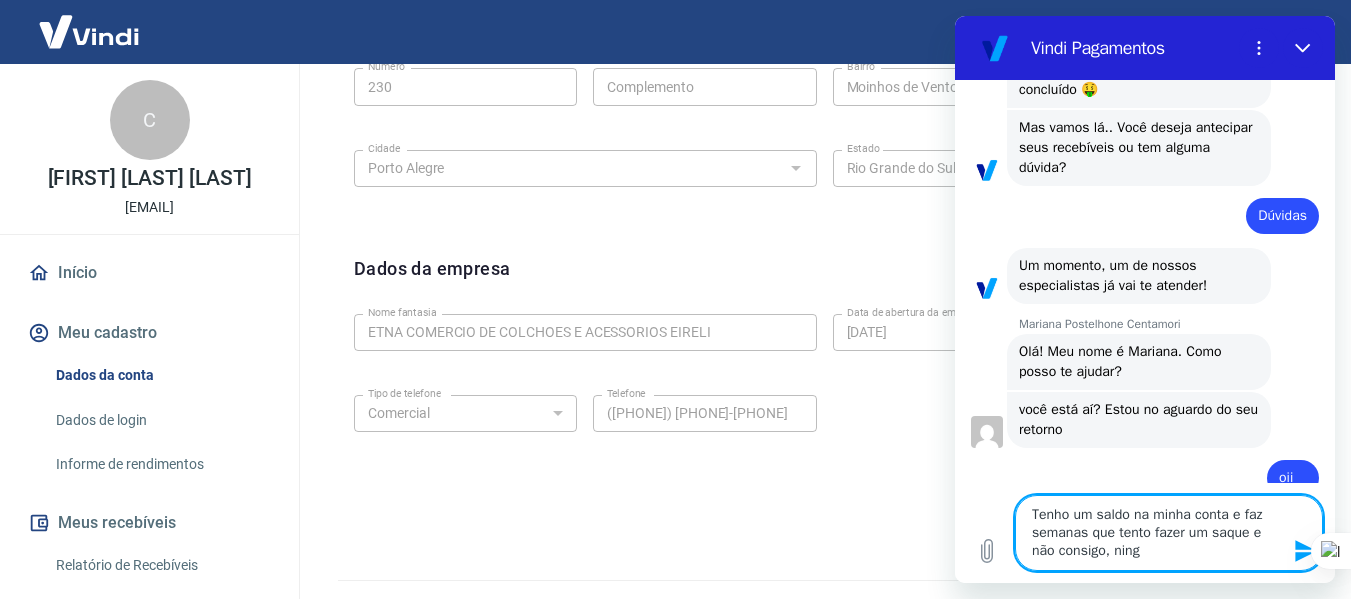 type 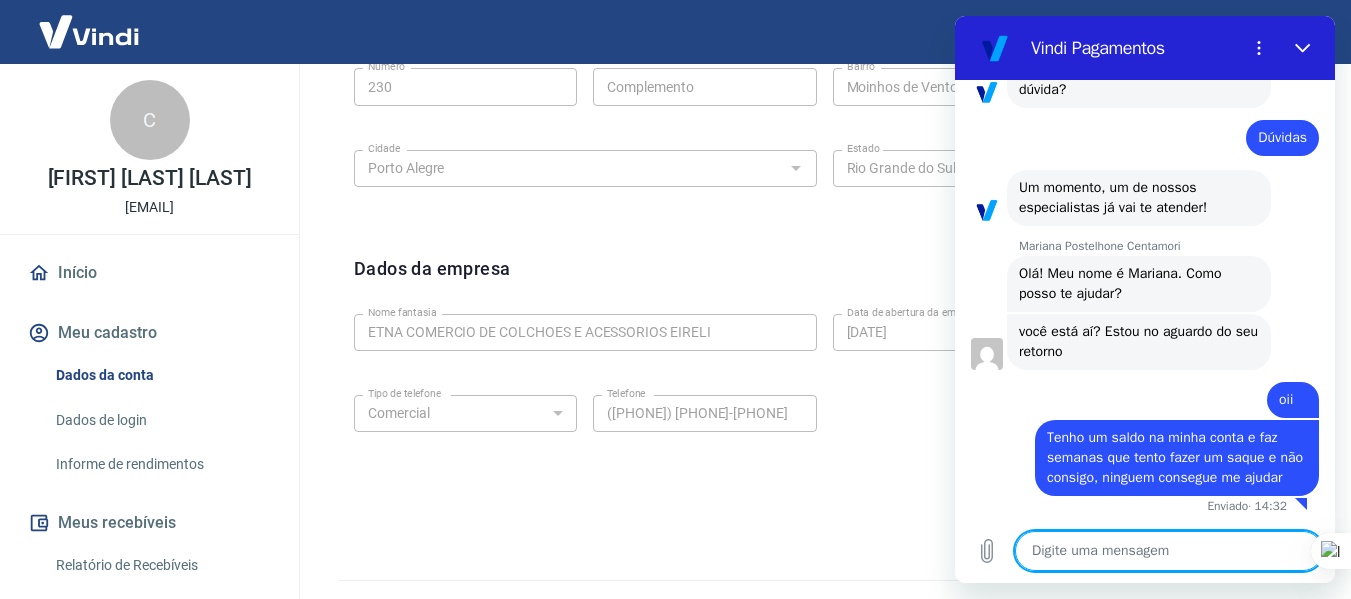scroll, scrollTop: 446, scrollLeft: 0, axis: vertical 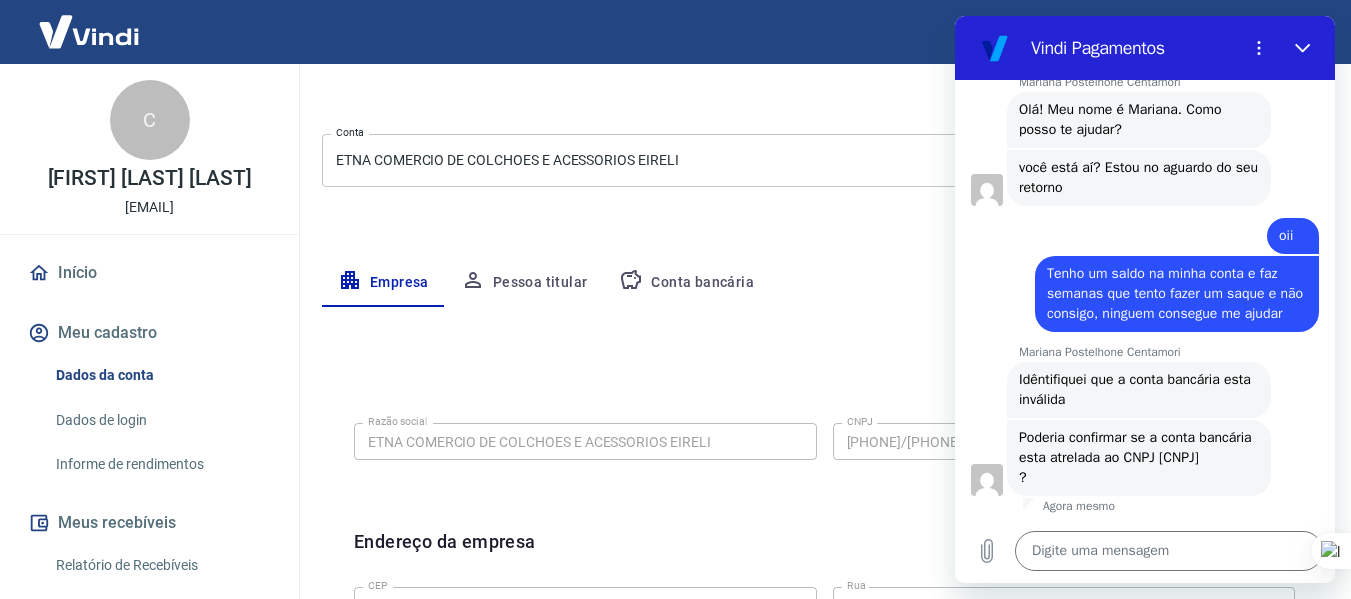 drag, startPoint x: 1207, startPoint y: 439, endPoint x: 1168, endPoint y: 451, distance: 40.804413 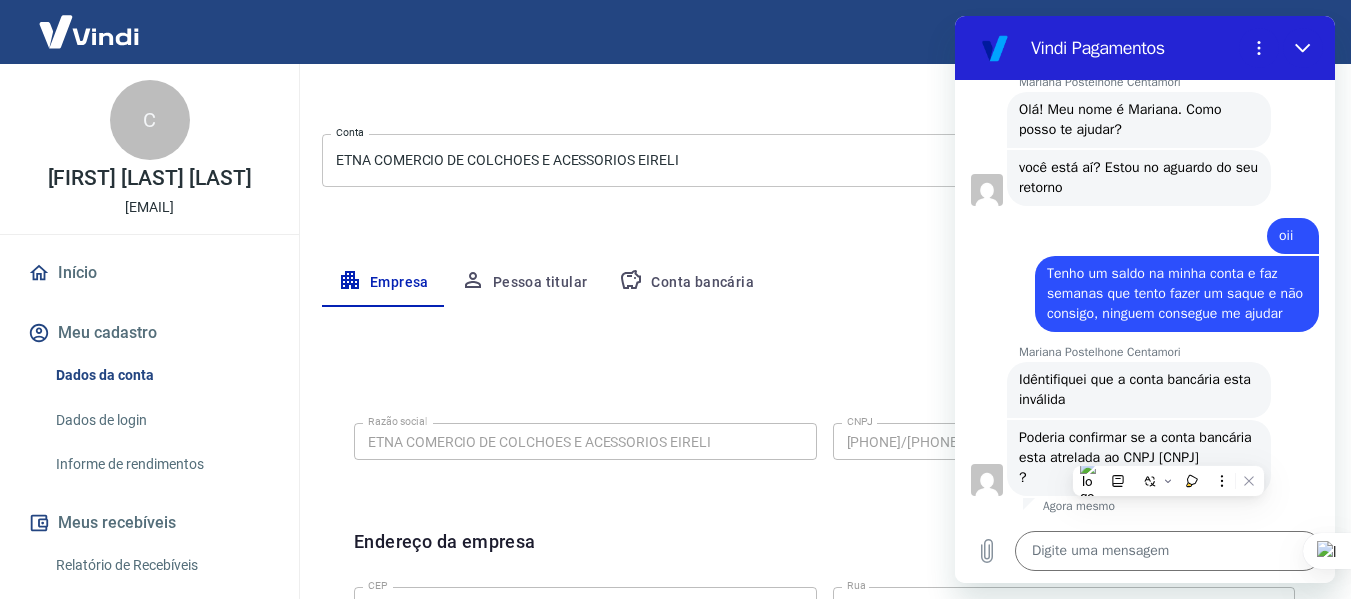 click on "Poderia confirmar se a conta bancária esta atrelada ao CNPJ [CNPJ] ?" at bounding box center (1139, 458) 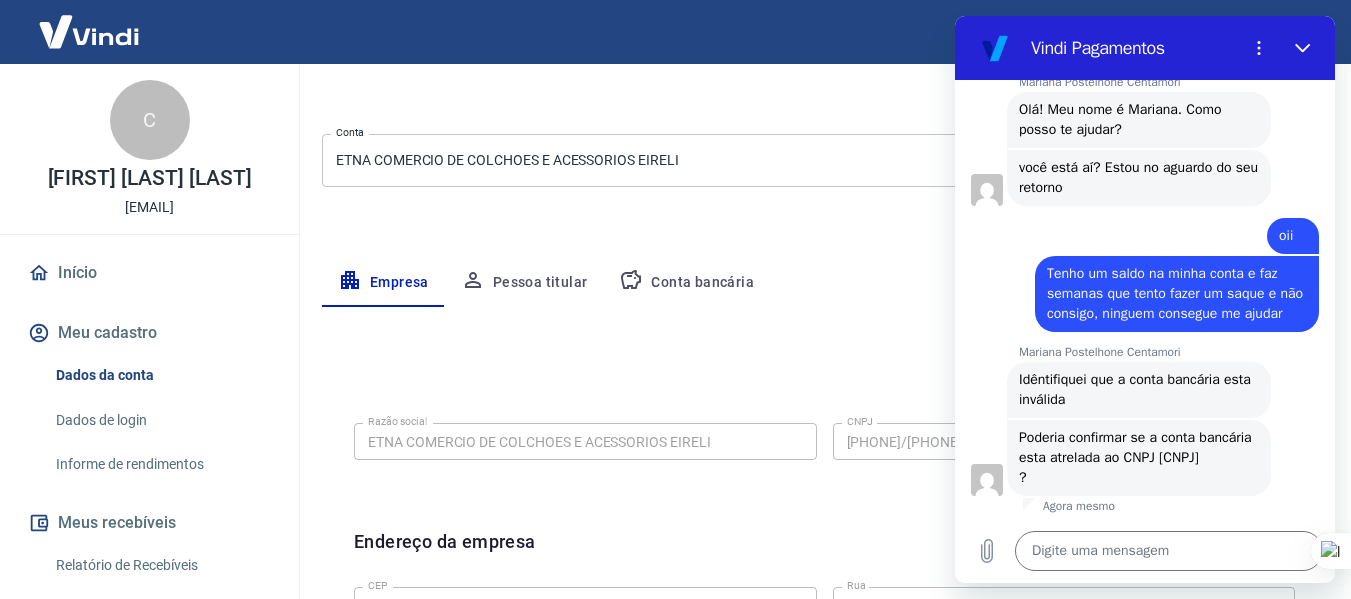 click on "Poderia confirmar se a conta bancária esta atrelada ao CNPJ [CNPJ] ?" at bounding box center (1139, 458) 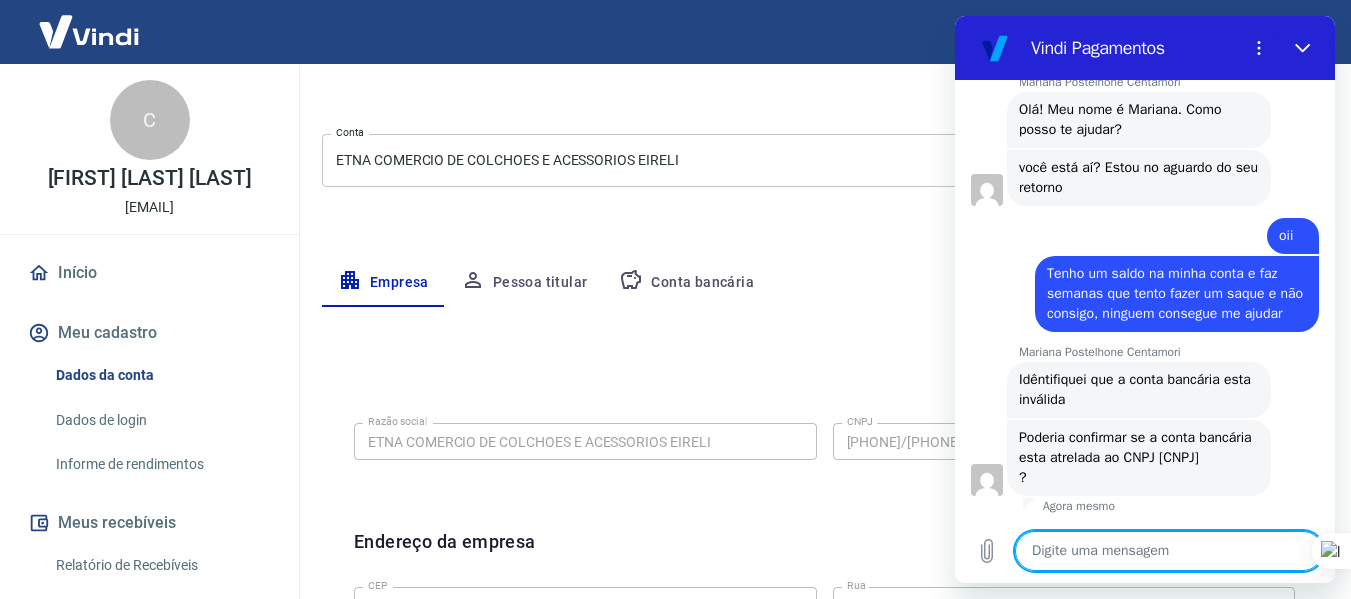 click at bounding box center (1169, 551) 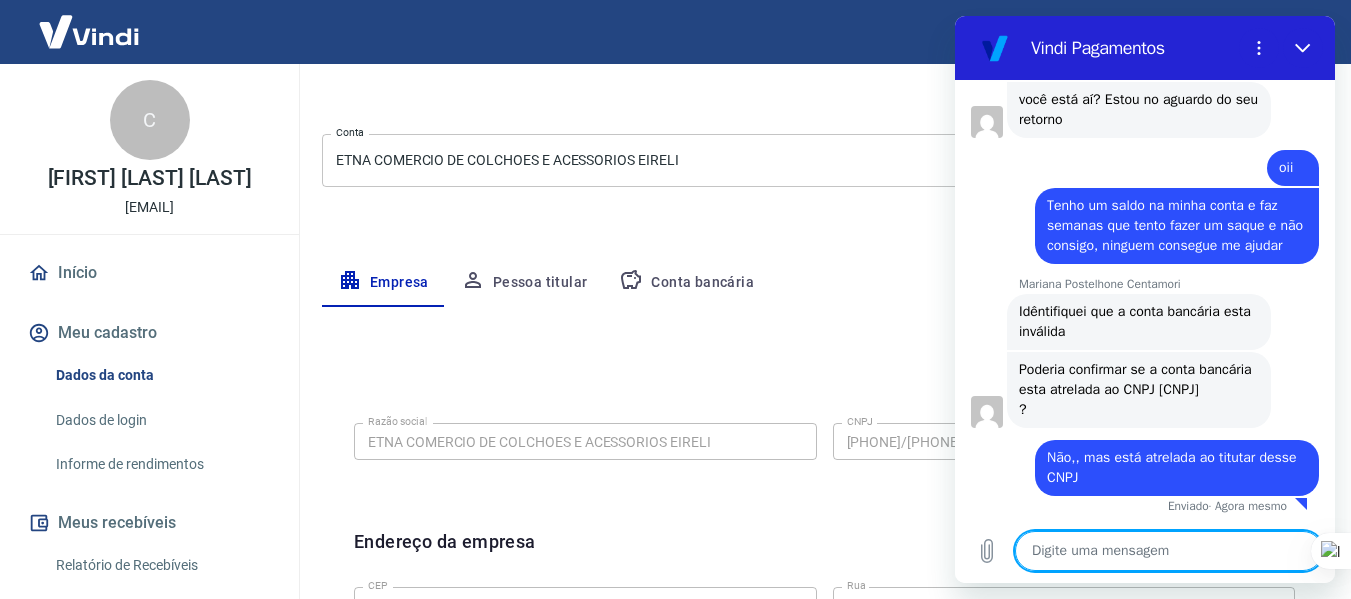 scroll, scrollTop: 698, scrollLeft: 0, axis: vertical 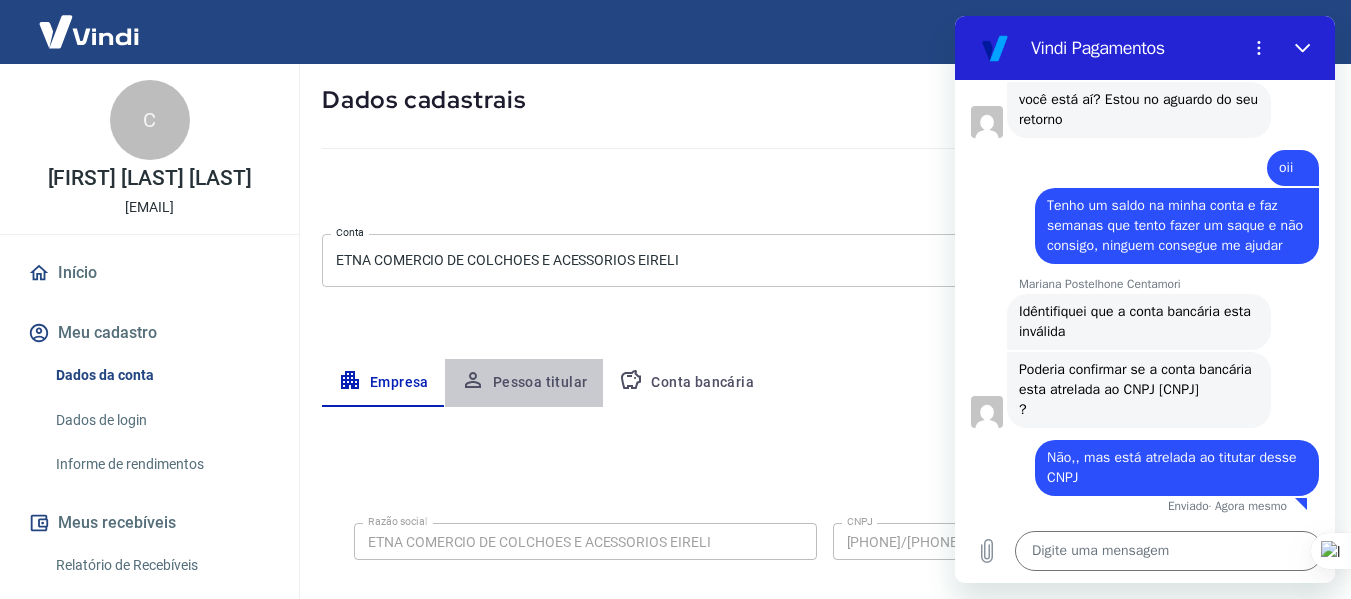 click on "Pessoa titular" at bounding box center [524, 383] 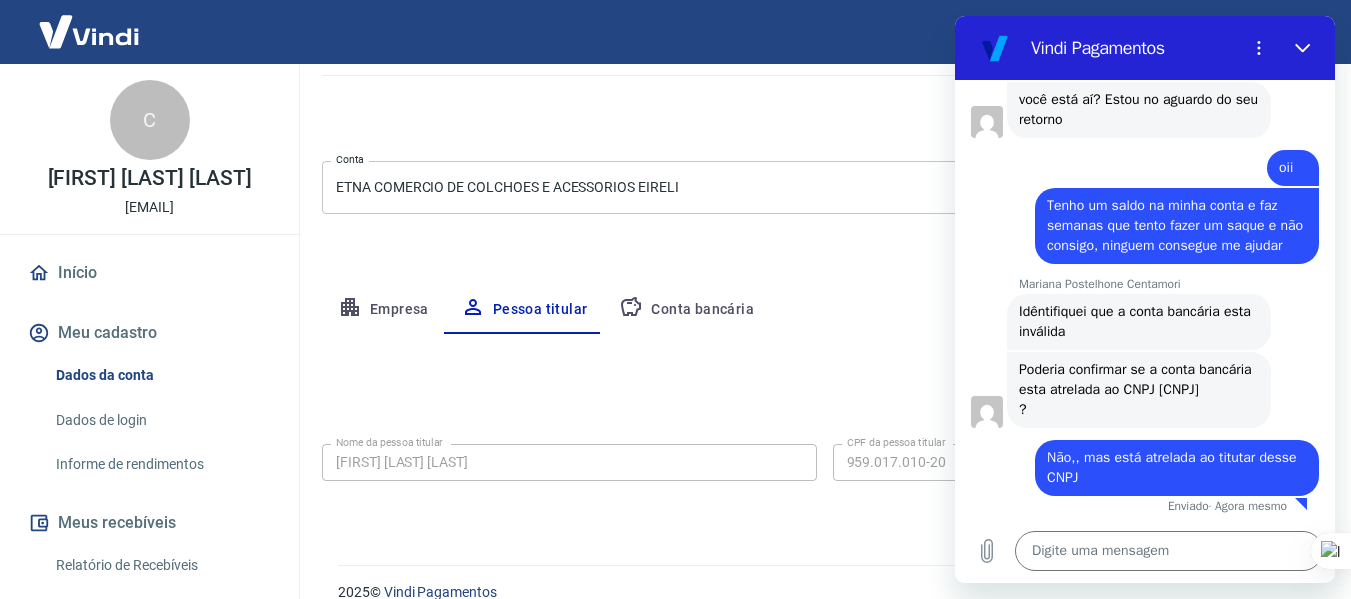 scroll, scrollTop: 201, scrollLeft: 0, axis: vertical 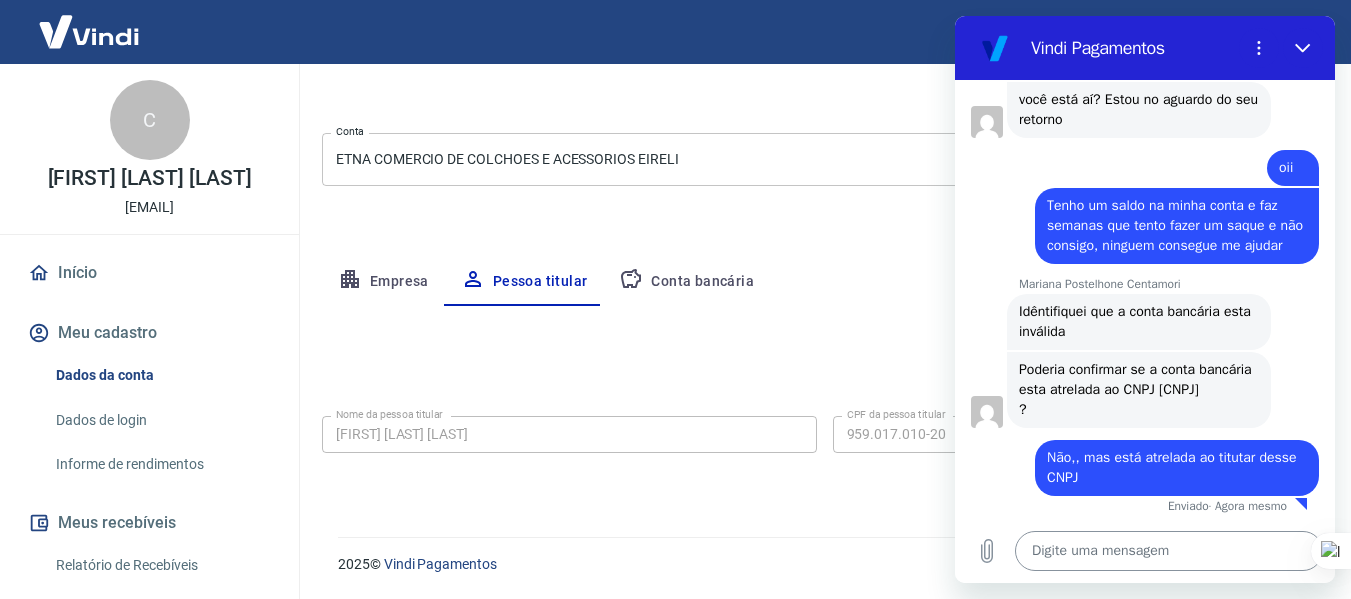 click at bounding box center (1169, 551) 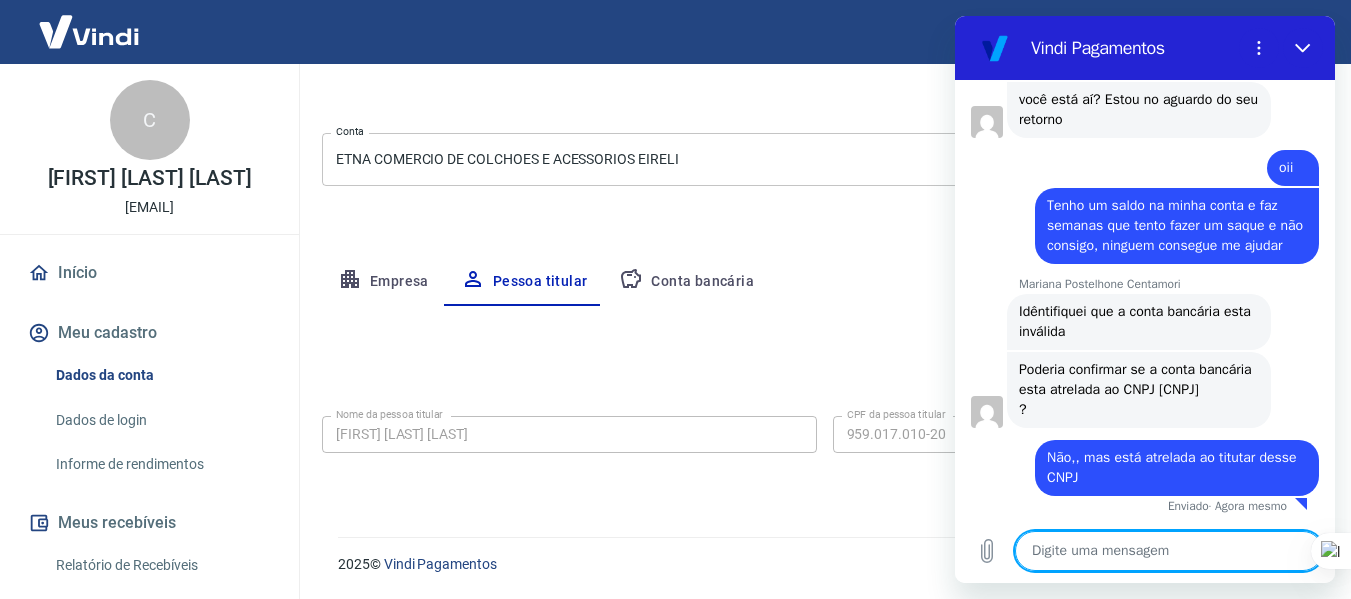 click at bounding box center (1169, 551) 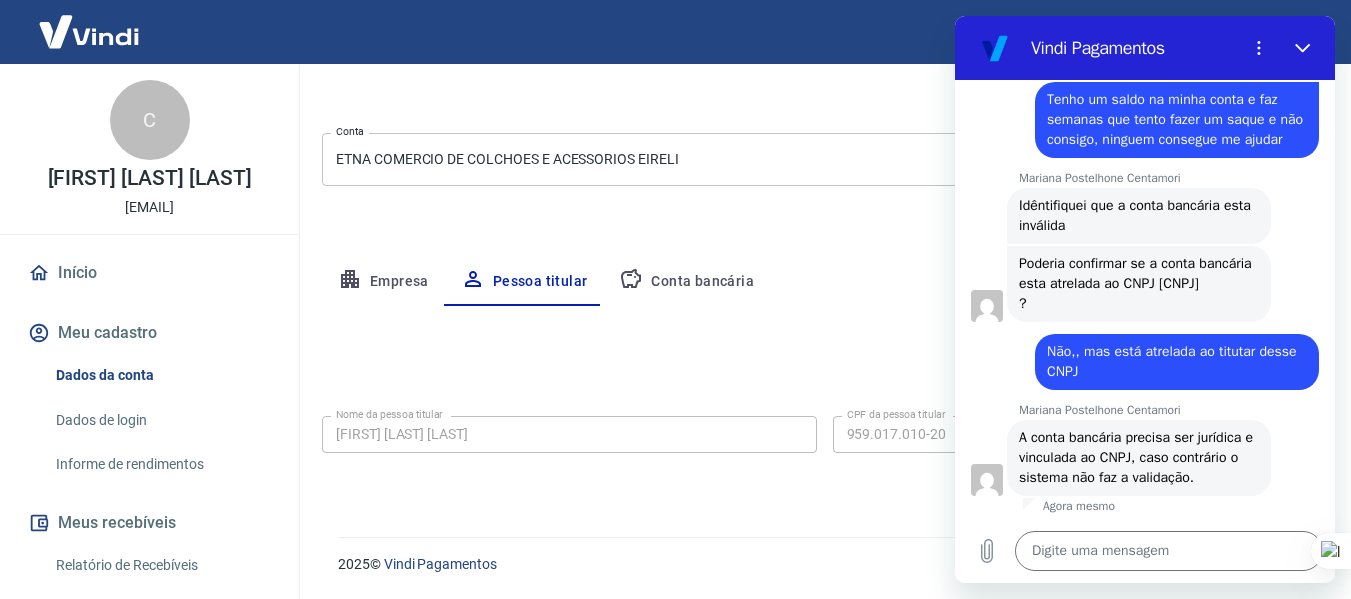 scroll, scrollTop: 804, scrollLeft: 0, axis: vertical 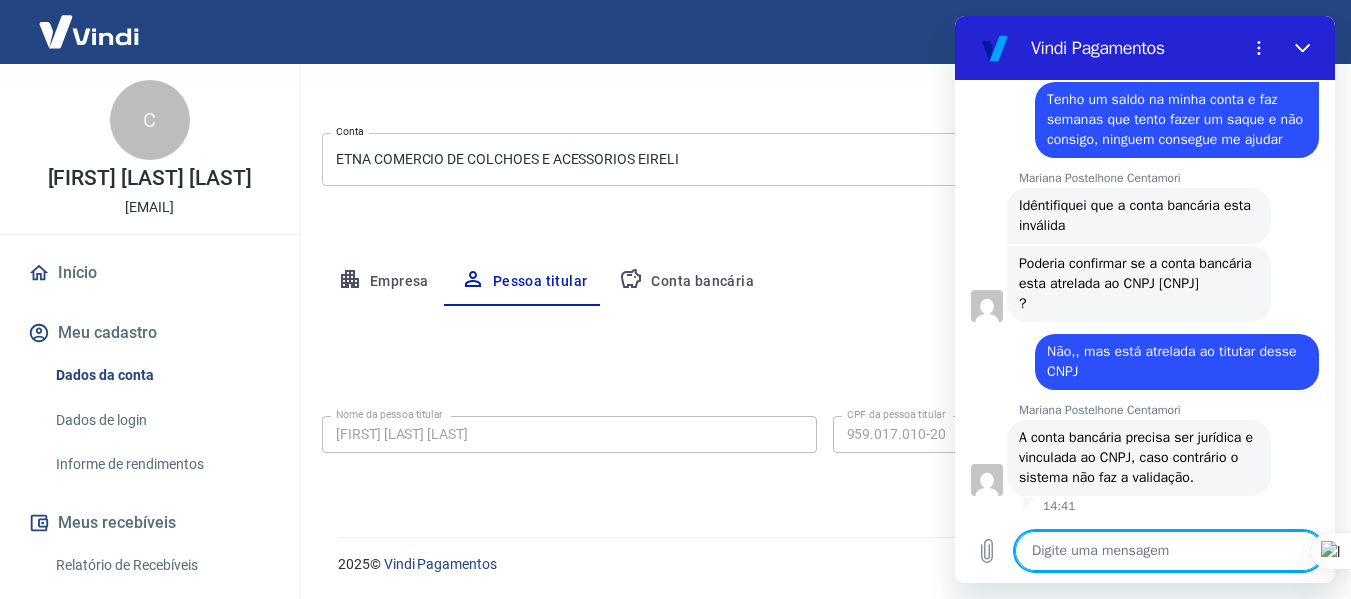 click at bounding box center [1169, 551] 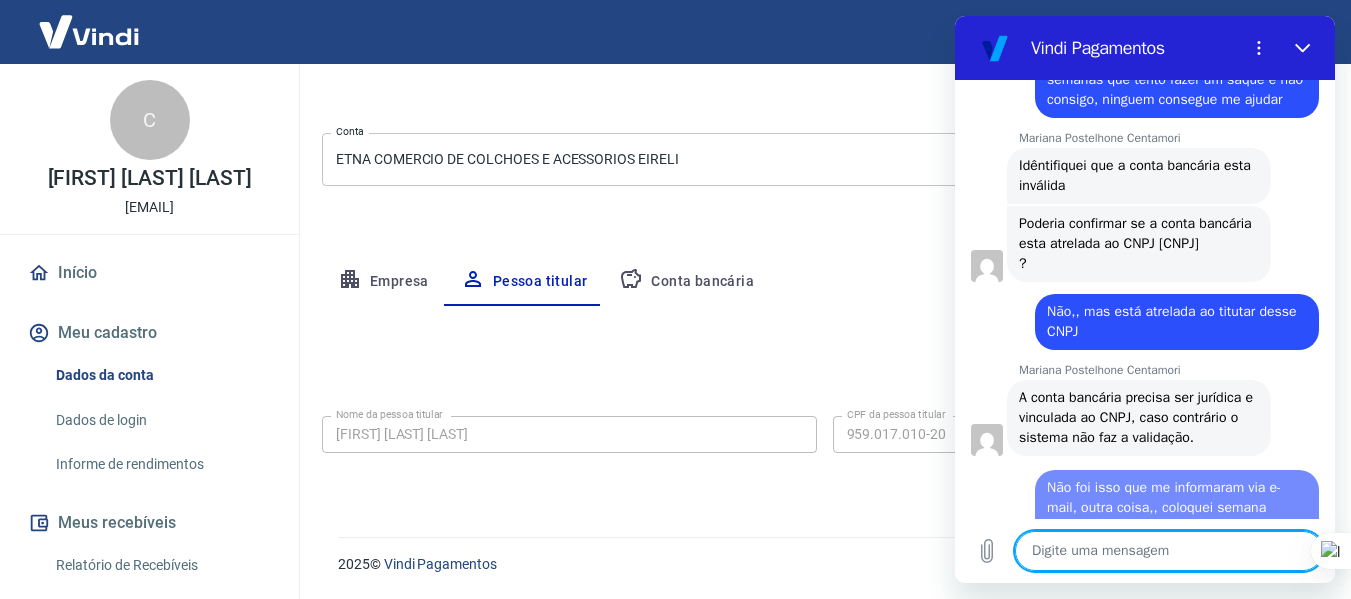 scroll, scrollTop: 0, scrollLeft: 0, axis: both 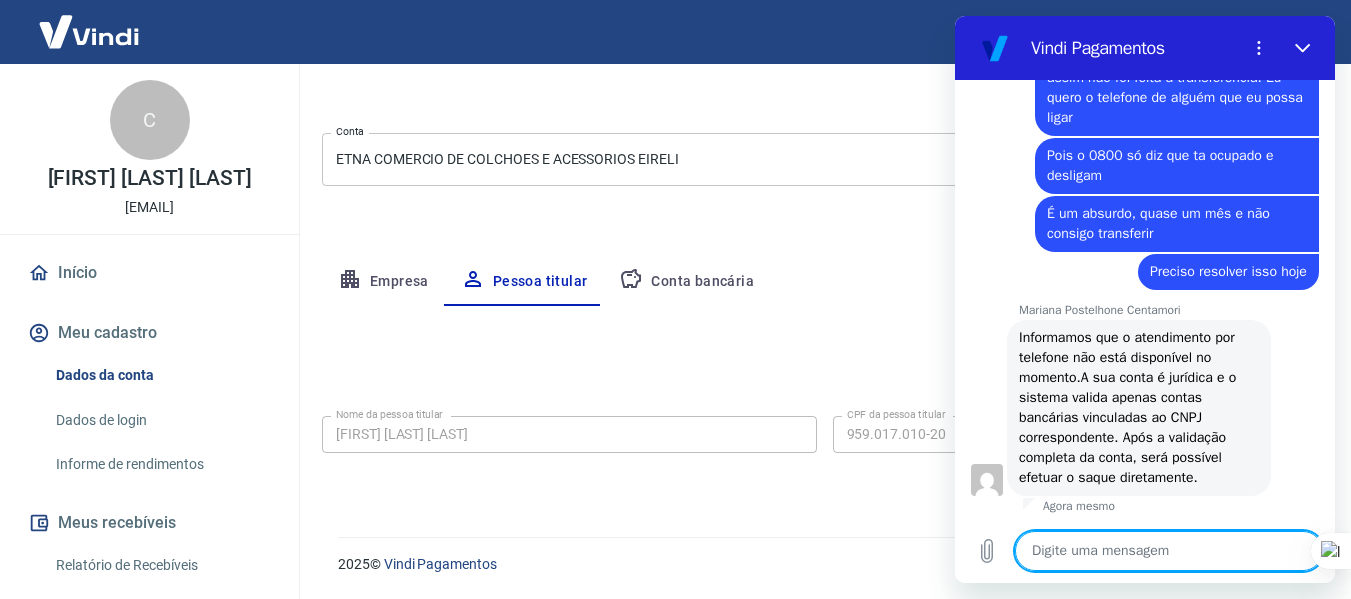 click at bounding box center (1169, 551) 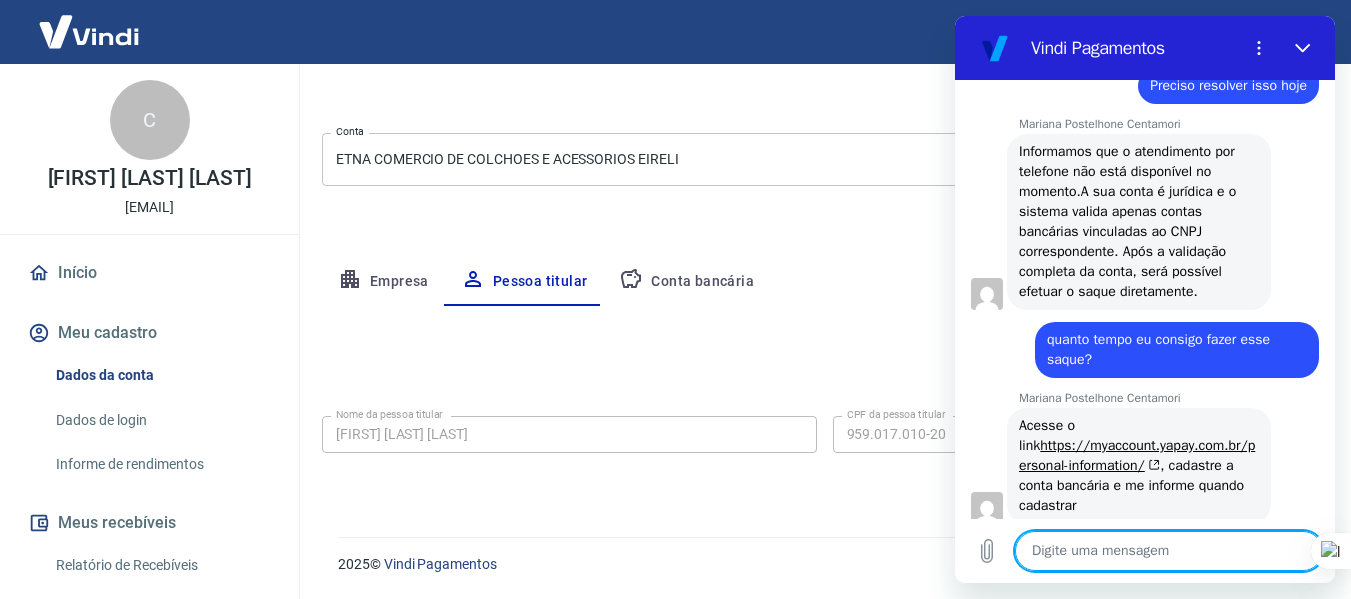scroll, scrollTop: 1564, scrollLeft: 0, axis: vertical 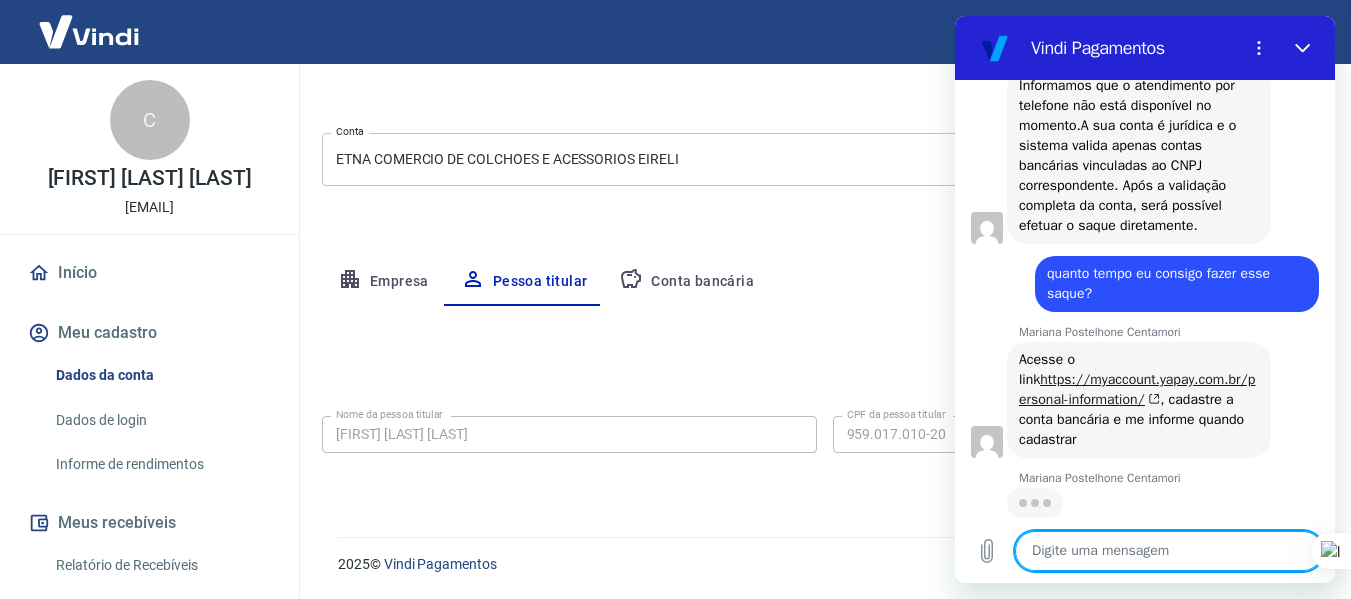 click on "https://myaccount.yapay.com.br/personal-information/" at bounding box center (1137, 389) 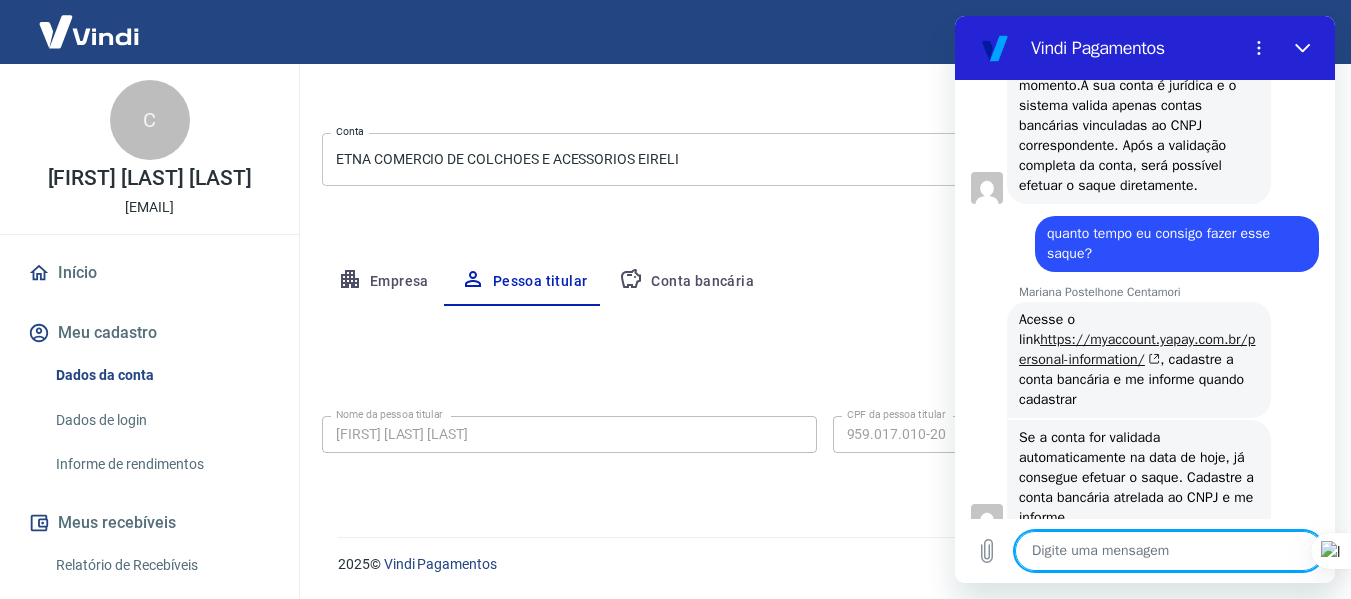 scroll, scrollTop: 1644, scrollLeft: 0, axis: vertical 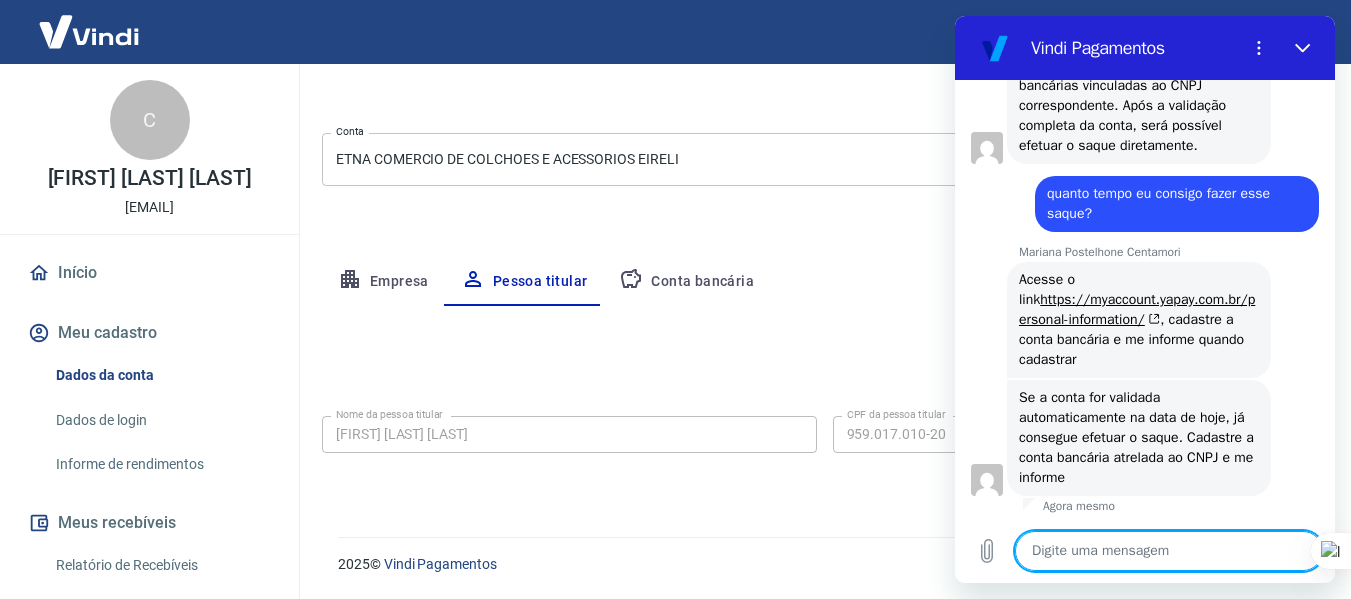 click at bounding box center [1169, 551] 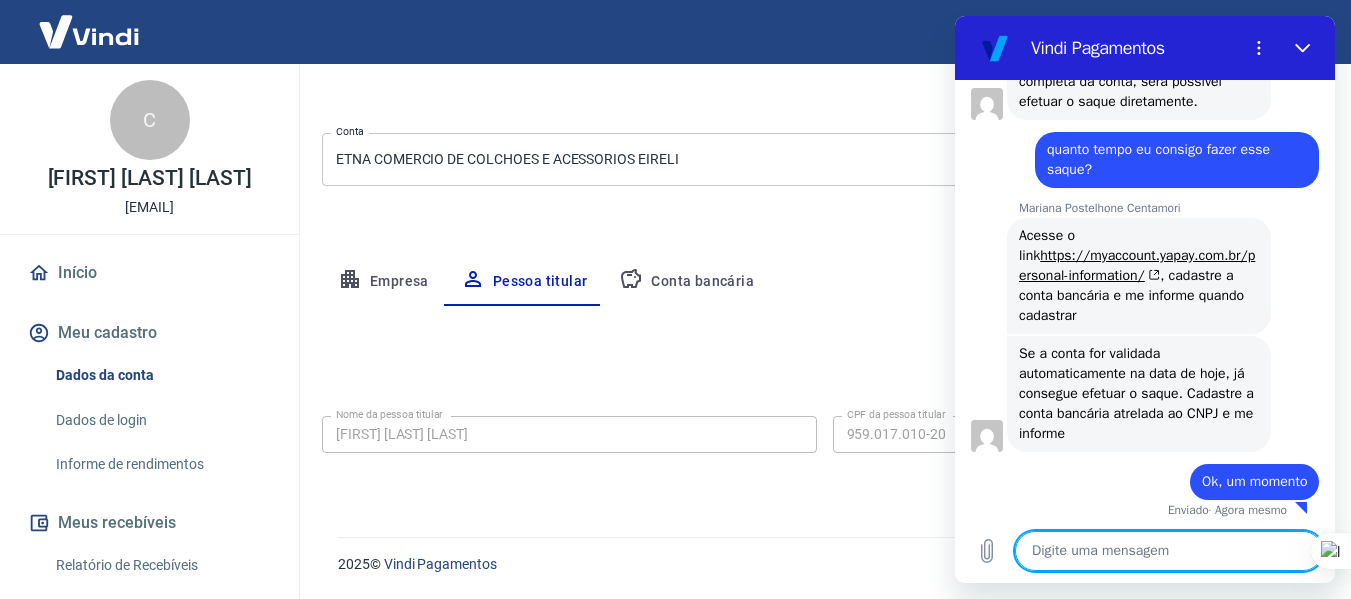 scroll, scrollTop: 1692, scrollLeft: 0, axis: vertical 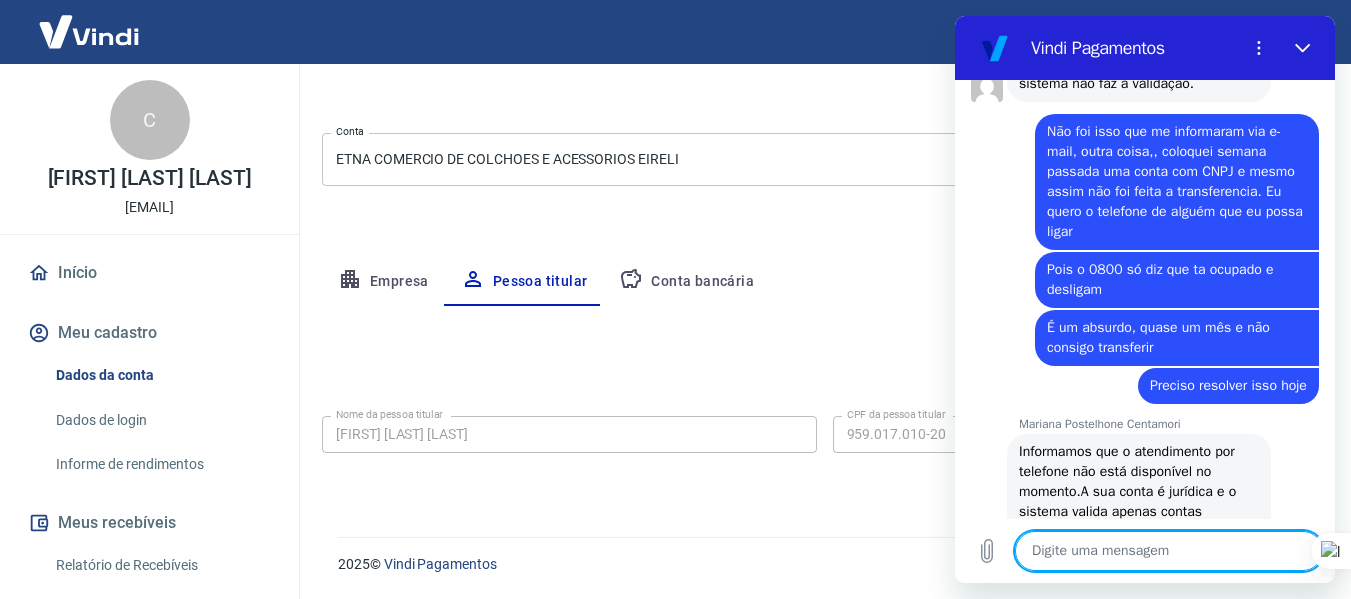 click at bounding box center (1169, 551) 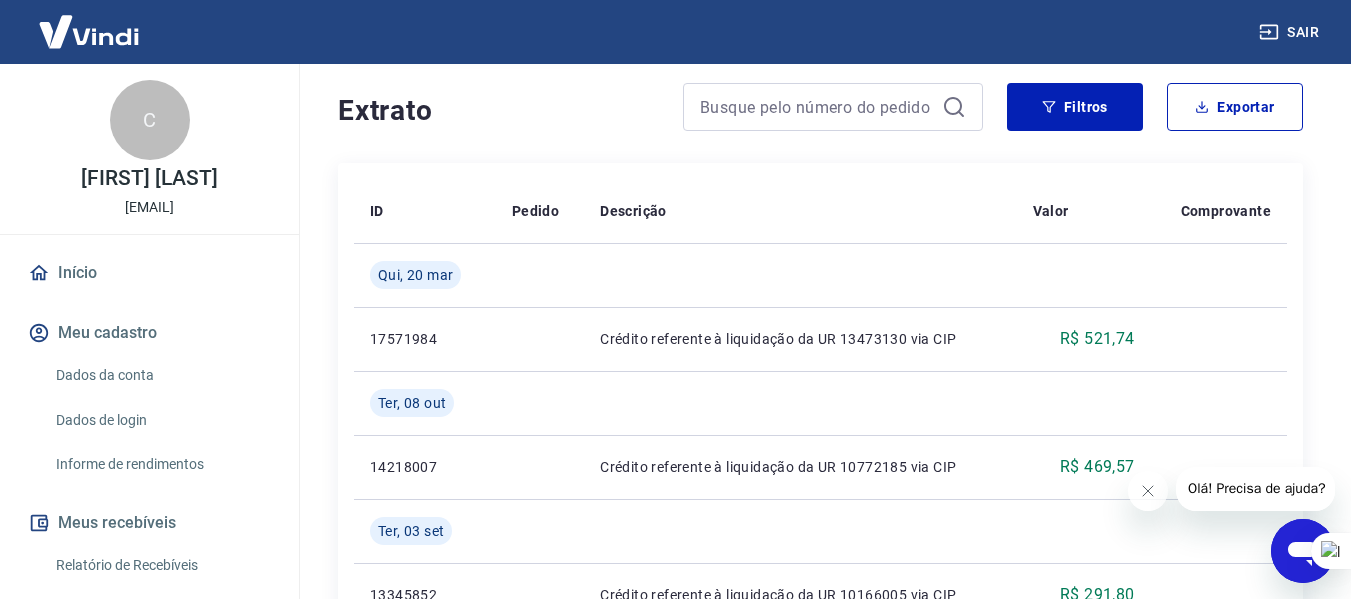 scroll, scrollTop: 0, scrollLeft: 0, axis: both 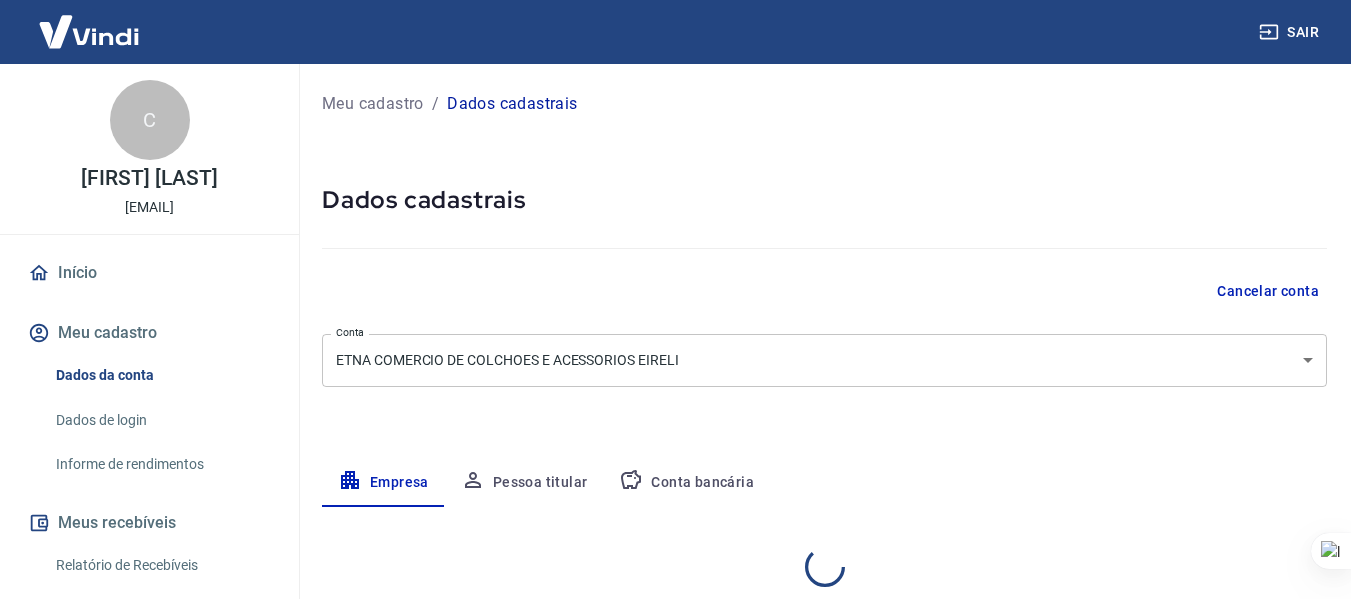 select on "RS" 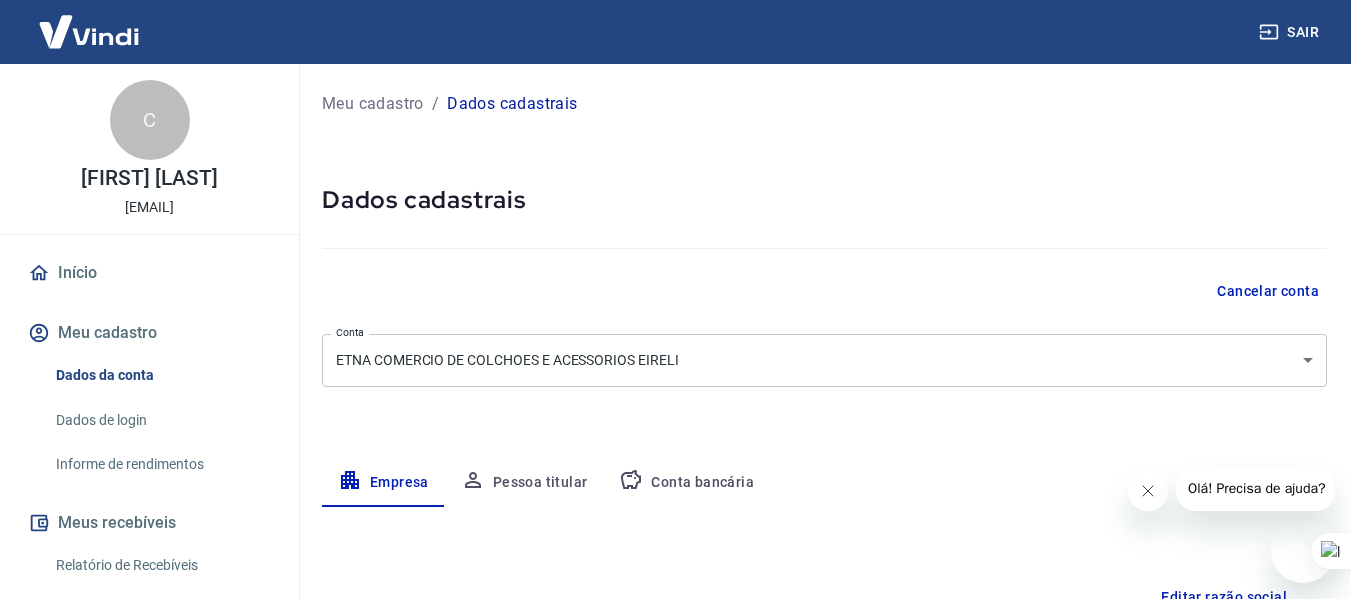 scroll, scrollTop: 60, scrollLeft: 0, axis: vertical 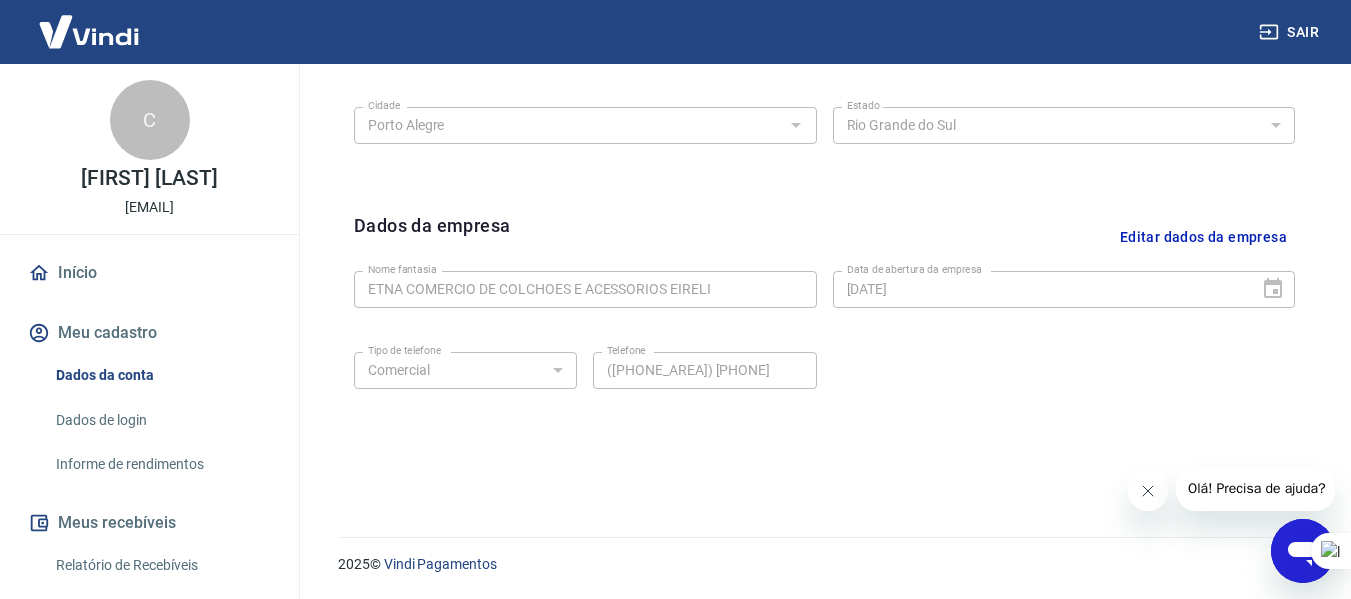 click on "Editar dados da empresa" at bounding box center (1203, 237) 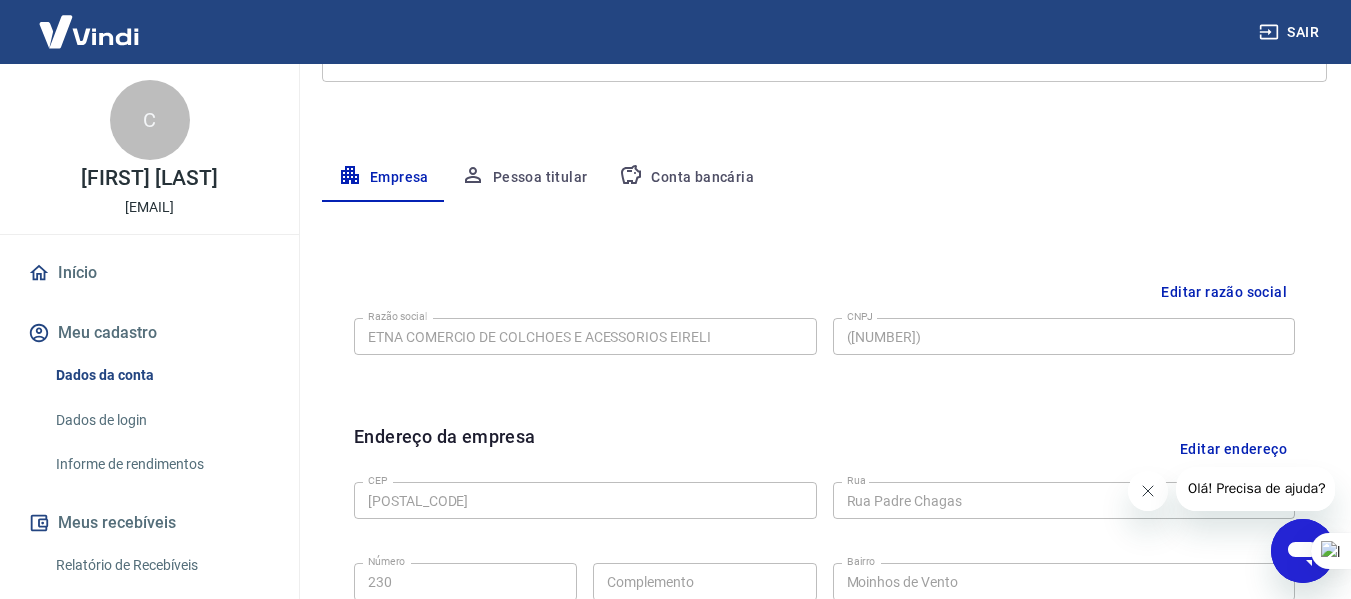 click on "Conta bancária" at bounding box center (686, 178) 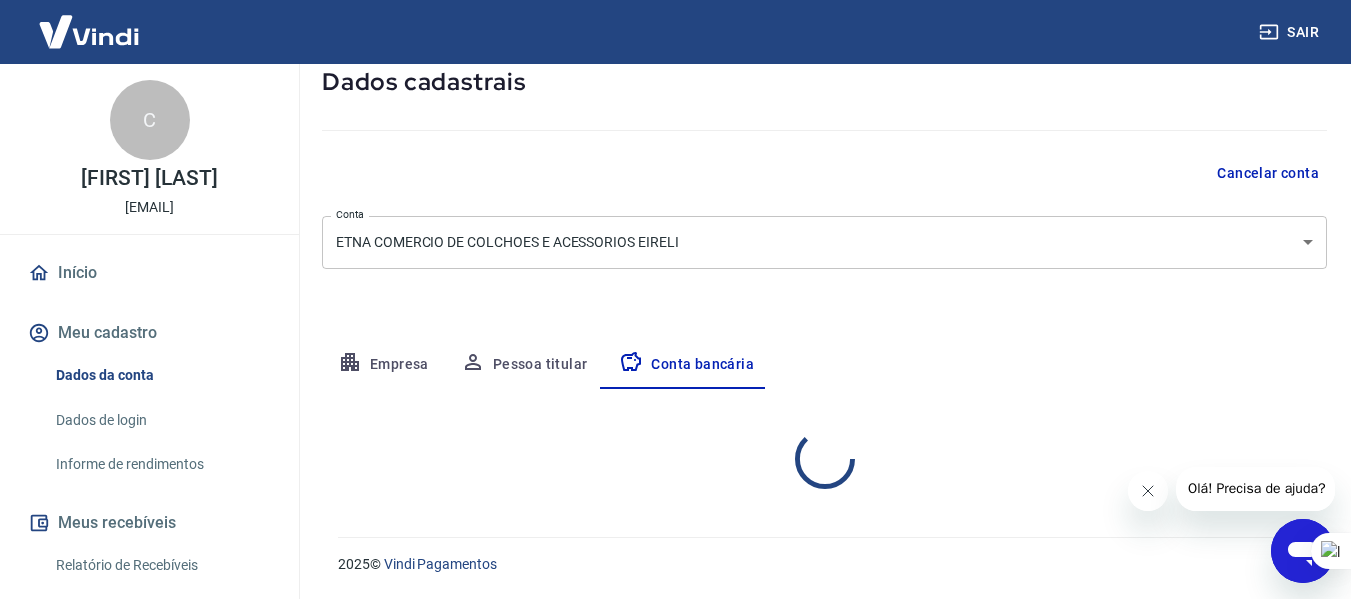 select on "1" 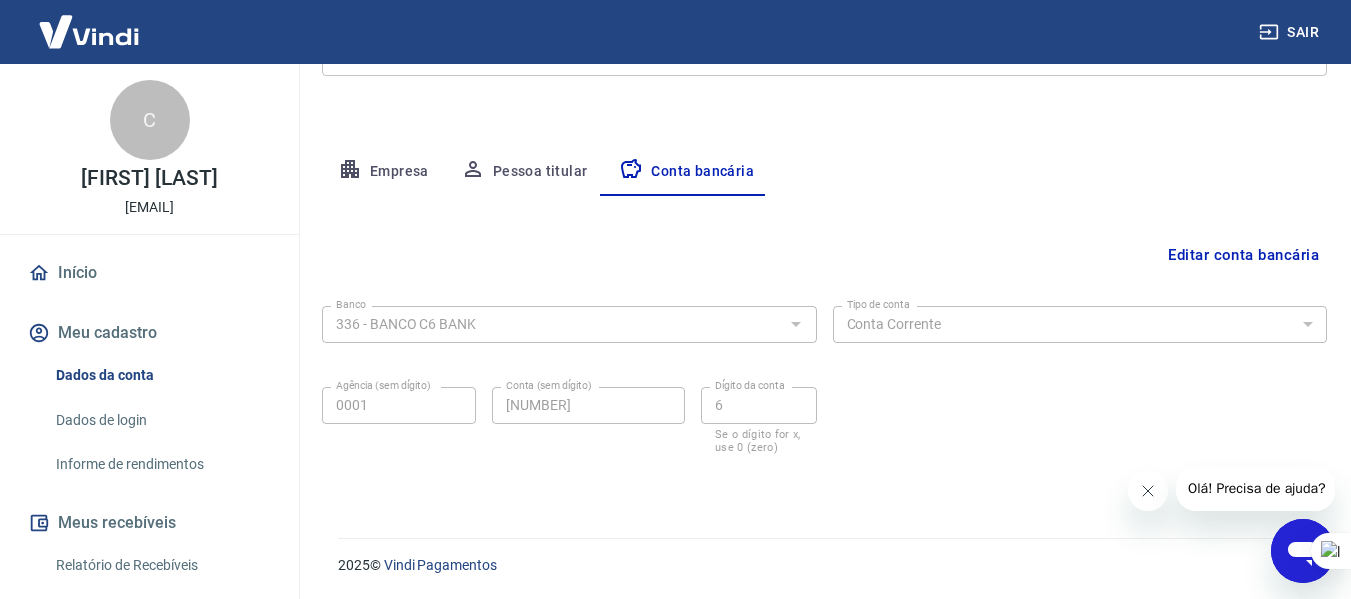 scroll, scrollTop: 312, scrollLeft: 0, axis: vertical 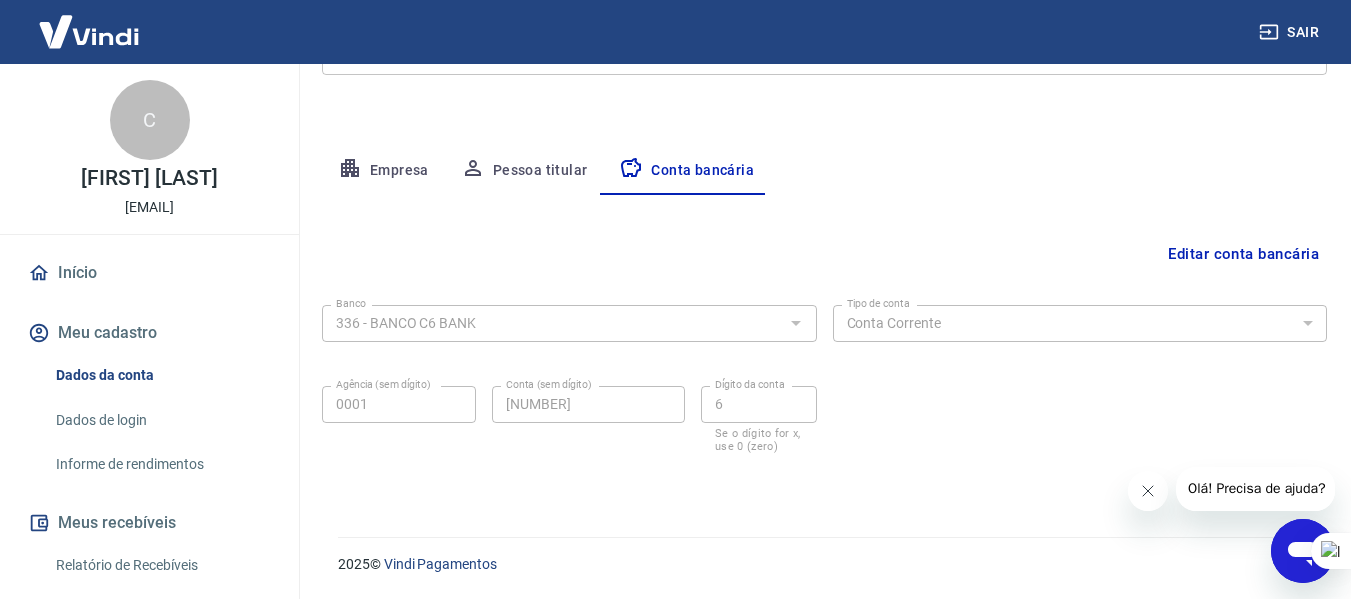 click on "Editar conta bancária" at bounding box center (1243, 254) 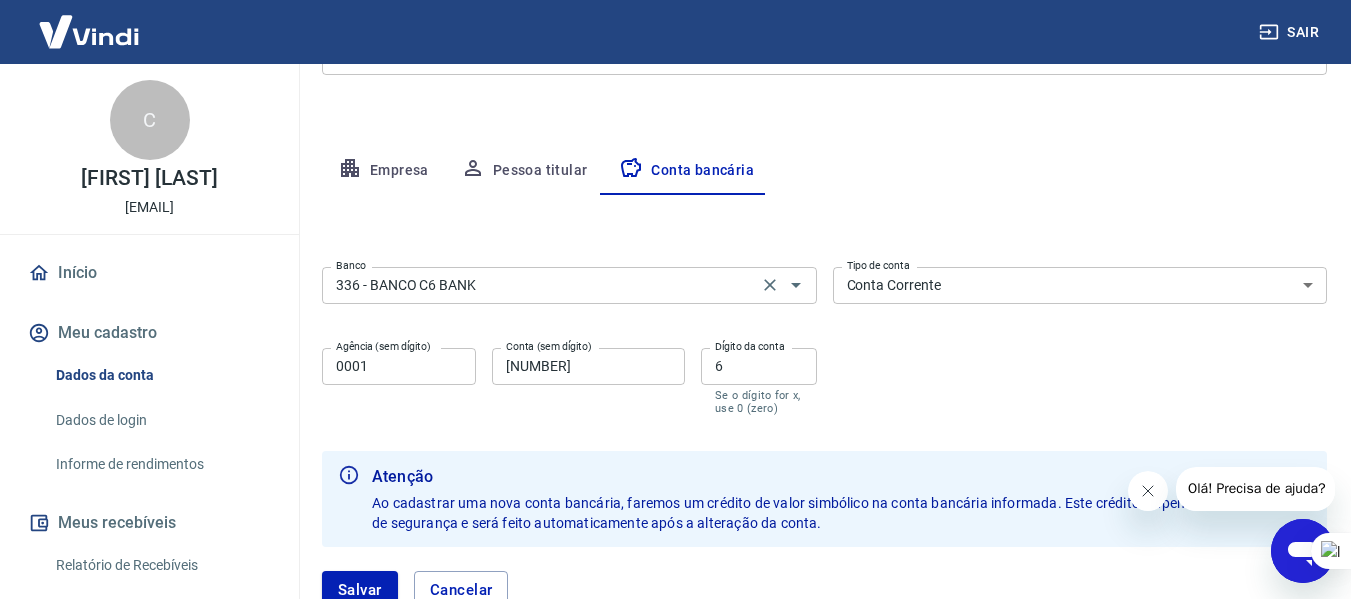 click on "336 - BANCO C6 BANK" at bounding box center [540, 285] 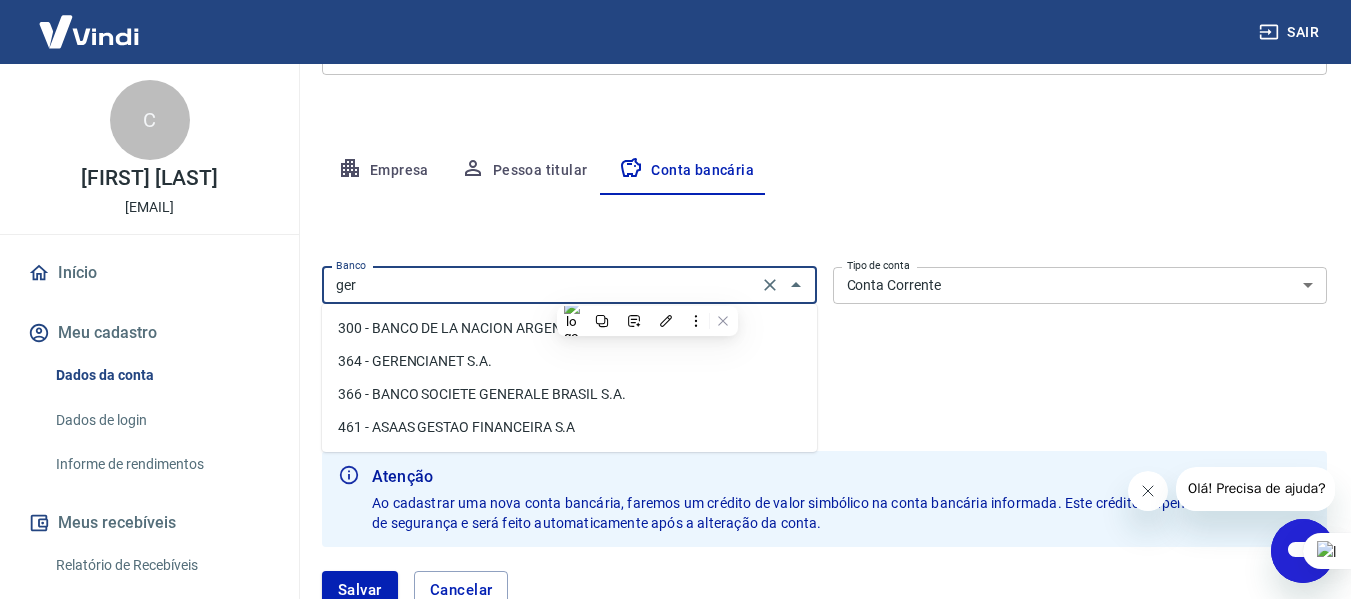 scroll, scrollTop: 0, scrollLeft: 0, axis: both 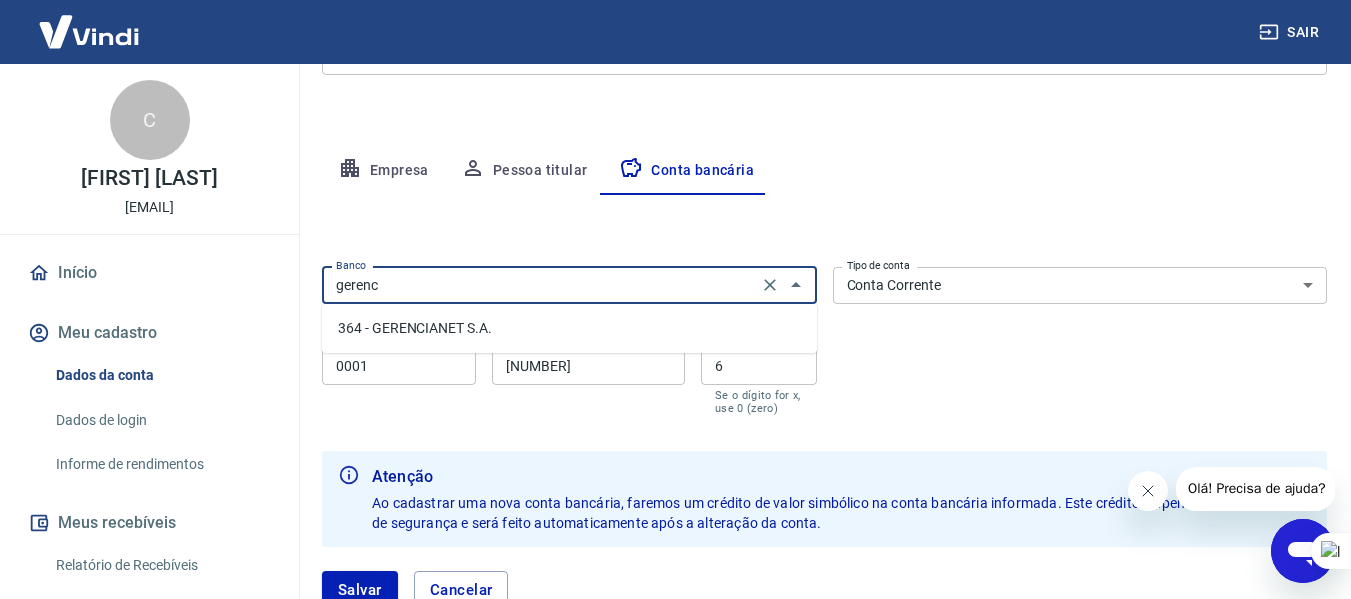 click on "364 - GERENCIANET S.A." at bounding box center (569, 328) 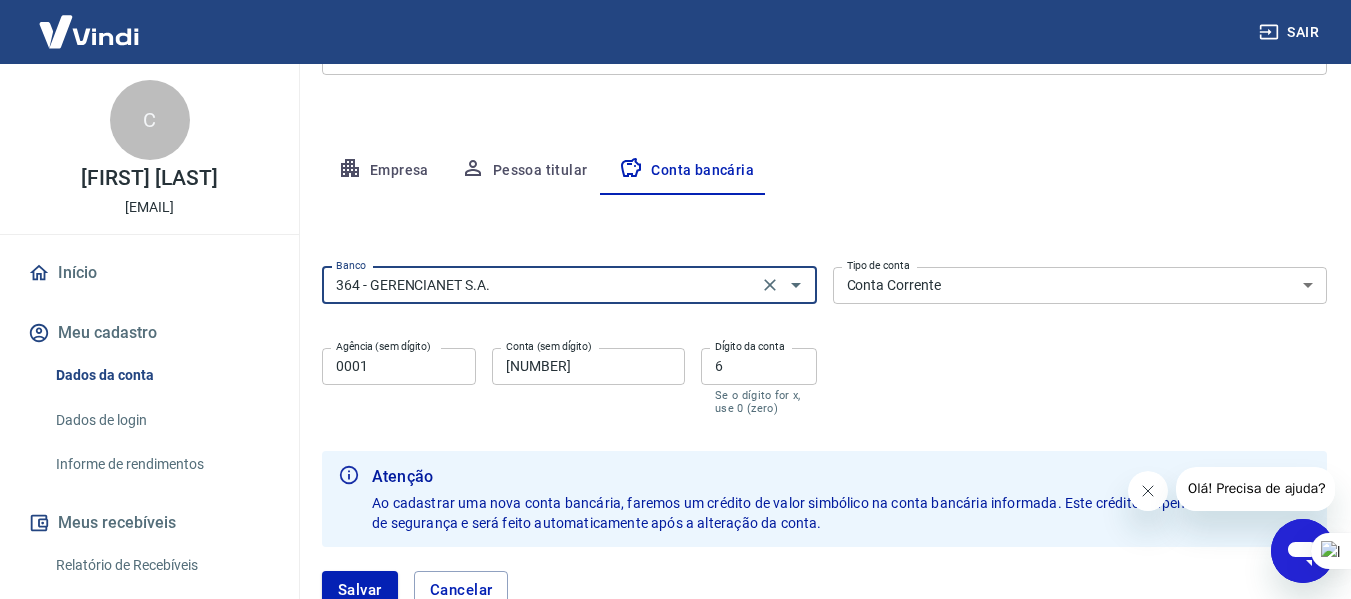 type on "364 - GERENCIANET S.A." 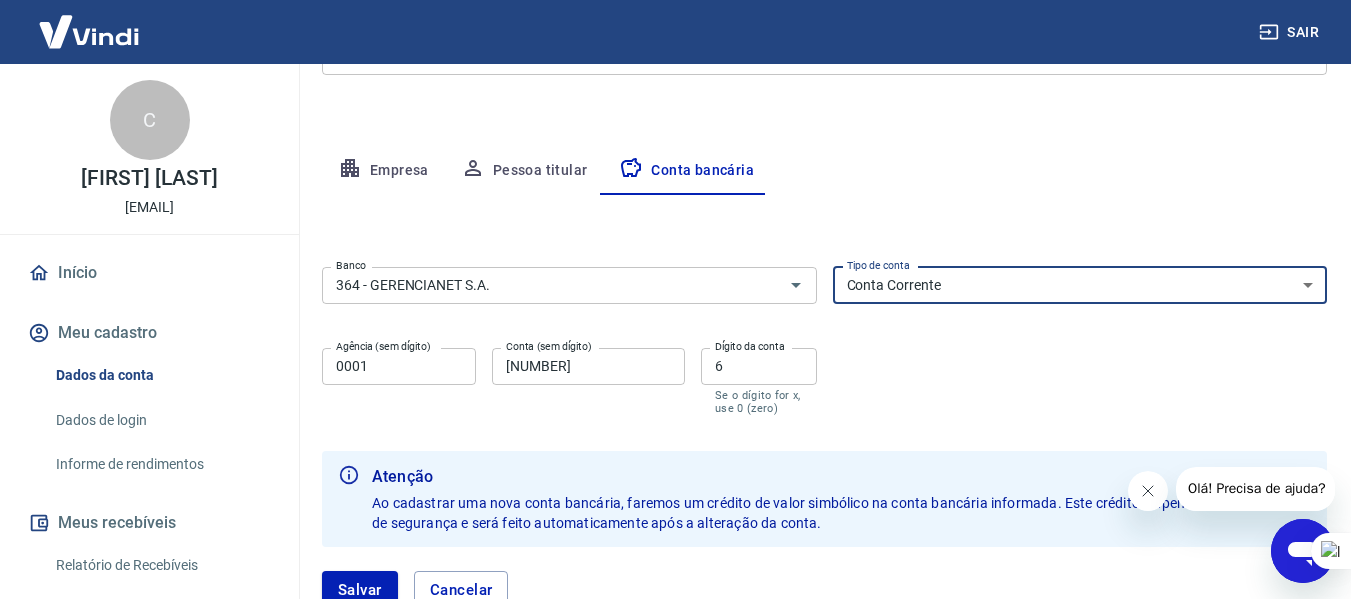 click on "0001" at bounding box center [399, 366] 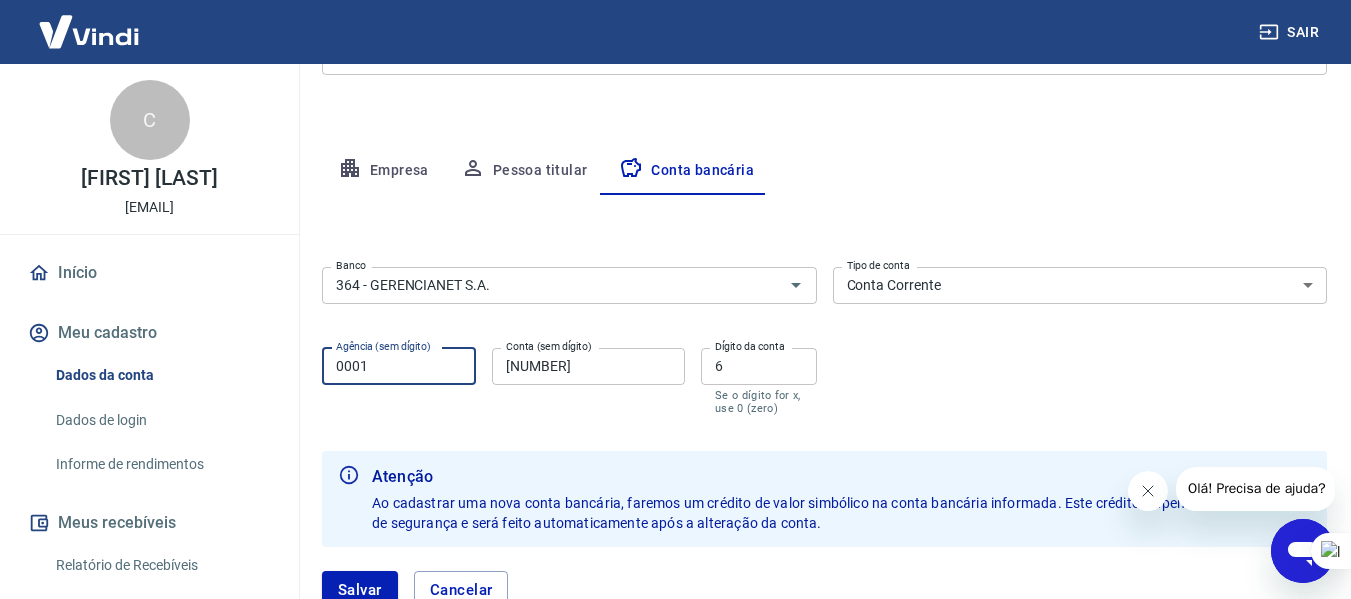 click on "501299" at bounding box center [588, 366] 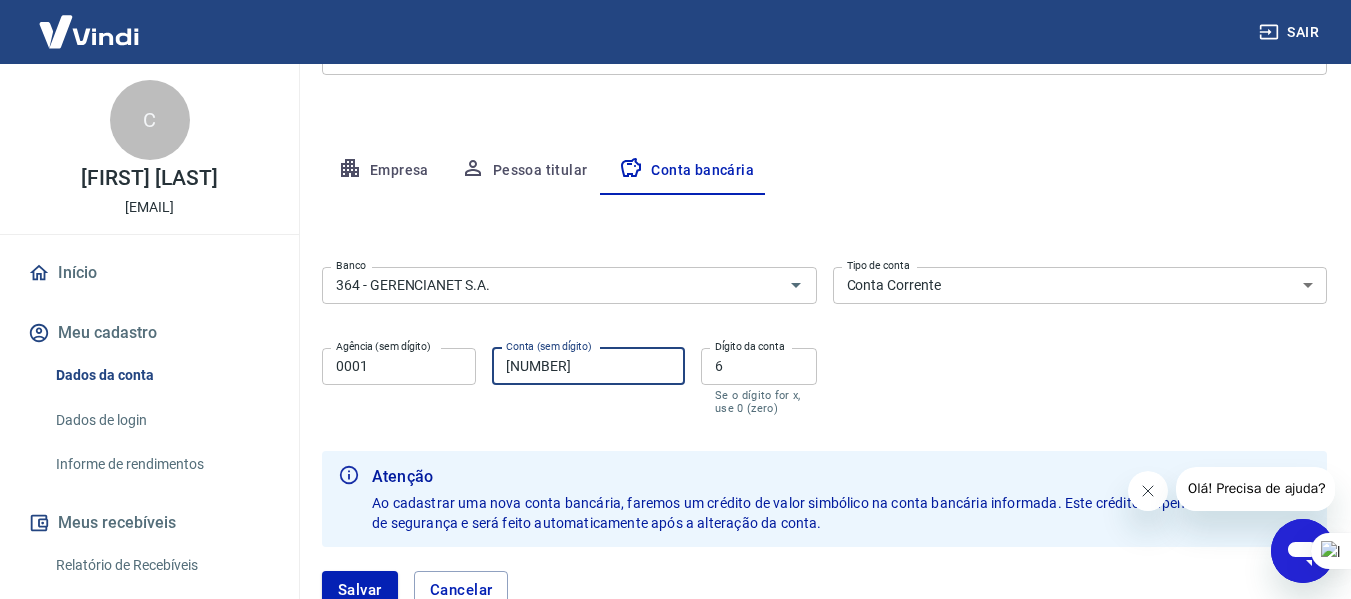click on "501299" at bounding box center [588, 366] 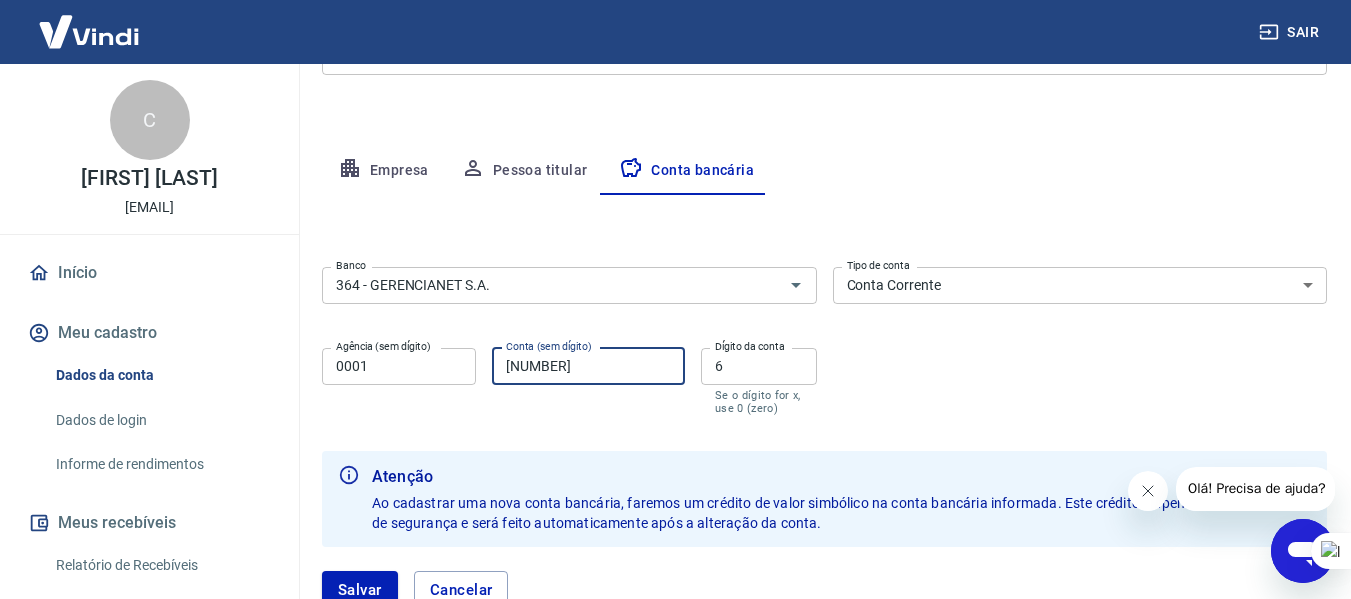 type on "374945" 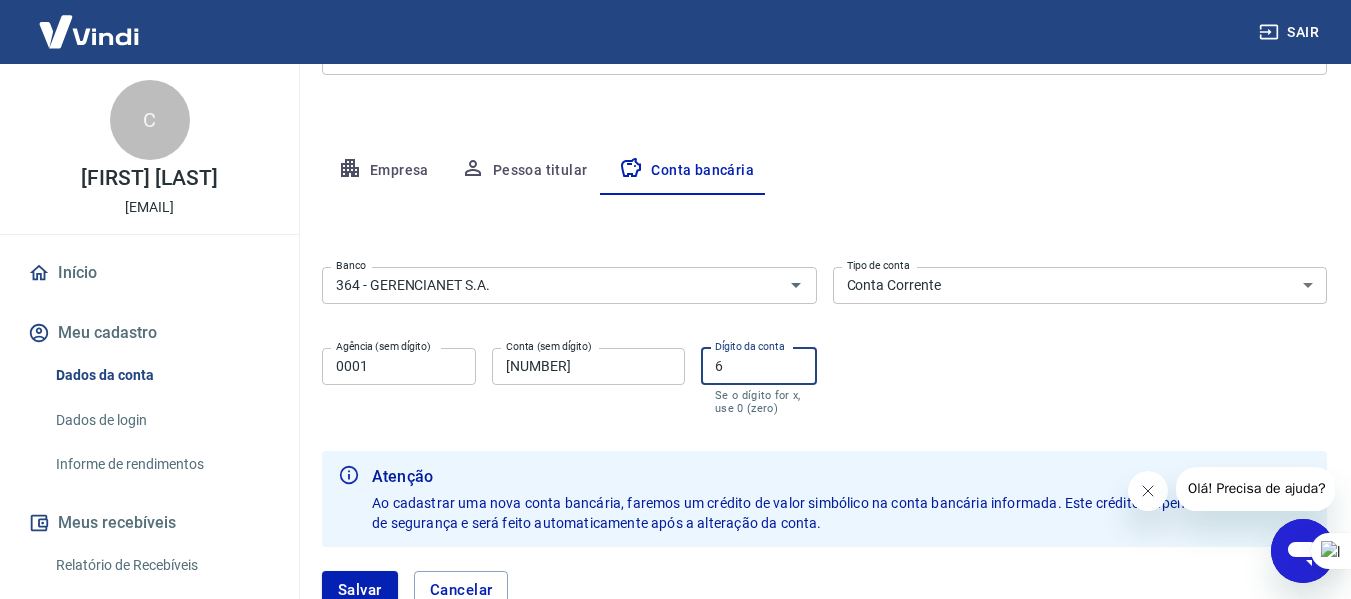 click on "6" at bounding box center [759, 366] 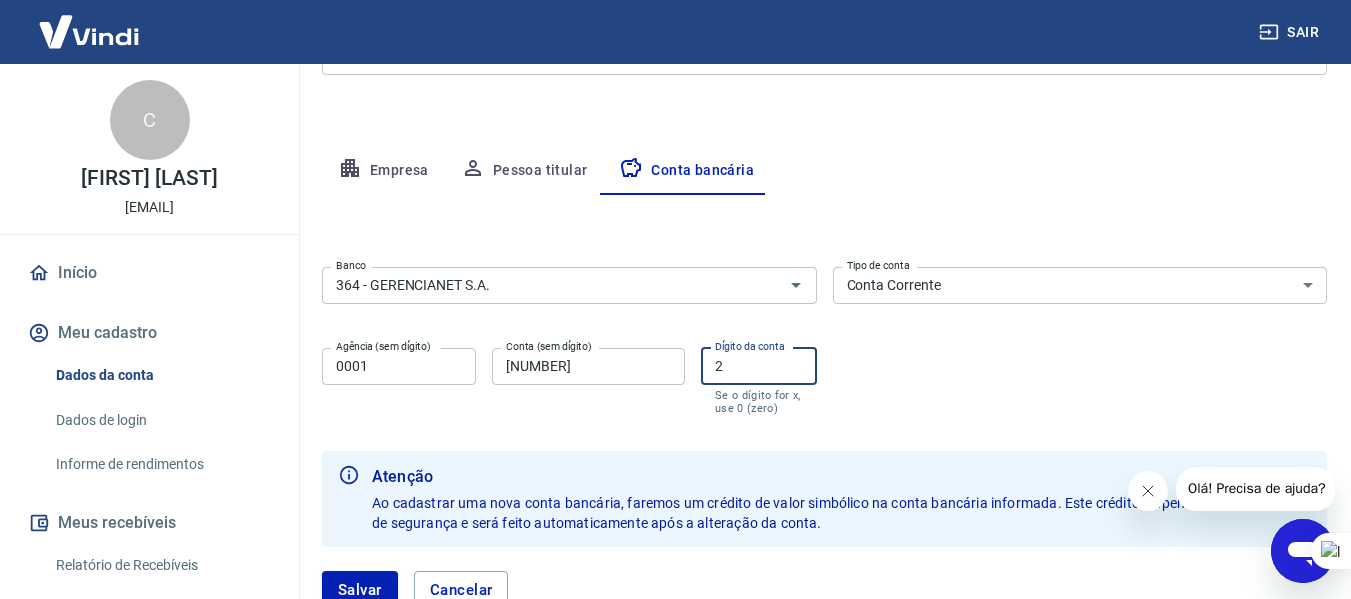 type on "2" 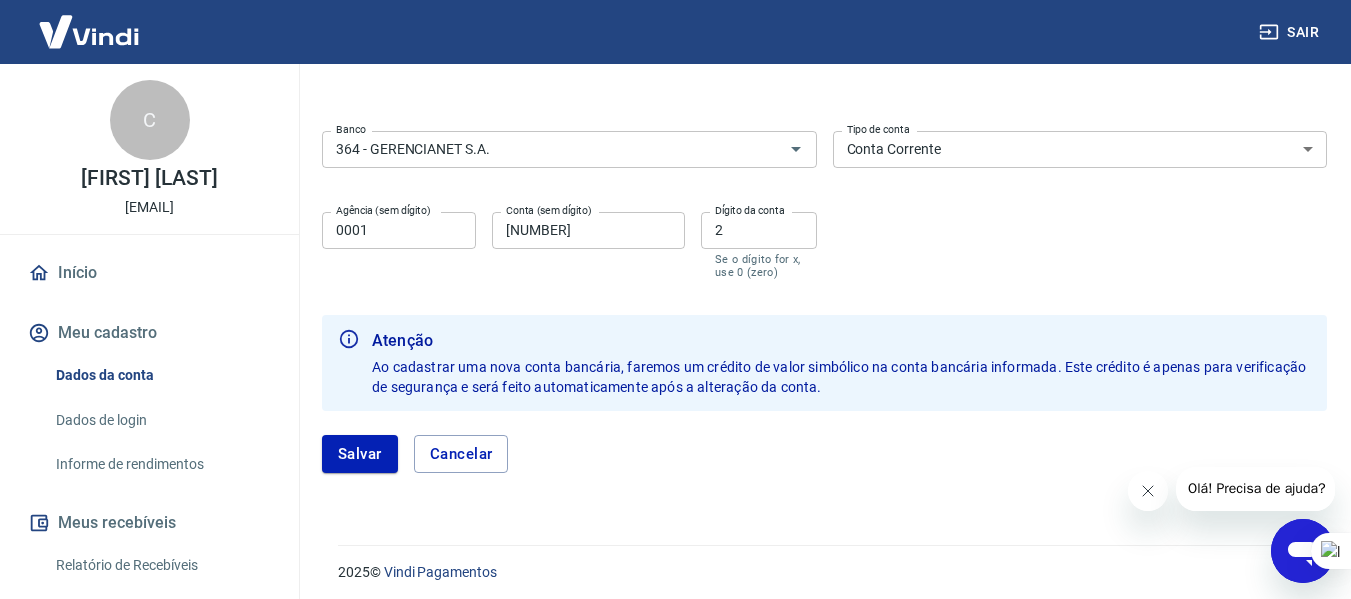 scroll, scrollTop: 456, scrollLeft: 0, axis: vertical 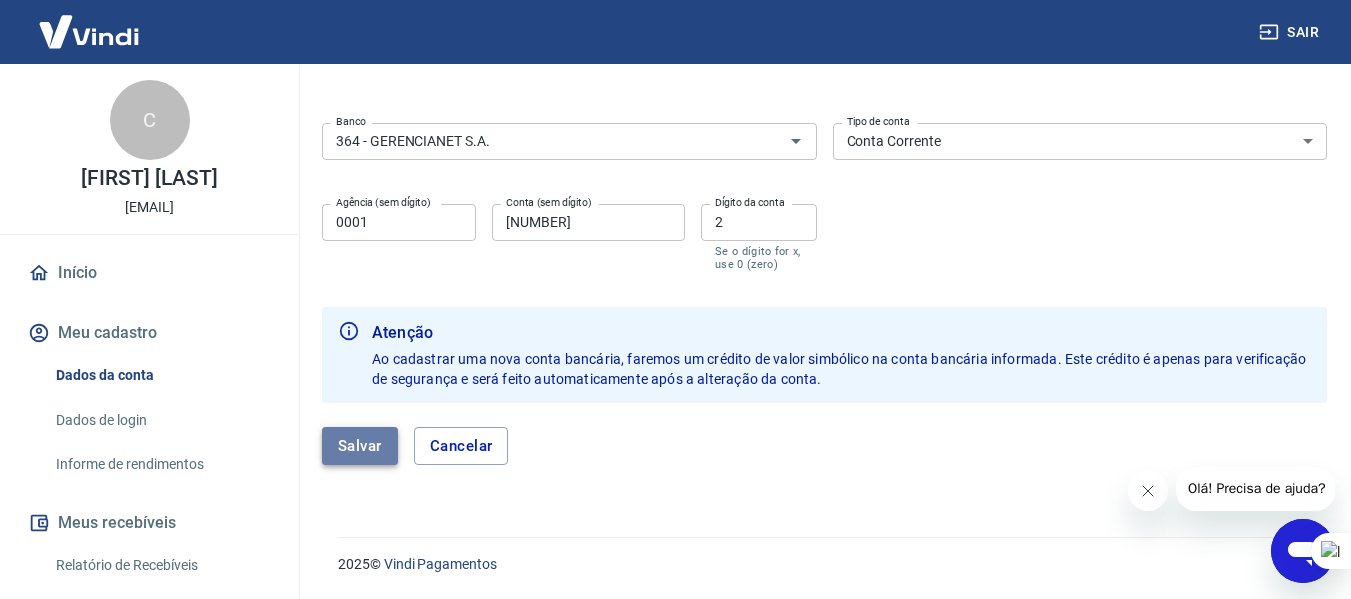 click on "Salvar" at bounding box center [360, 446] 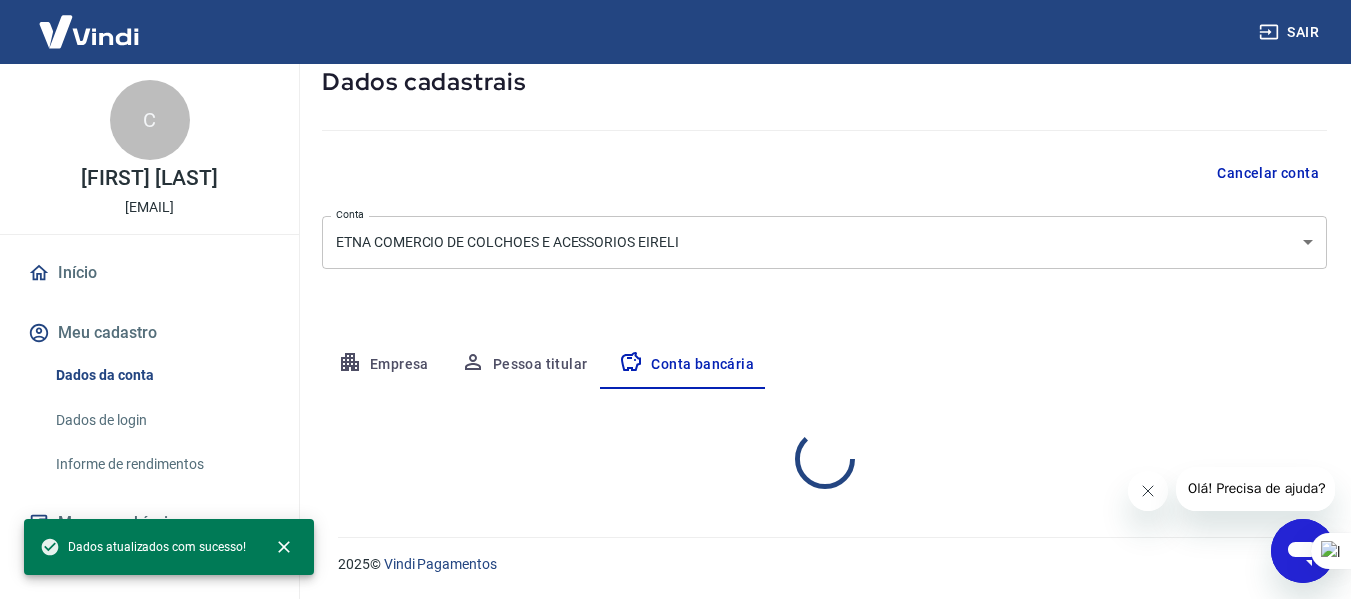 select on "1" 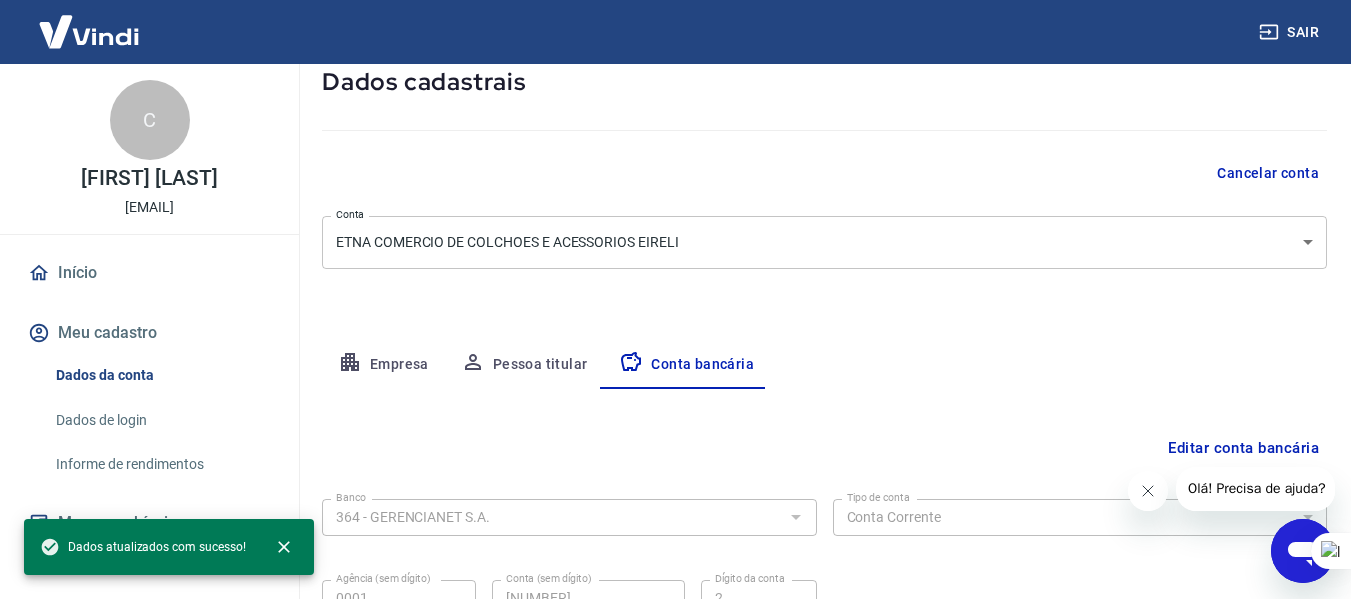 scroll, scrollTop: 312, scrollLeft: 0, axis: vertical 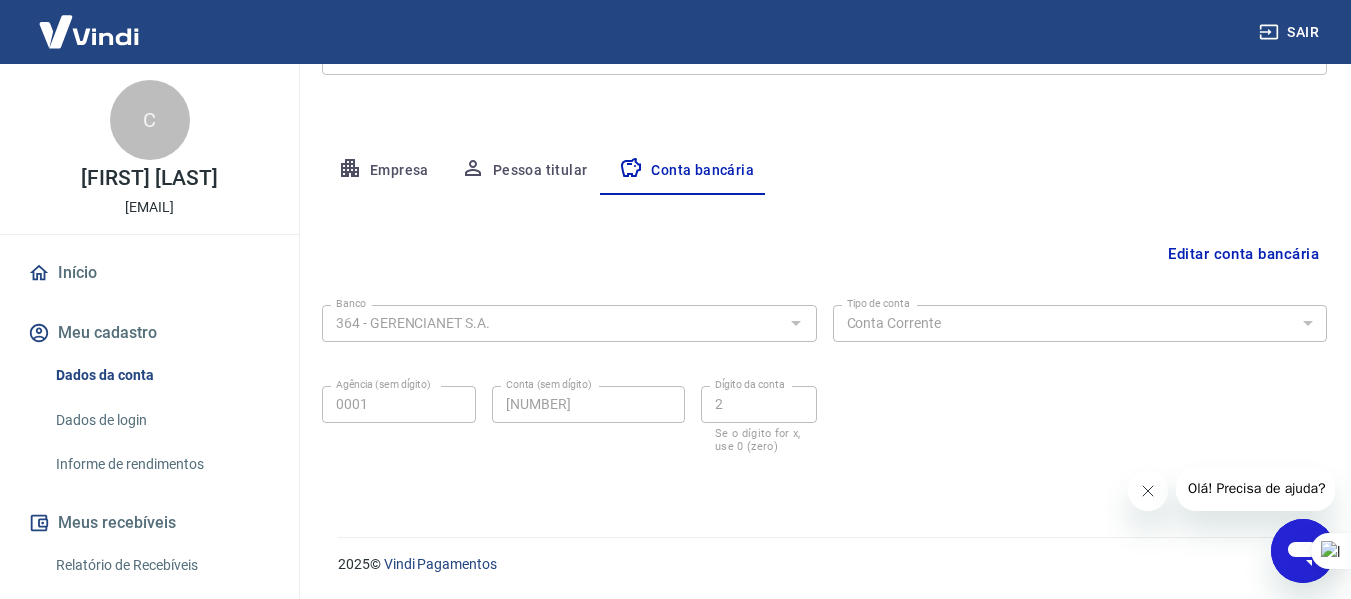 click on "Início" at bounding box center [149, 273] 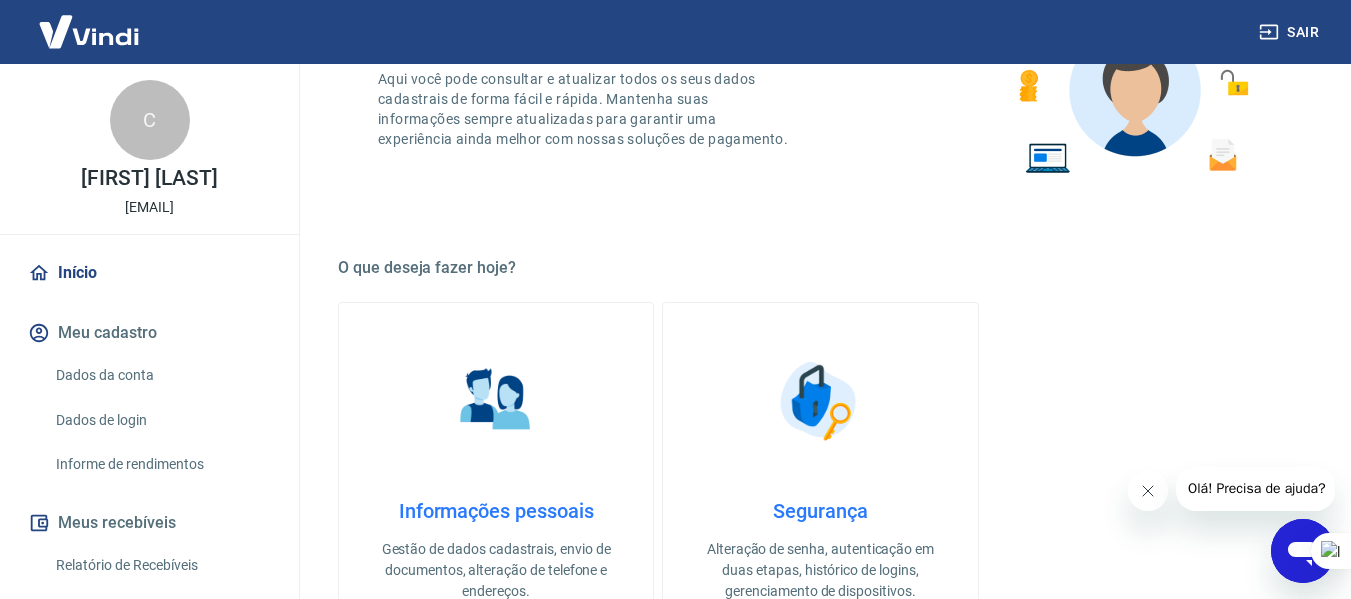scroll, scrollTop: 0, scrollLeft: 0, axis: both 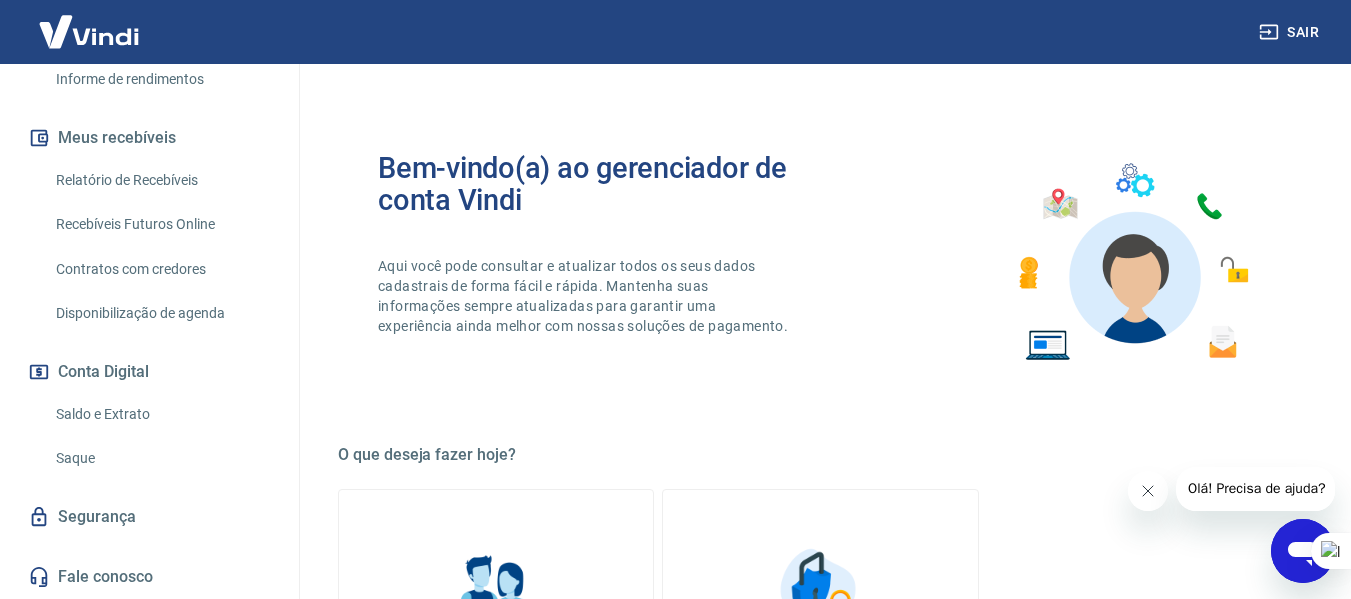 click on "Saque" at bounding box center (161, 458) 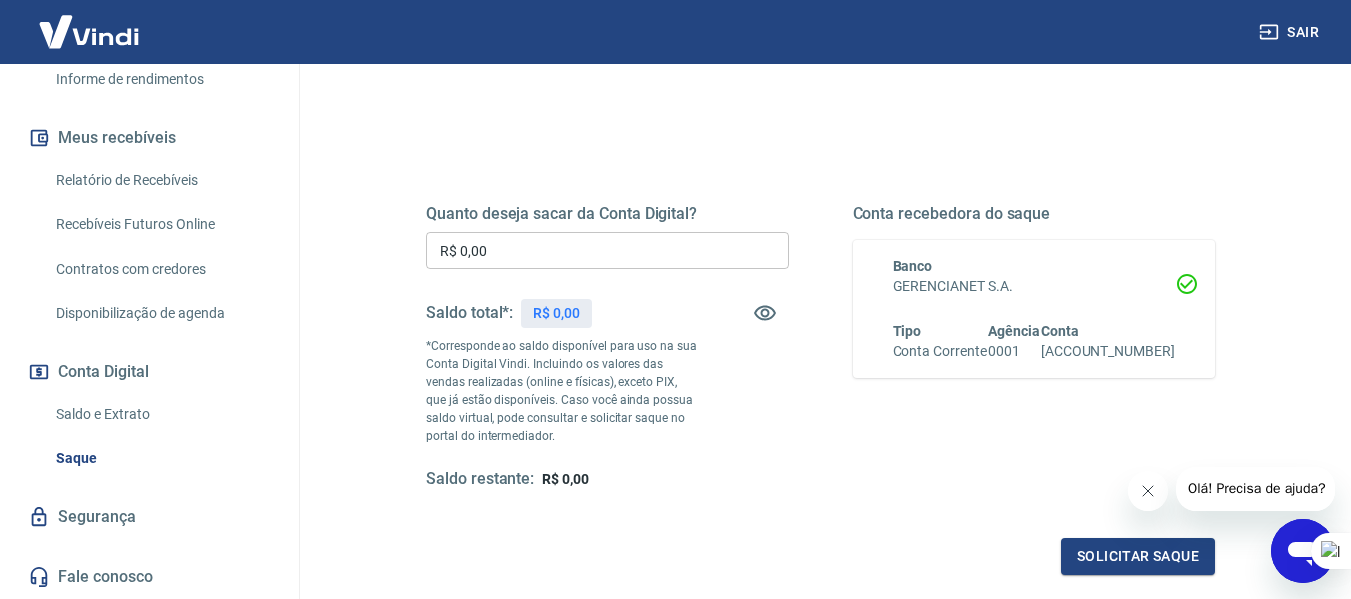 scroll, scrollTop: 200, scrollLeft: 0, axis: vertical 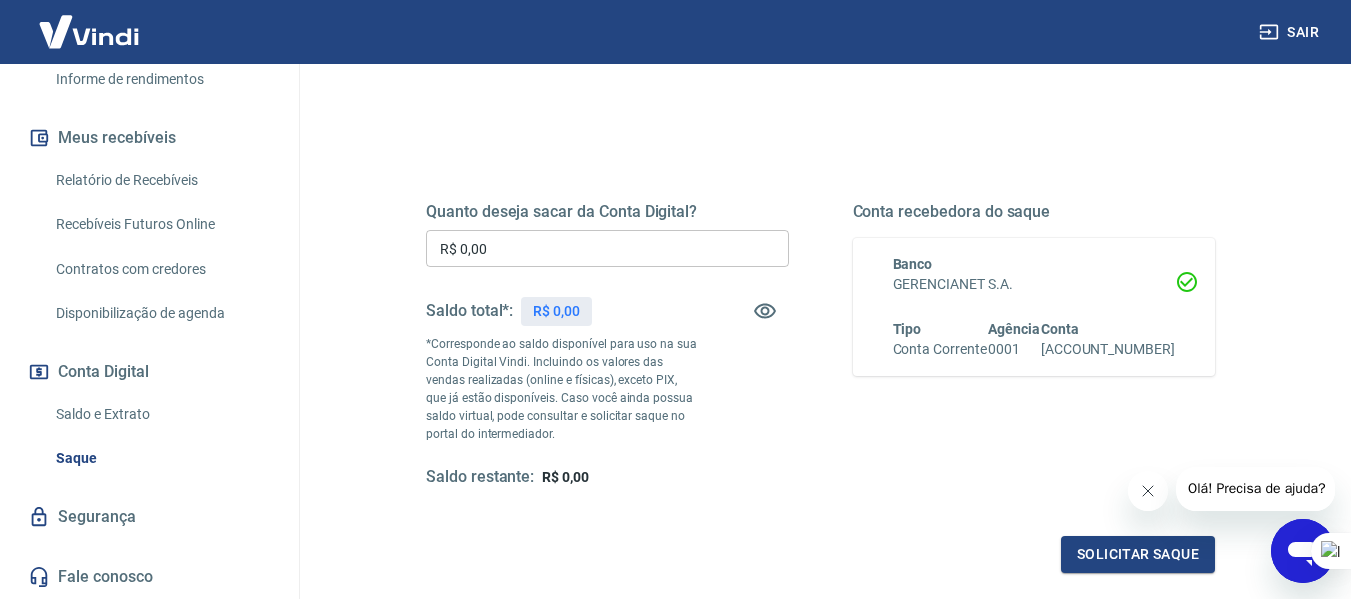 click on "R$ 0,00" at bounding box center [607, 248] 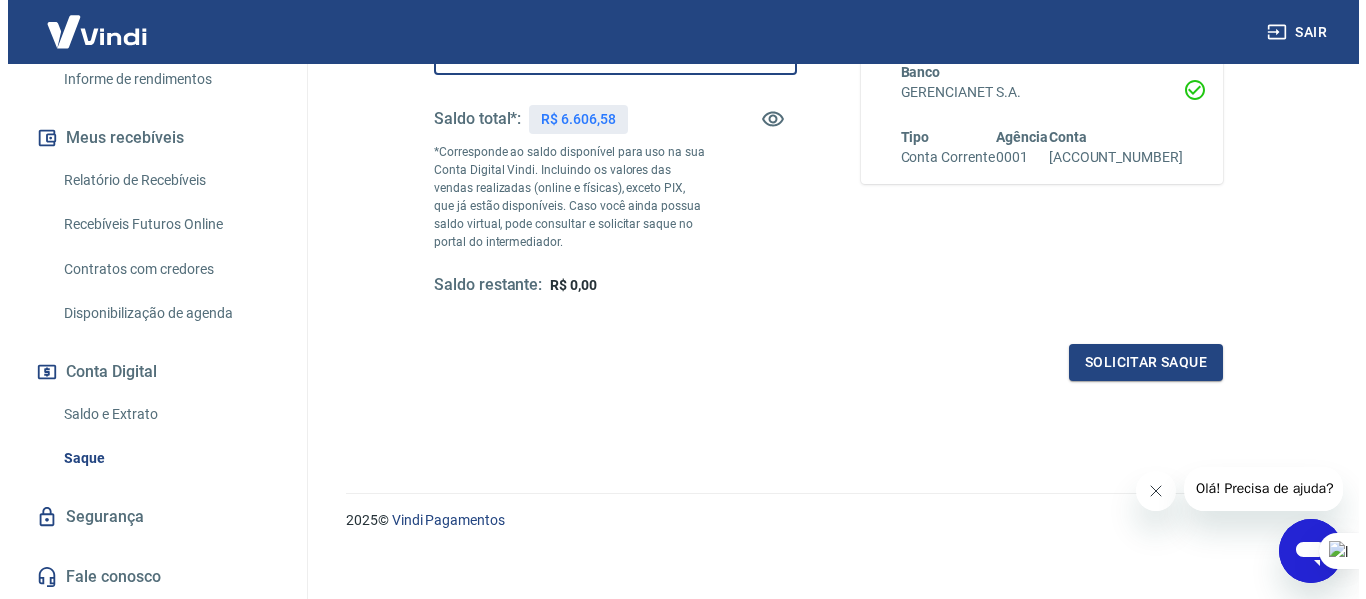 scroll, scrollTop: 400, scrollLeft: 0, axis: vertical 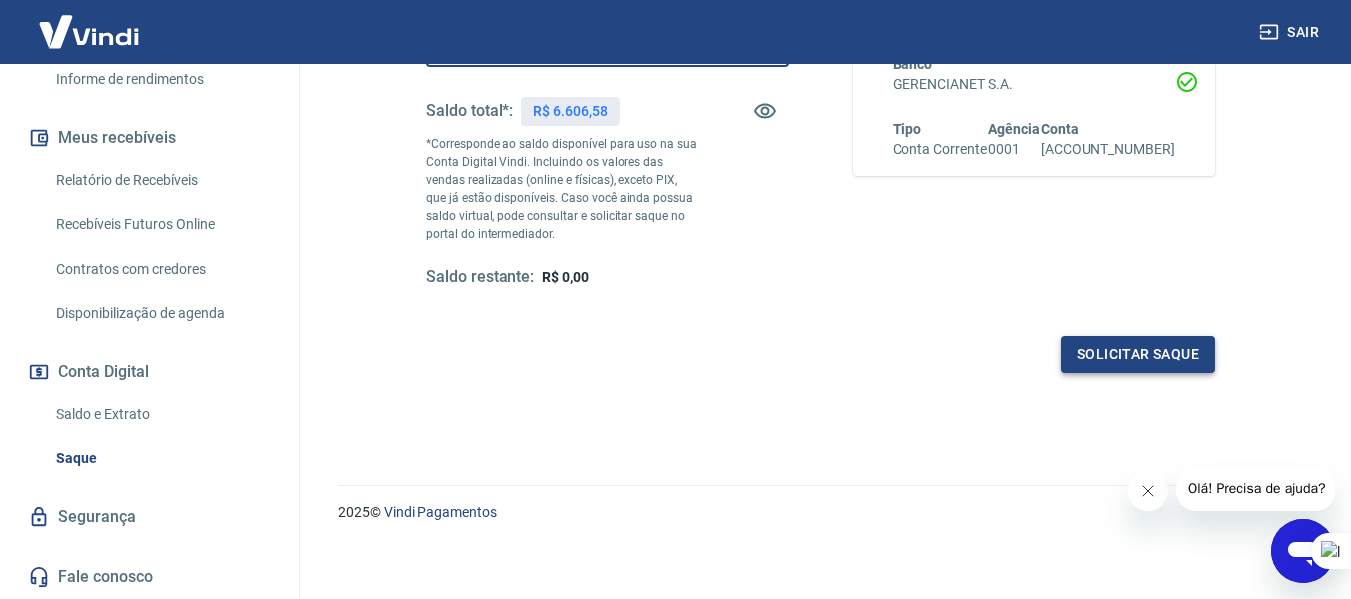 type on "R$ 6.606,58" 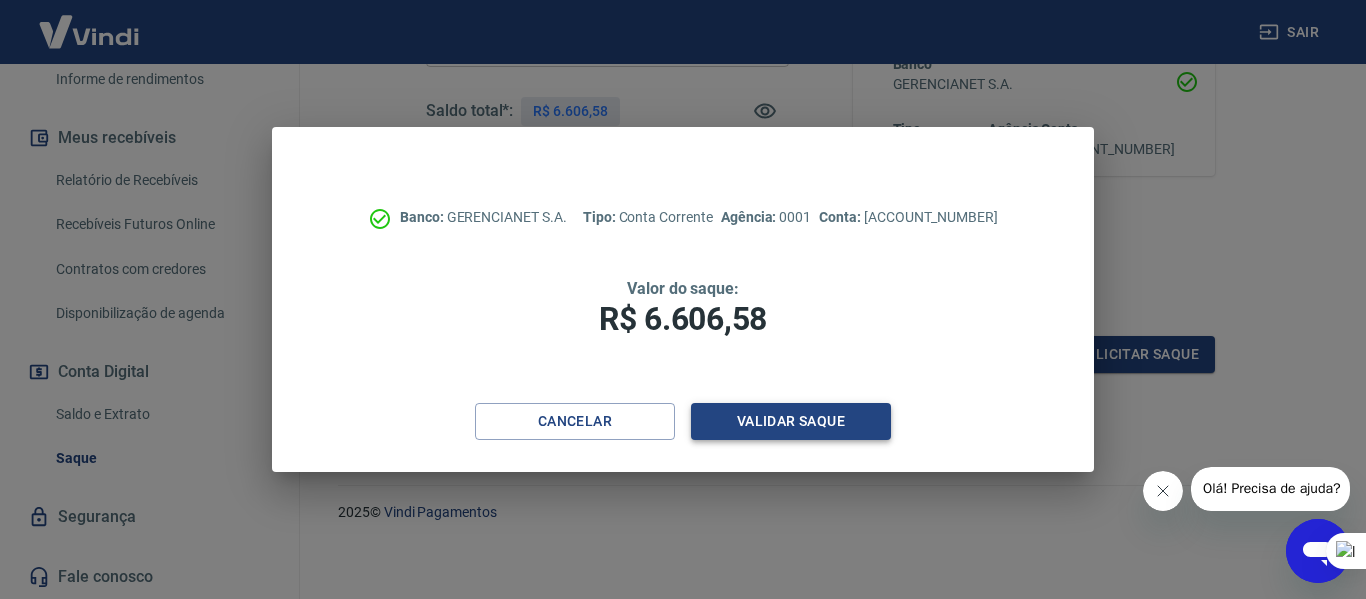 click on "Validar saque" at bounding box center [791, 421] 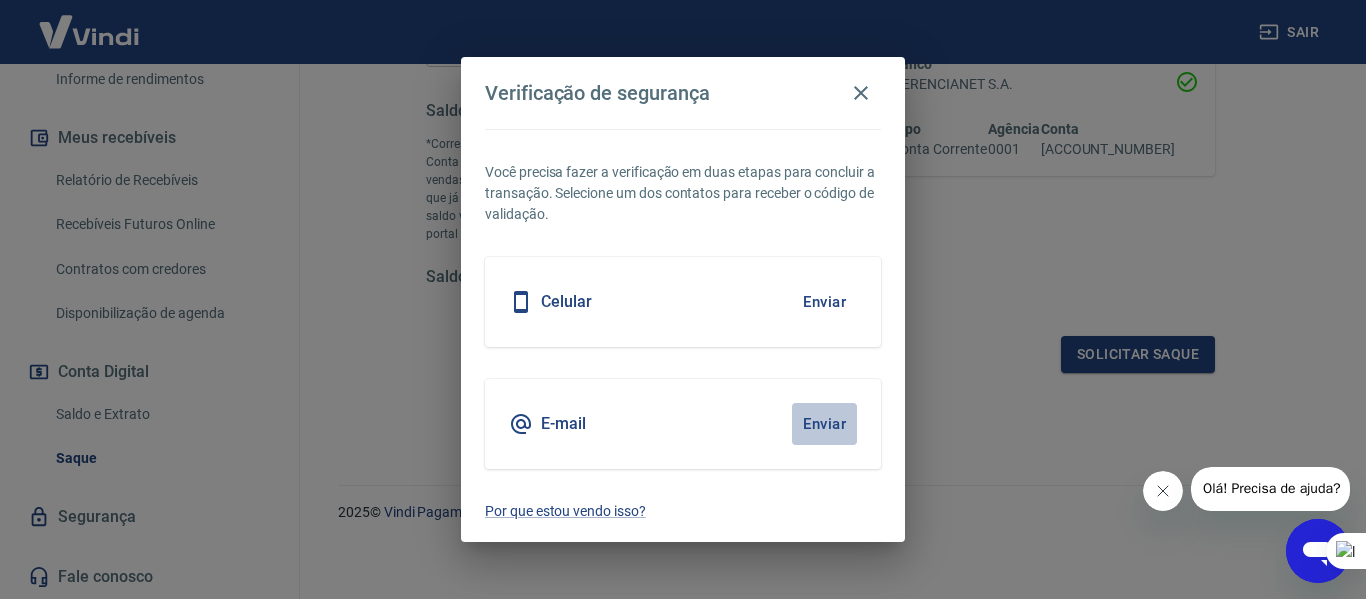 click on "Enviar" at bounding box center (824, 424) 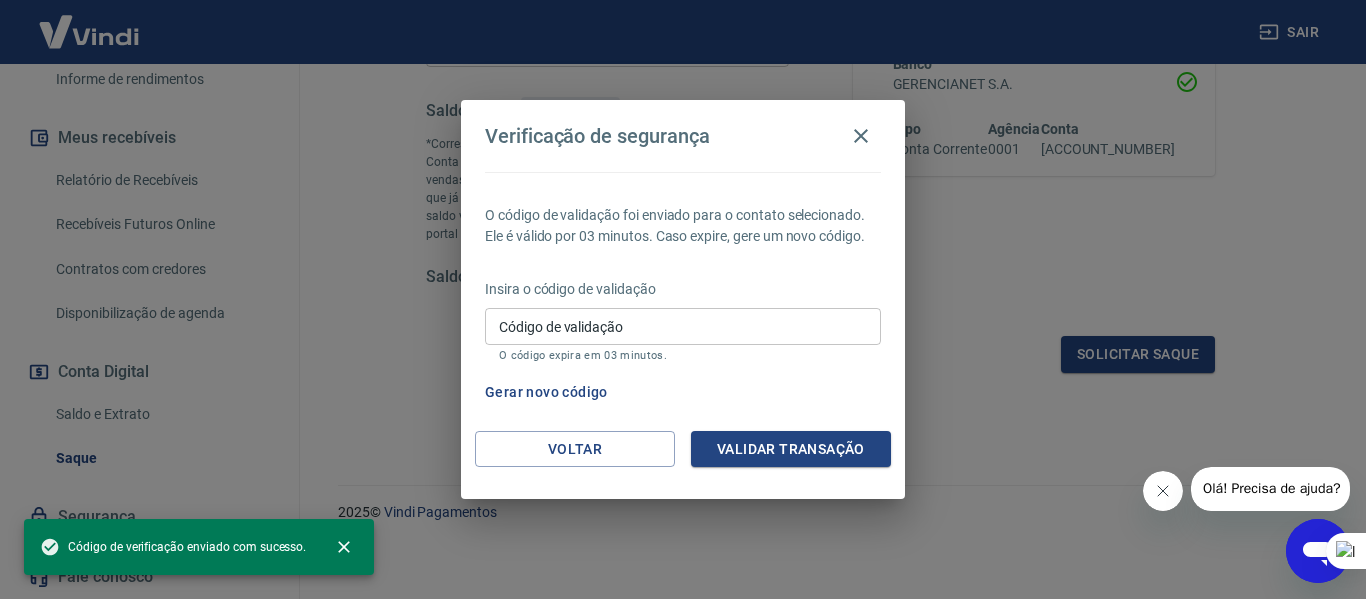 click on "Insira o código de validação Código de validação Código de validação O código expira em 03 minutos." at bounding box center (683, 322) 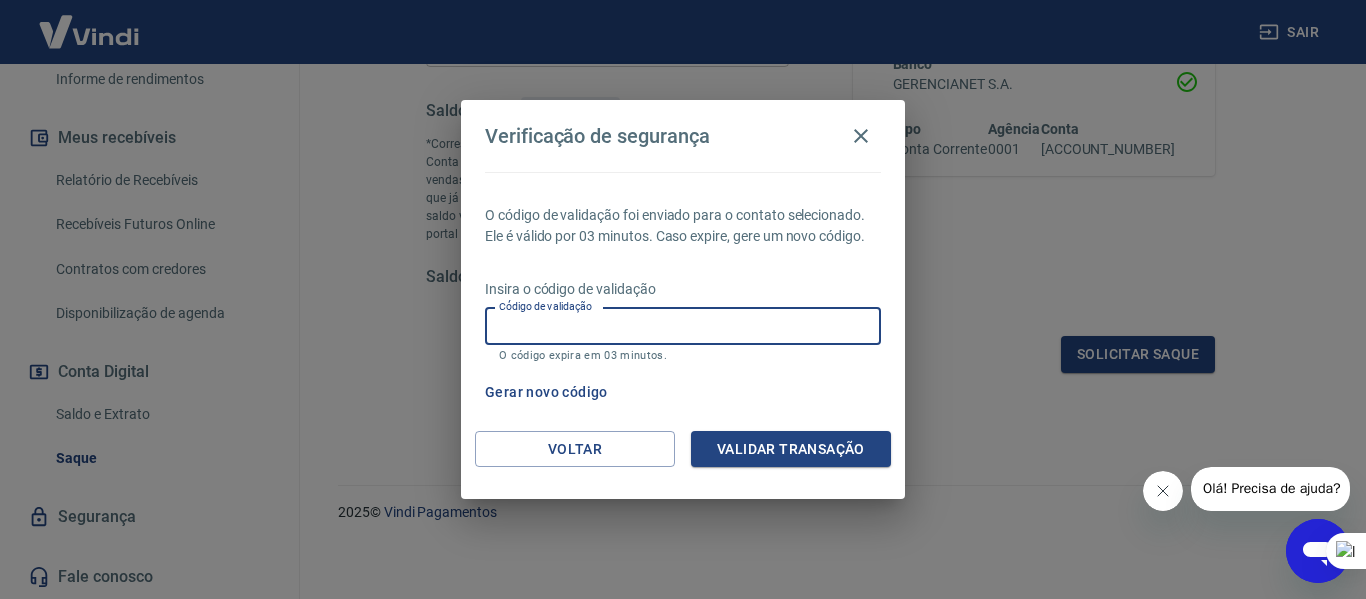 click on "Código de validação" at bounding box center [683, 326] 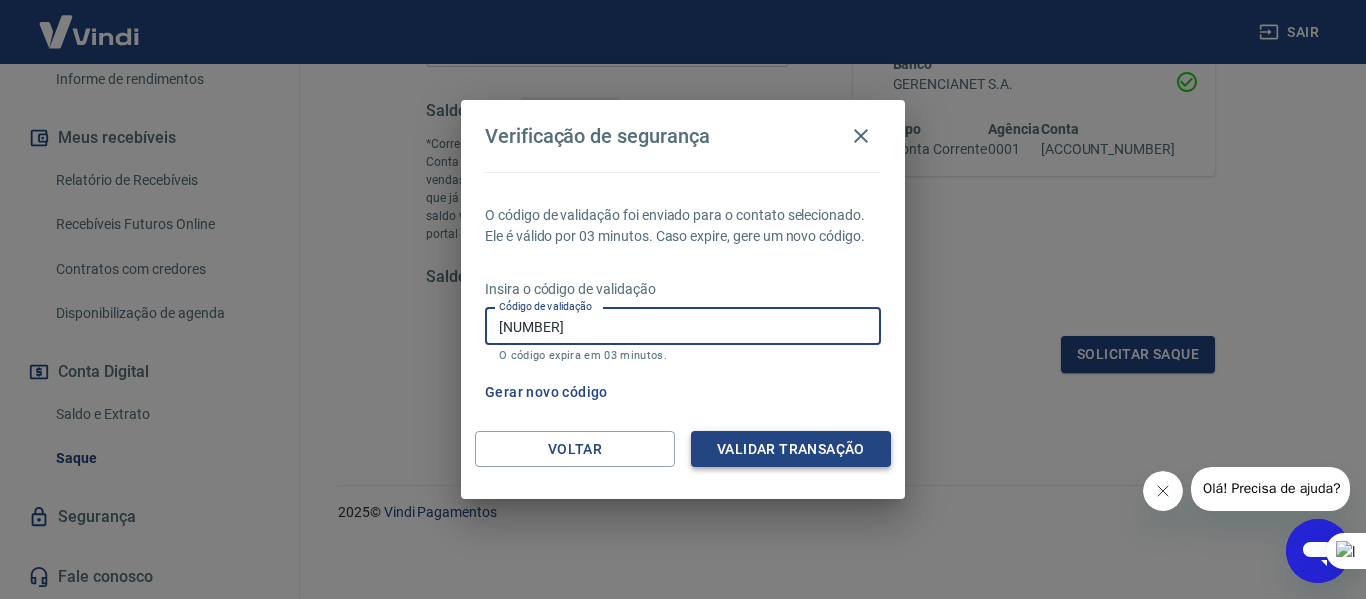 type on "251096" 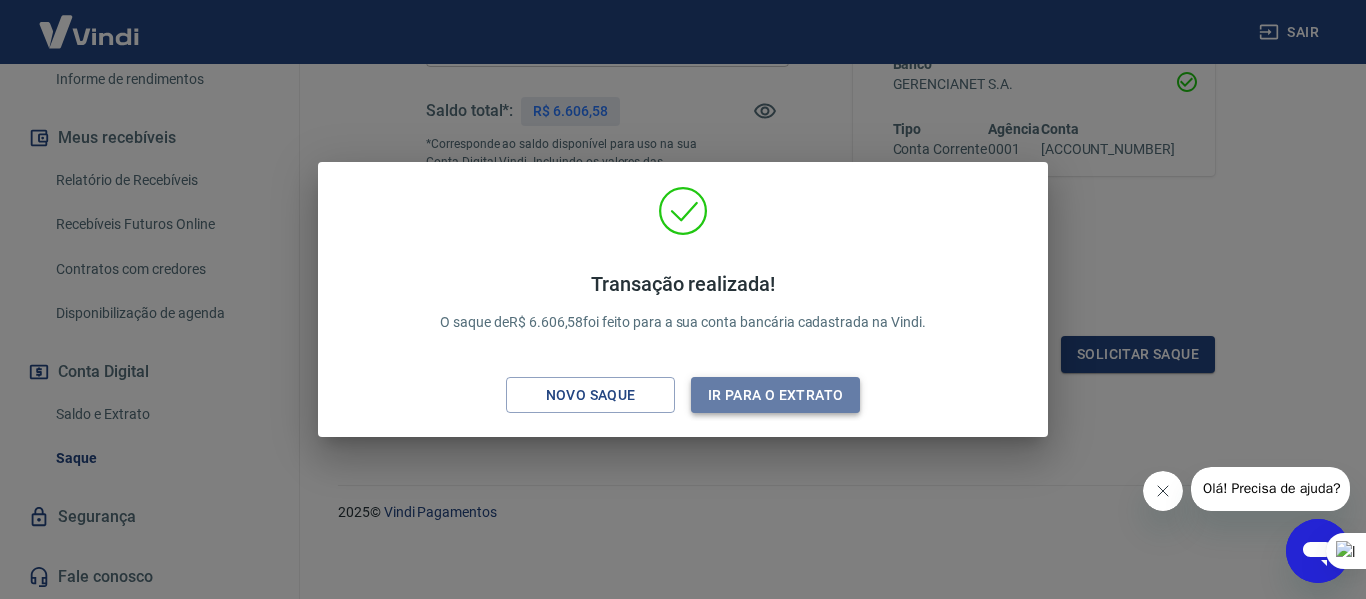 click on "Ir para o extrato" at bounding box center [775, 395] 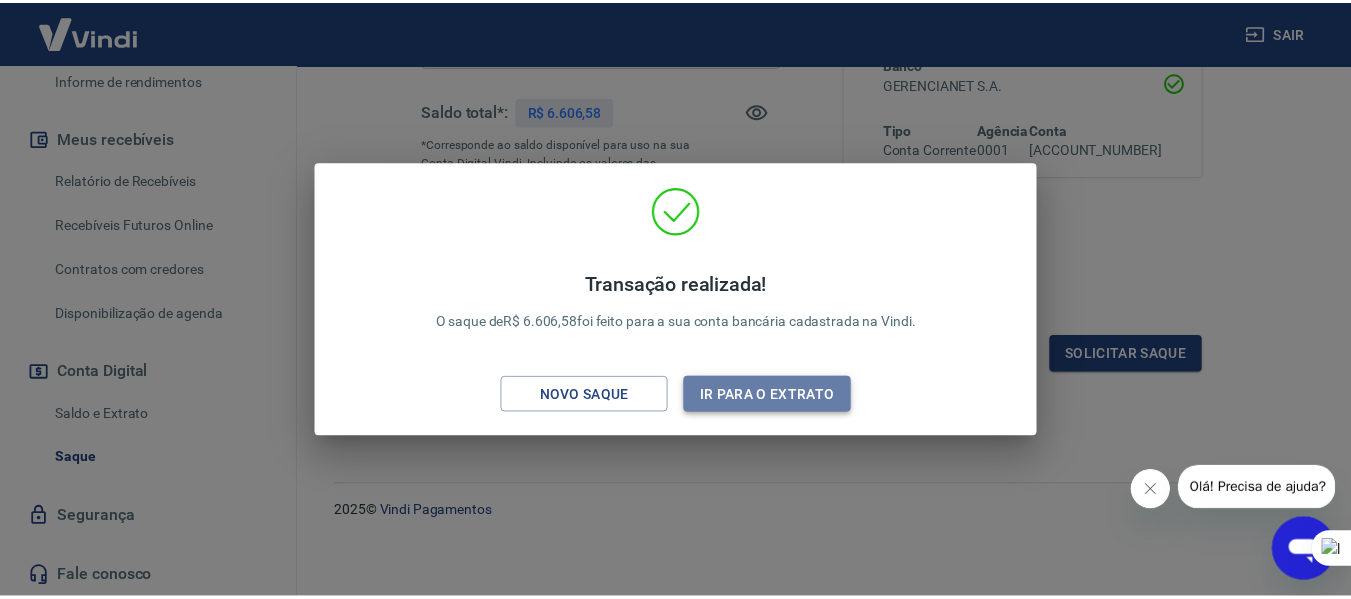 scroll, scrollTop: 390, scrollLeft: 0, axis: vertical 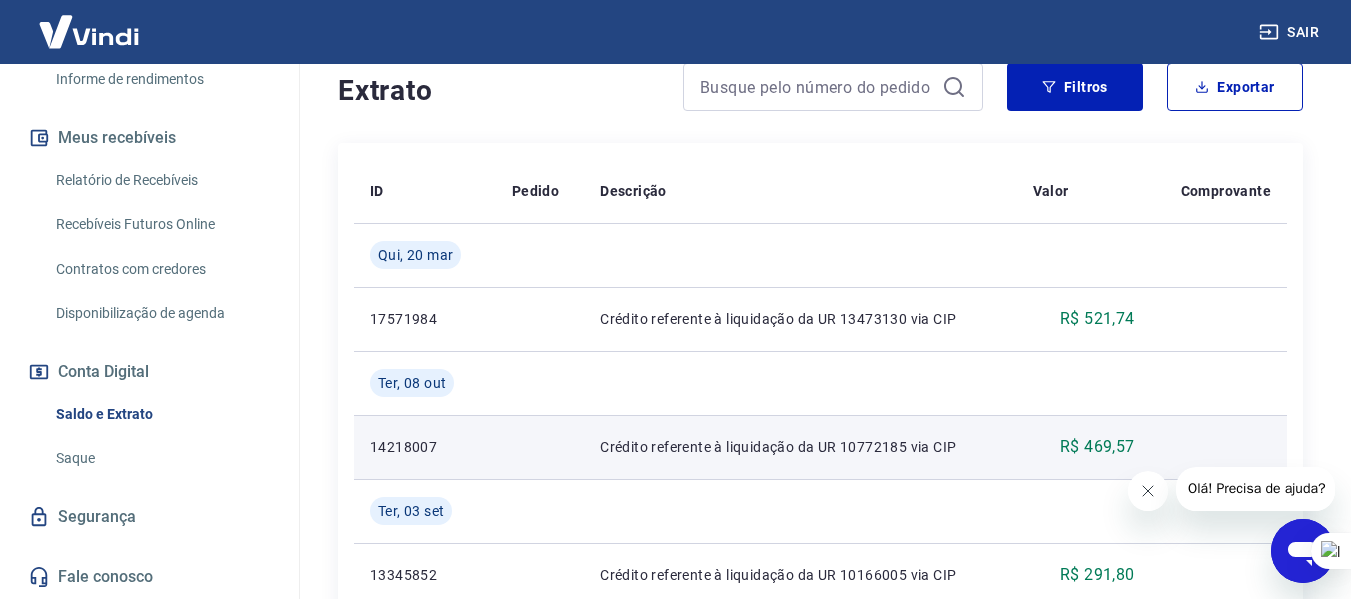 click on "Crédito referente à liquidação da UR 10772185 via CIP" at bounding box center [800, 447] 